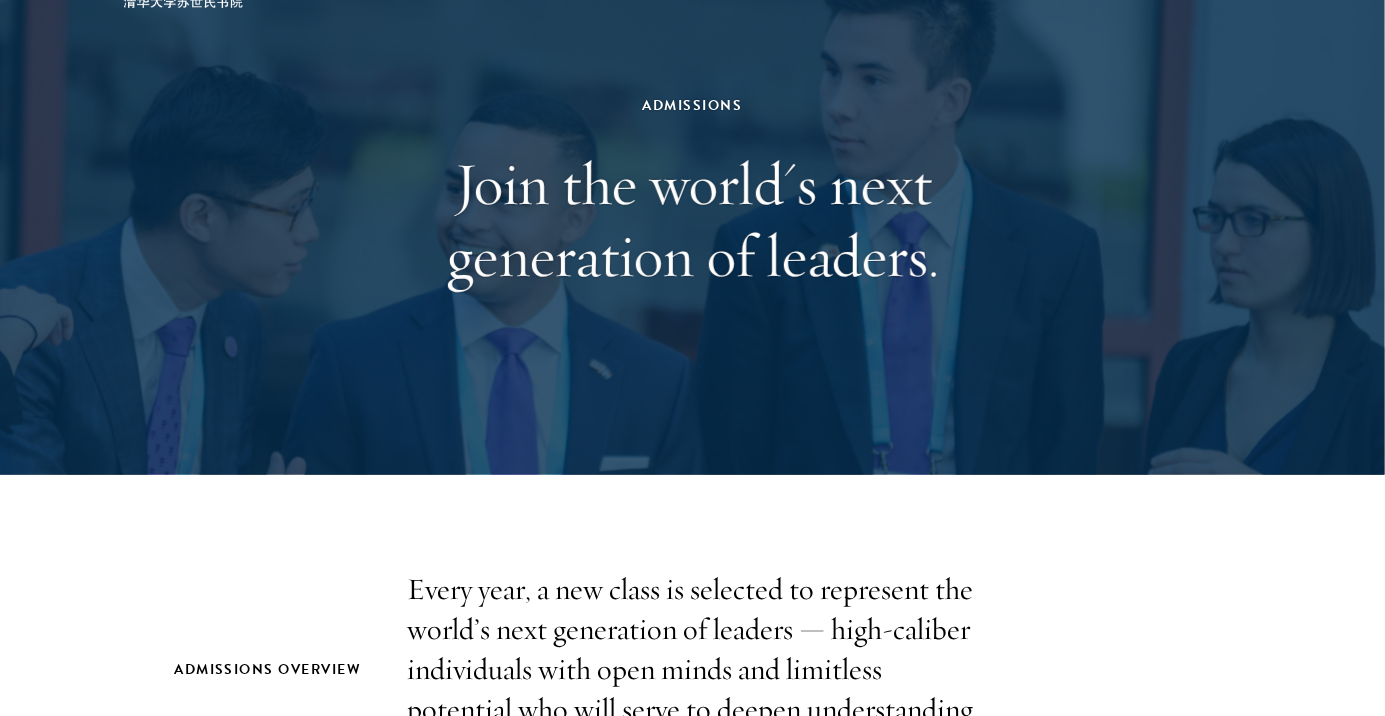 scroll, scrollTop: 145, scrollLeft: 0, axis: vertical 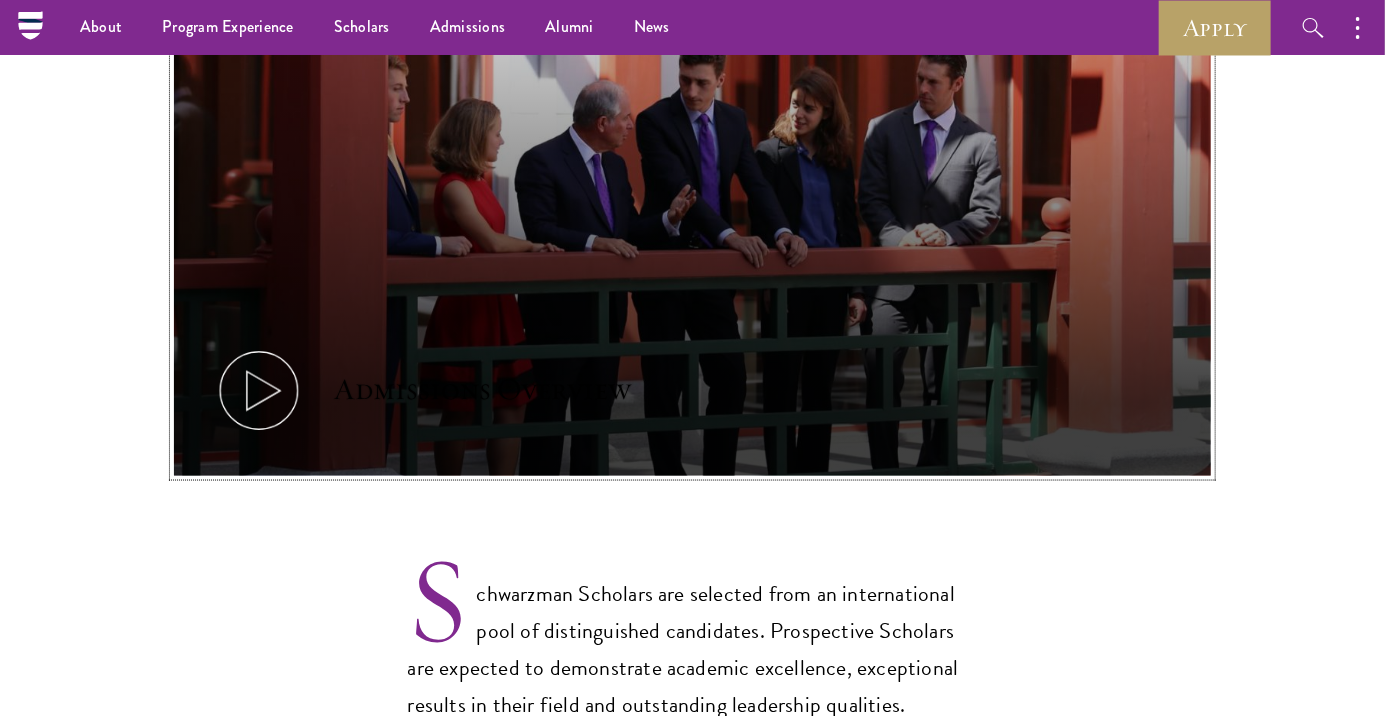 click 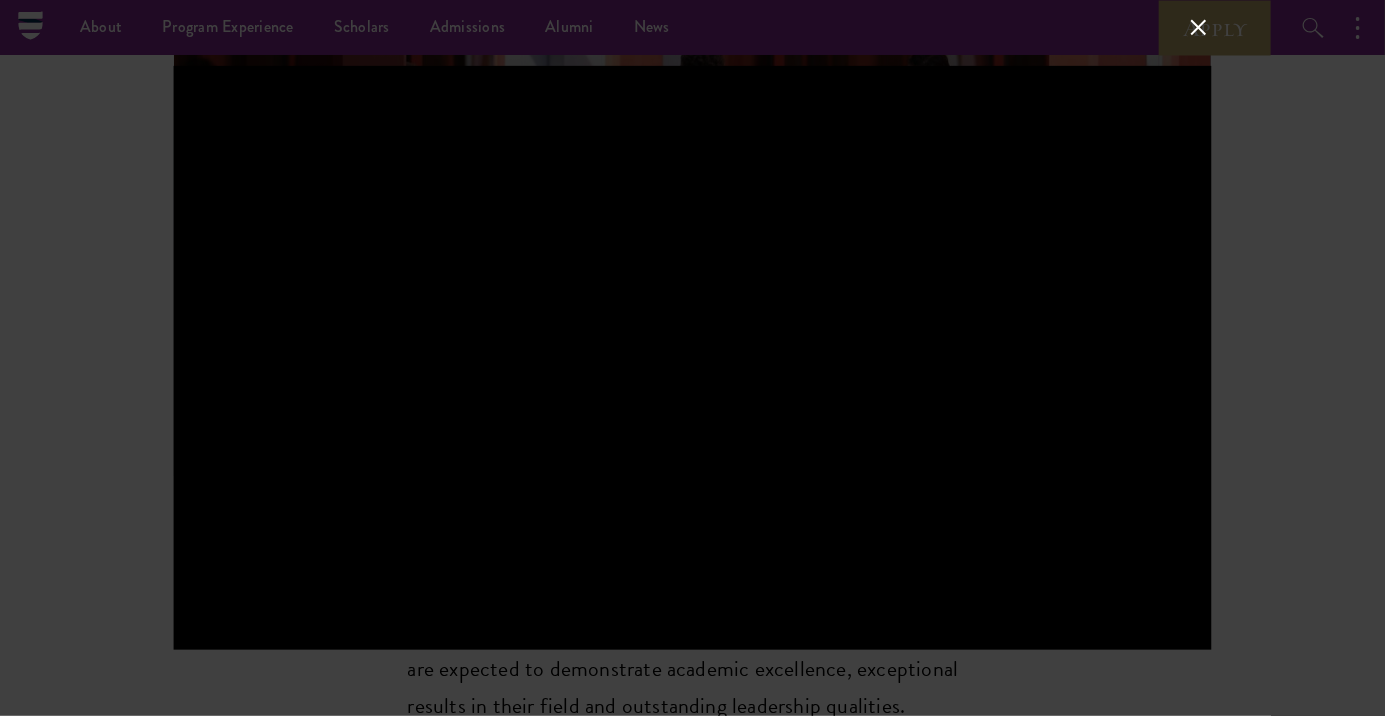 click at bounding box center (1198, 27) 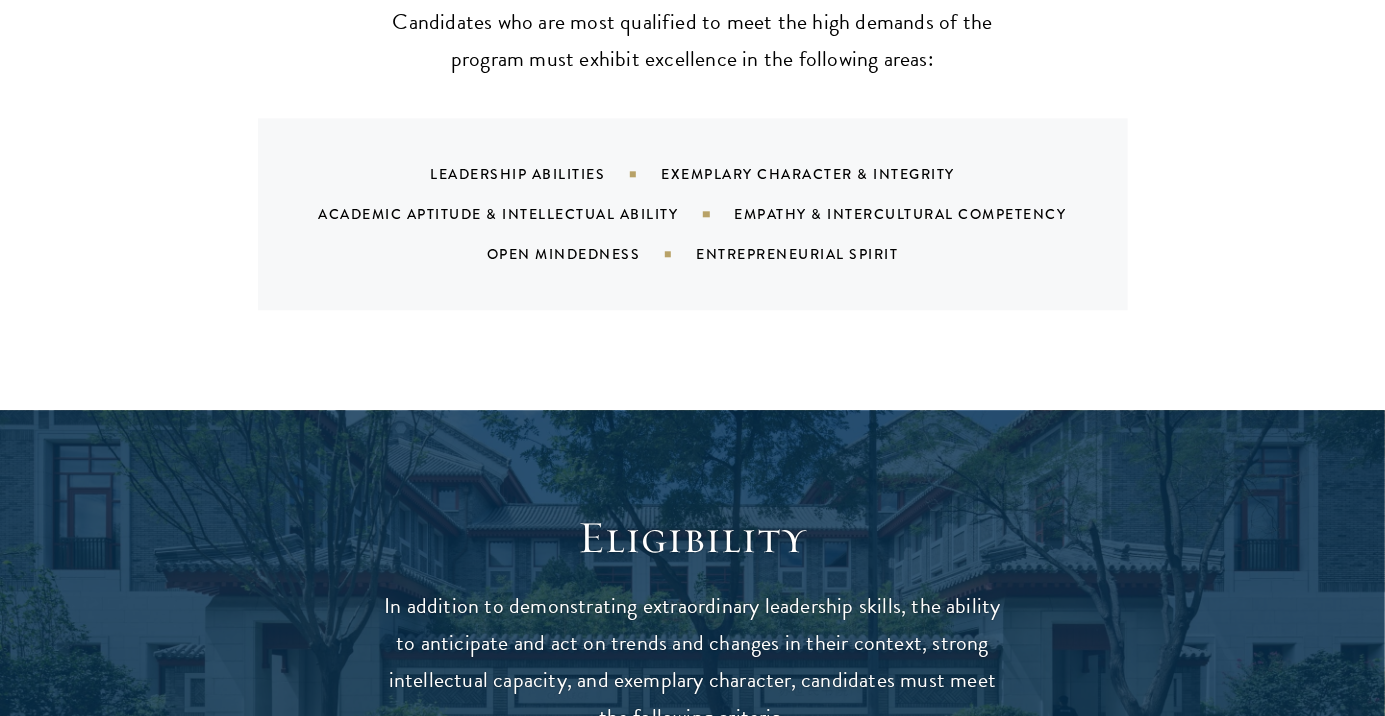 scroll, scrollTop: 2098, scrollLeft: 0, axis: vertical 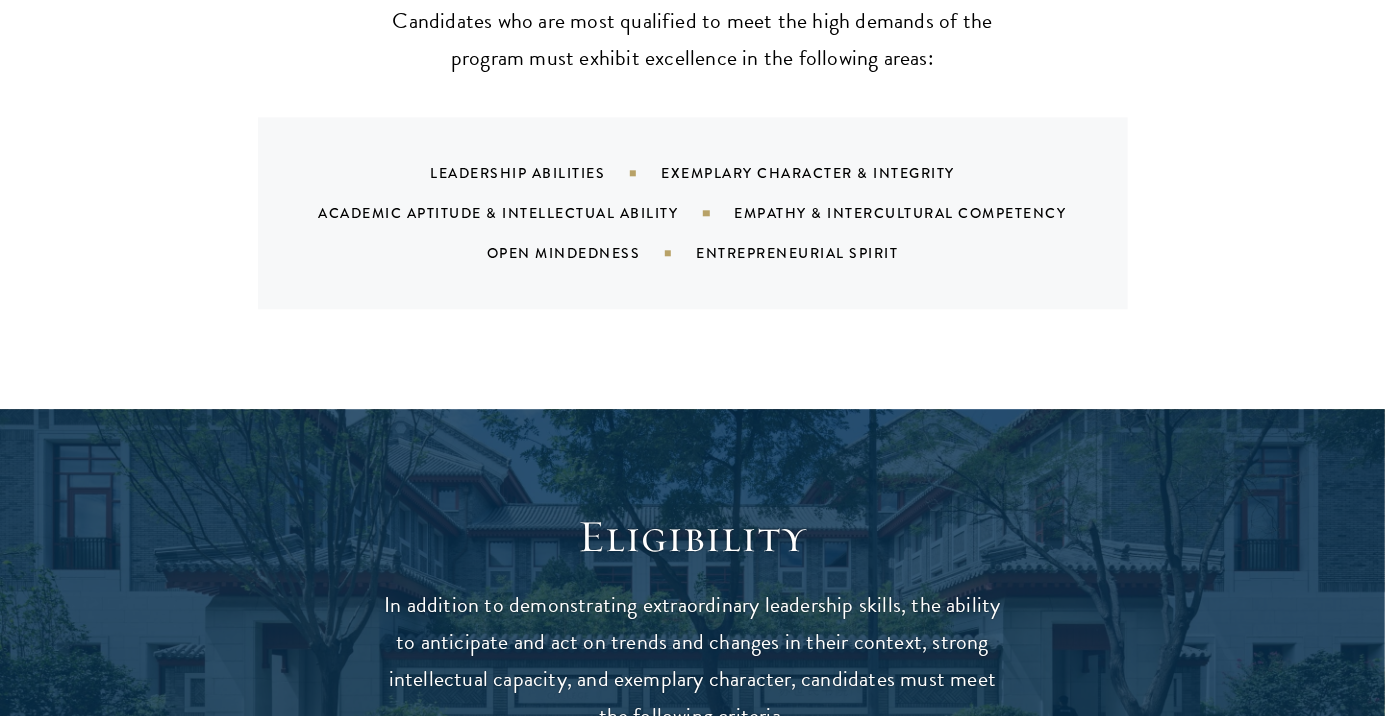 click at bounding box center (692, 1222) 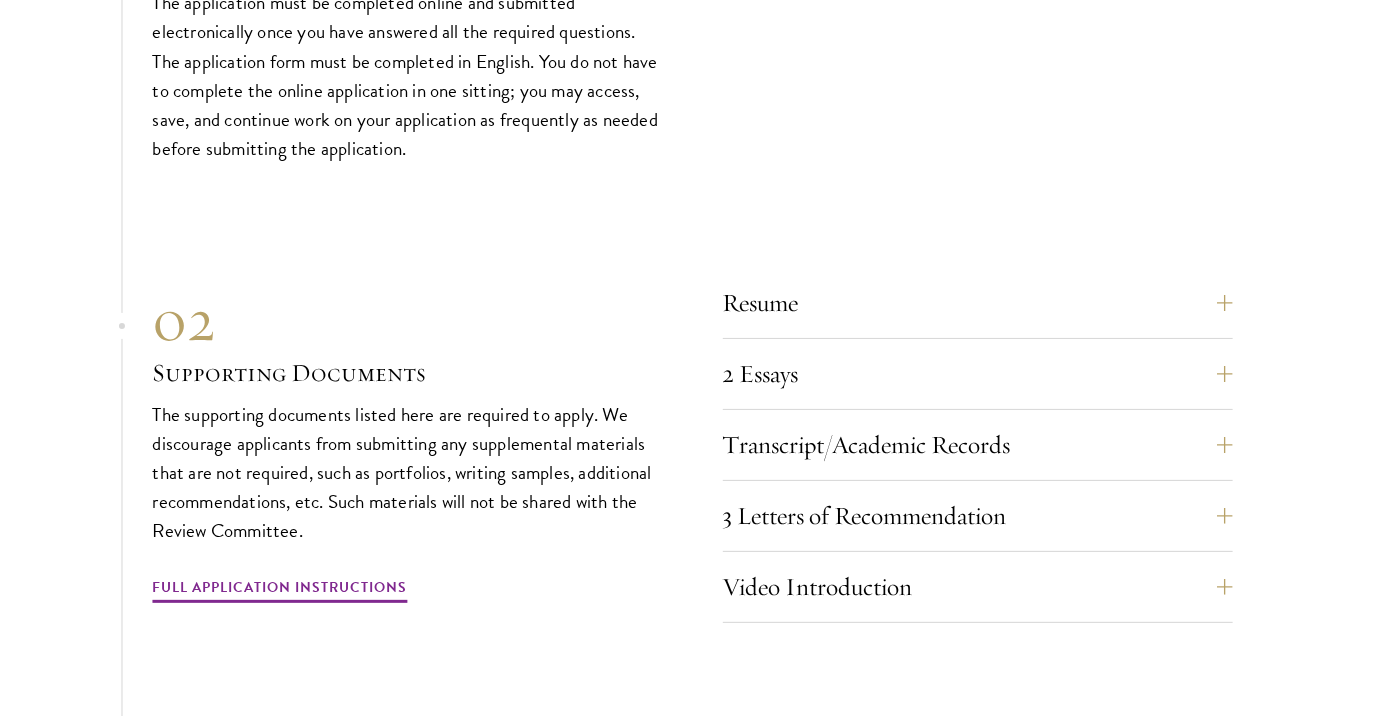scroll, scrollTop: 6664, scrollLeft: 0, axis: vertical 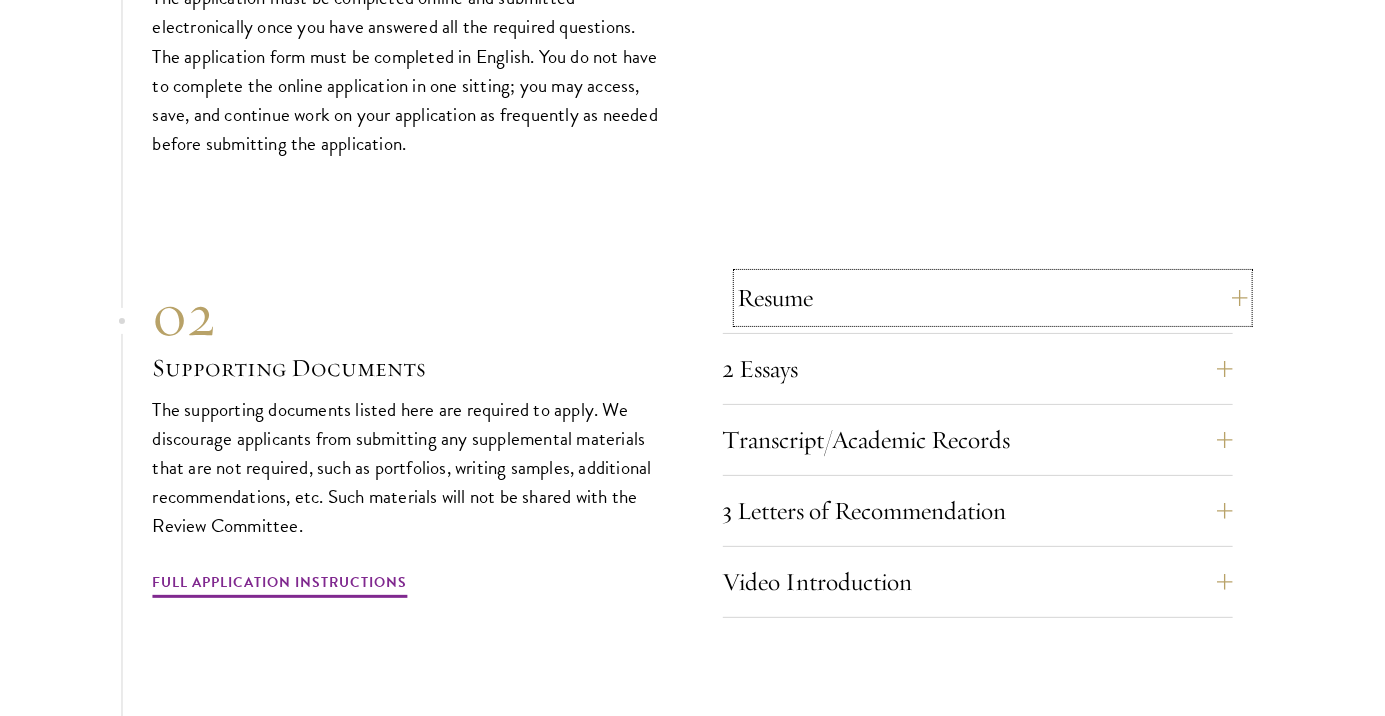 click on "Resume" at bounding box center (993, 298) 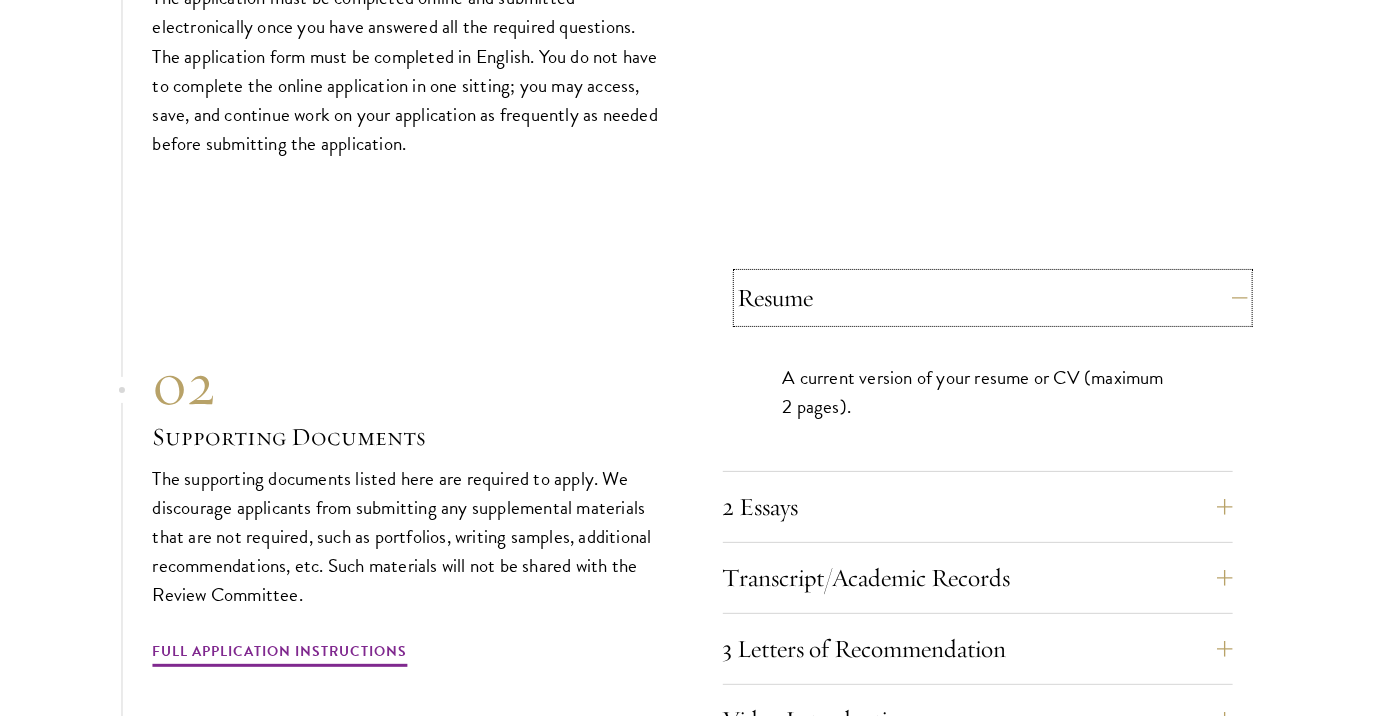click on "Resume" at bounding box center (993, 298) 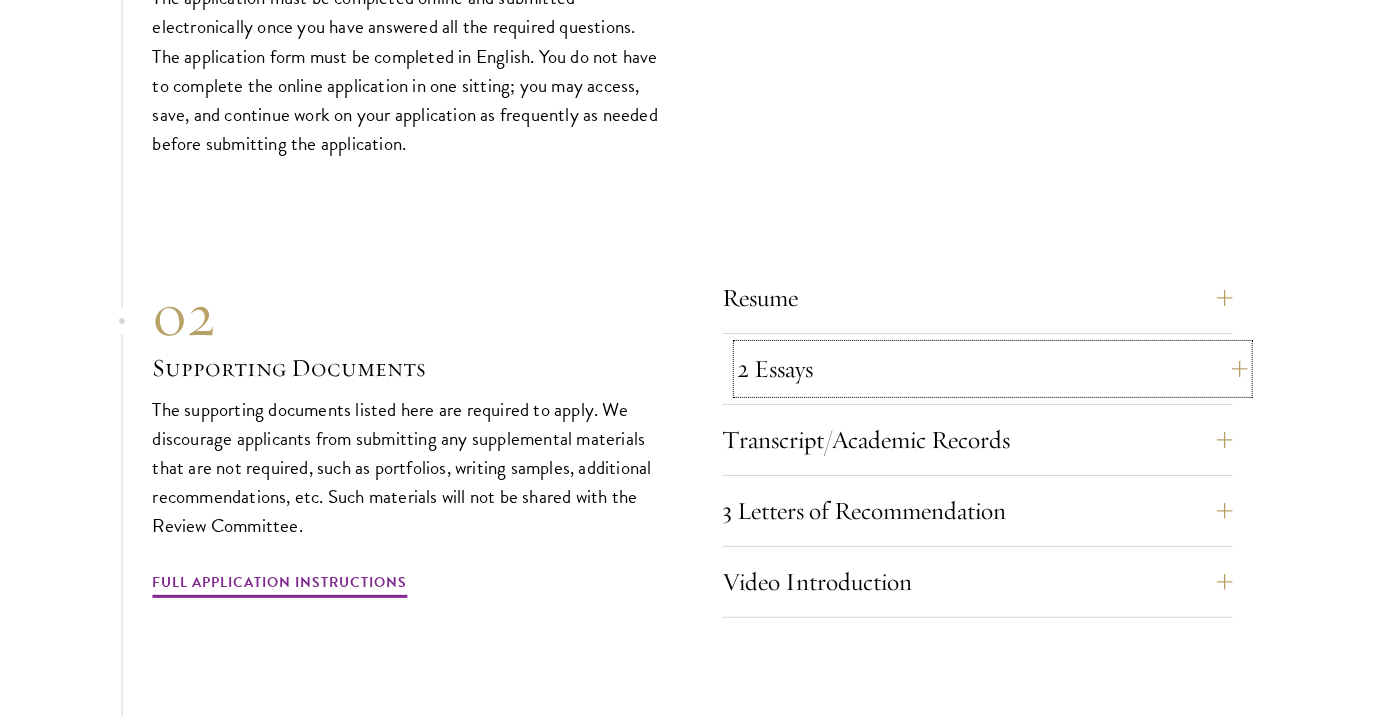 click on "2 Essays" at bounding box center [993, 369] 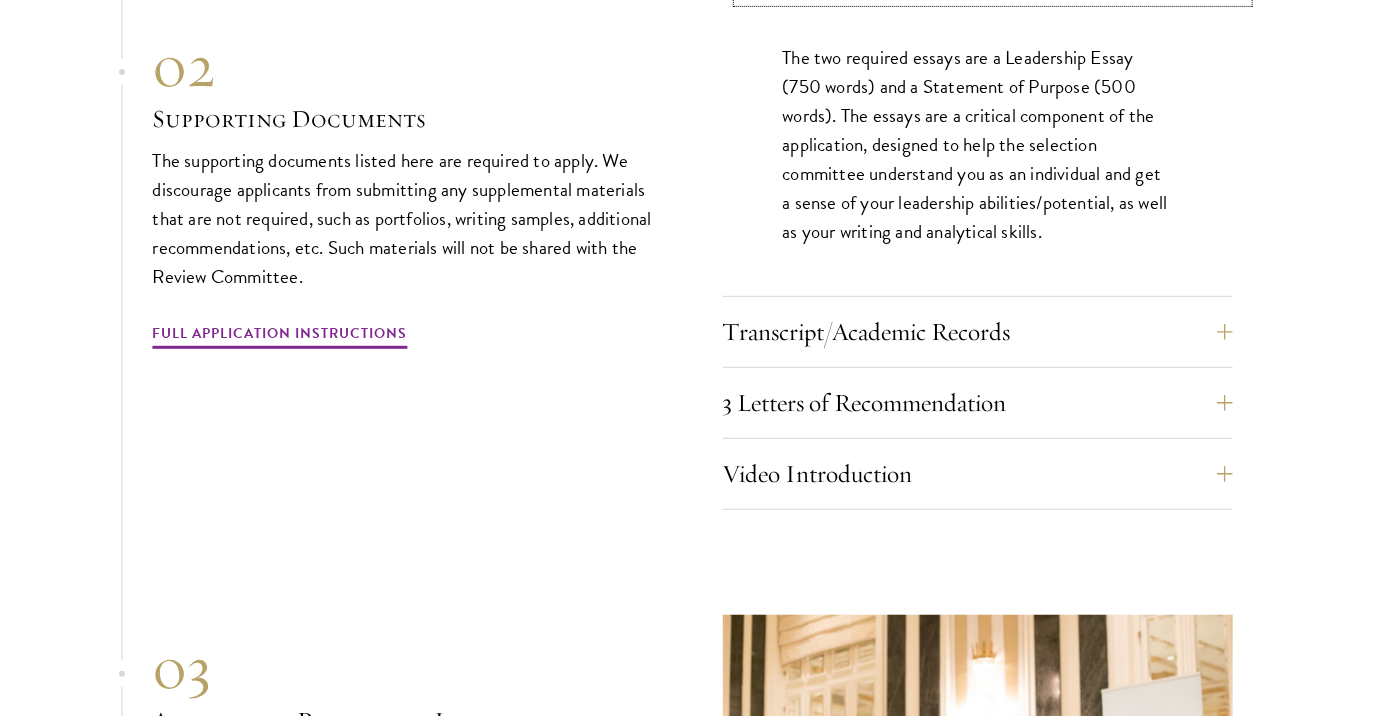 scroll, scrollTop: 7059, scrollLeft: 0, axis: vertical 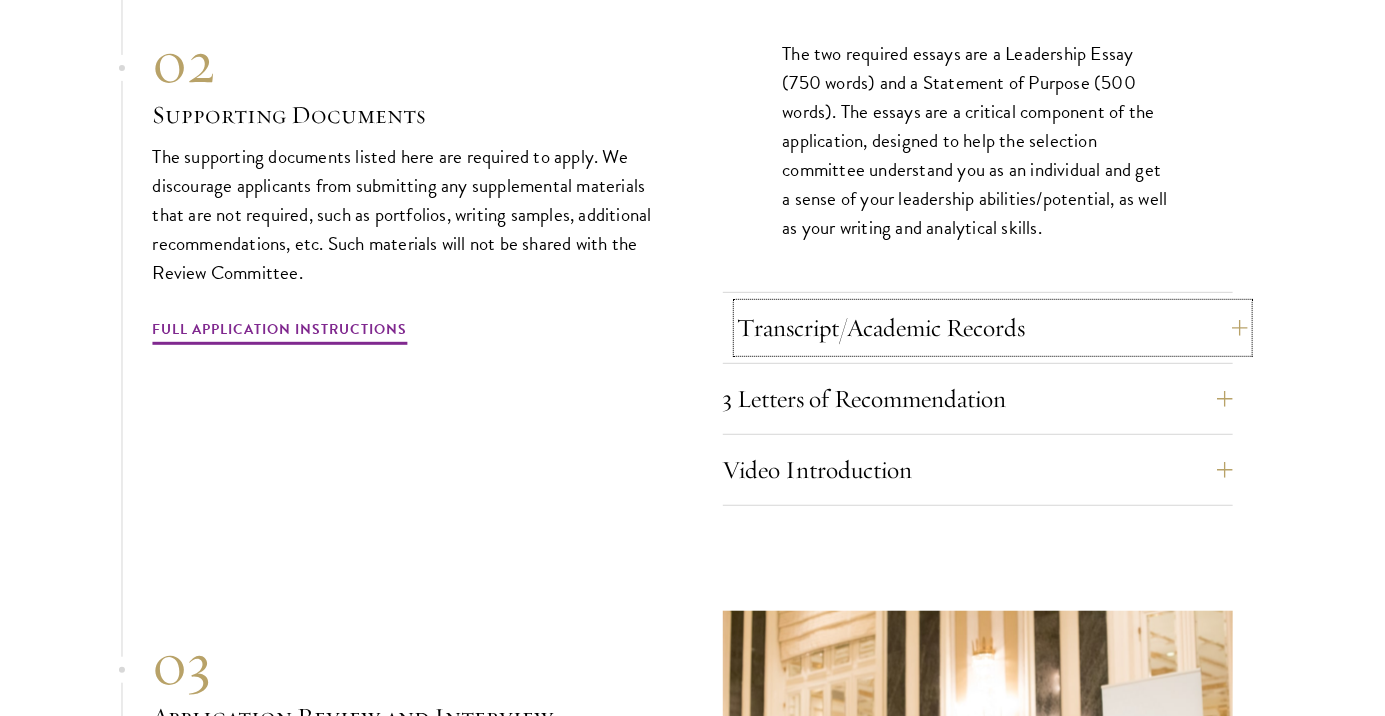 click on "Transcript/Academic Records" at bounding box center (993, 328) 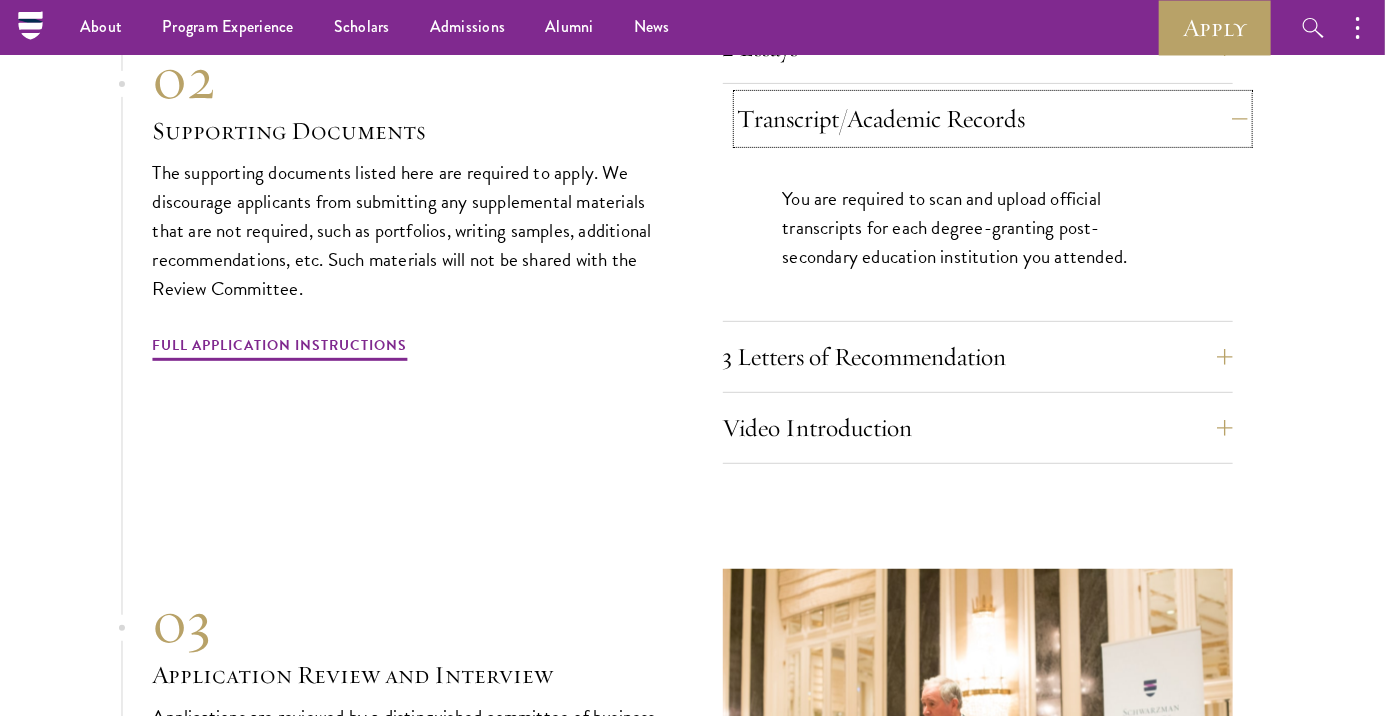 scroll, scrollTop: 6979, scrollLeft: 0, axis: vertical 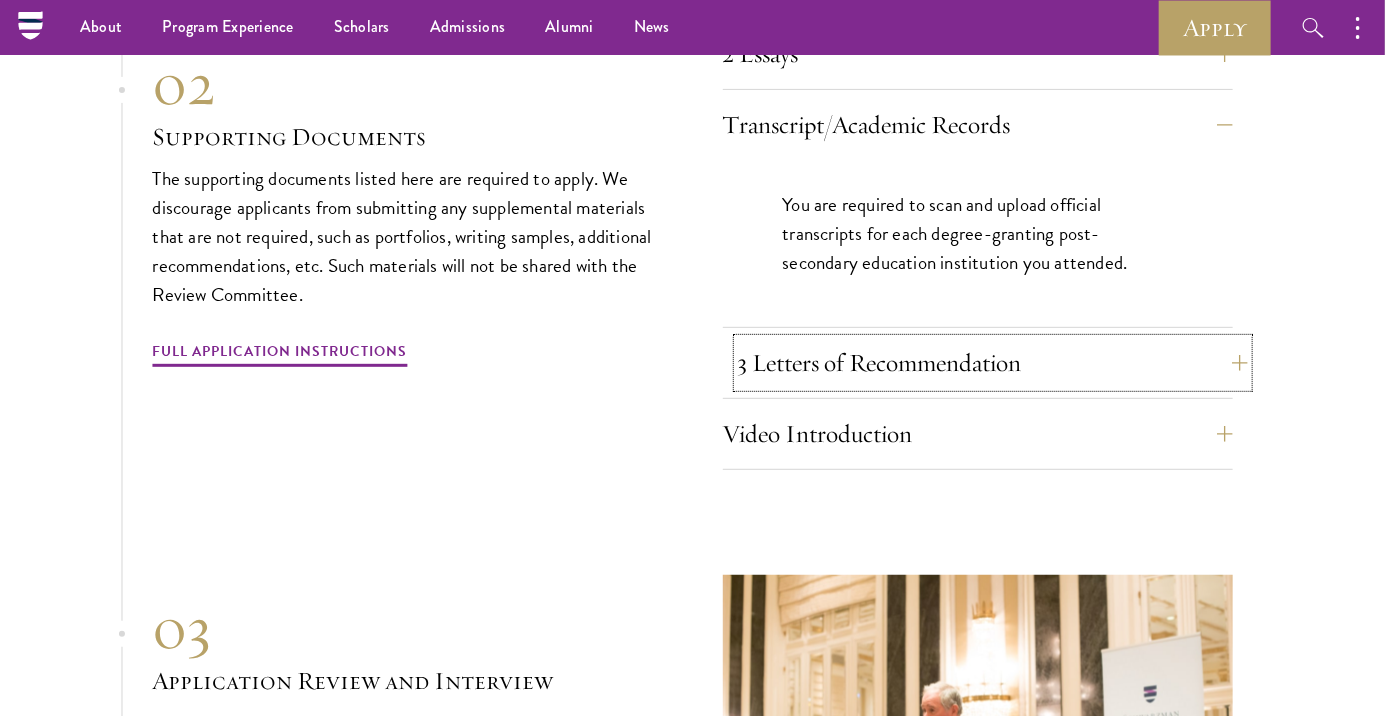 click on "3 Letters of Recommendation" at bounding box center (993, 363) 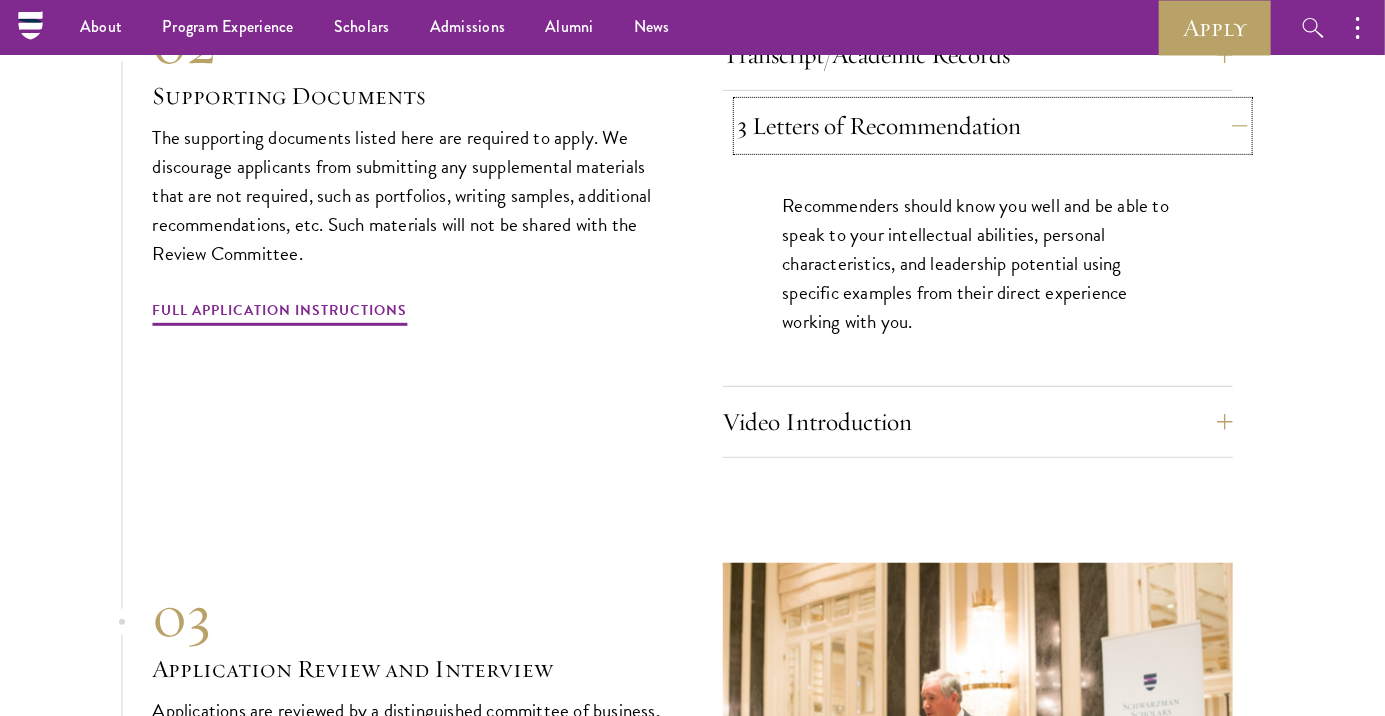 scroll, scrollTop: 7040, scrollLeft: 0, axis: vertical 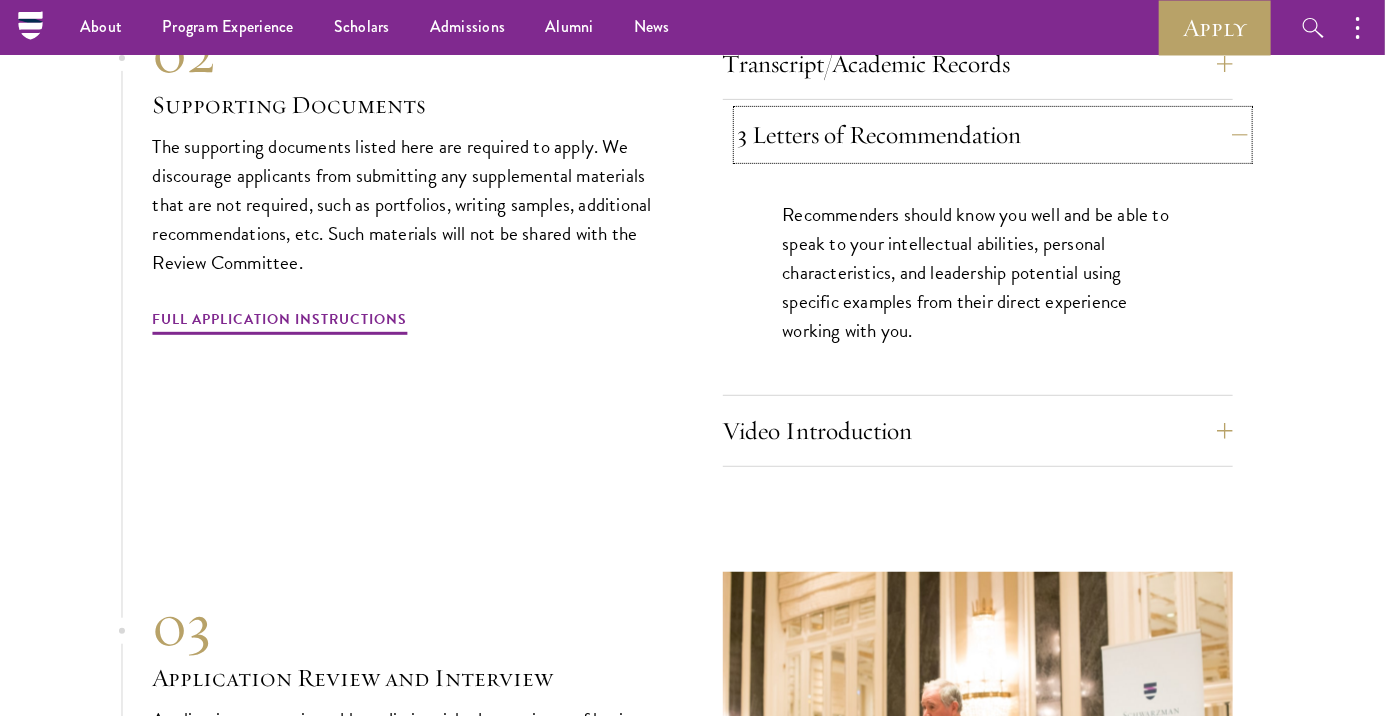 click on "3 Letters of Recommendation" at bounding box center (993, 135) 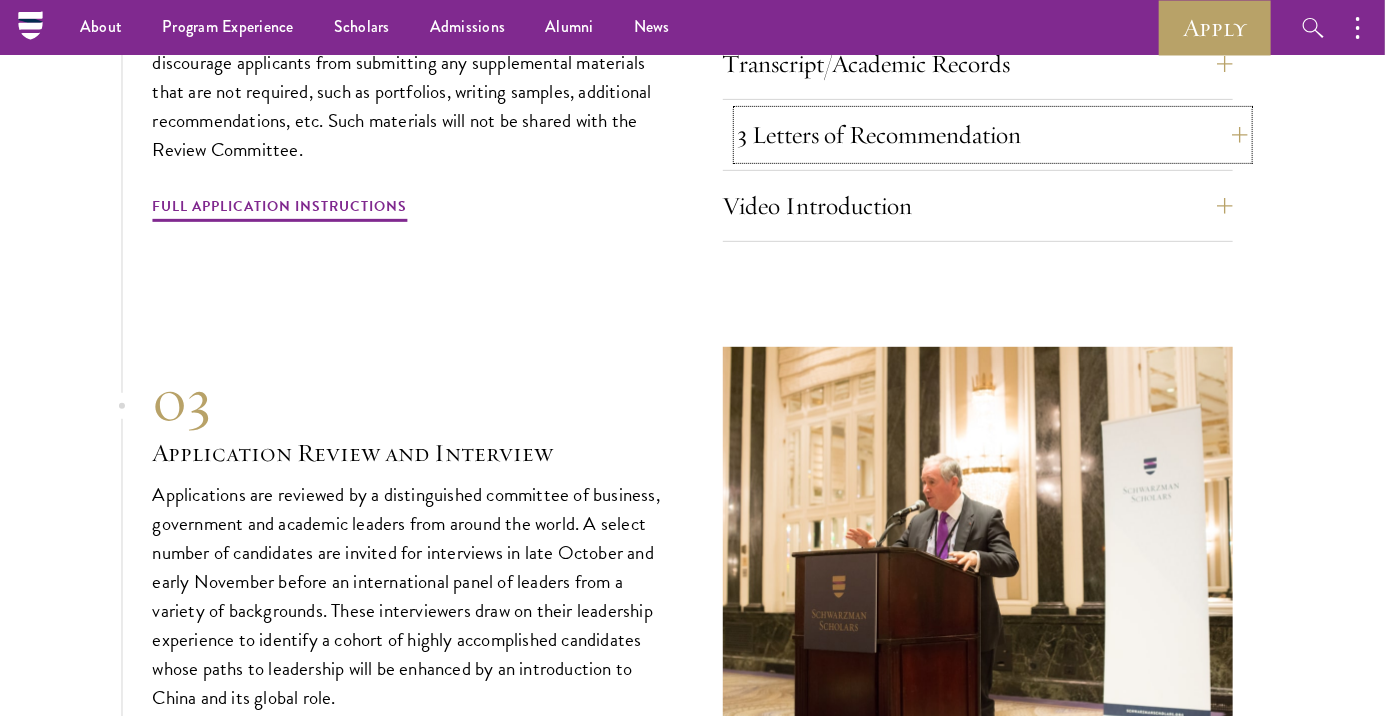 click on "3 Letters of Recommendation" at bounding box center (993, 135) 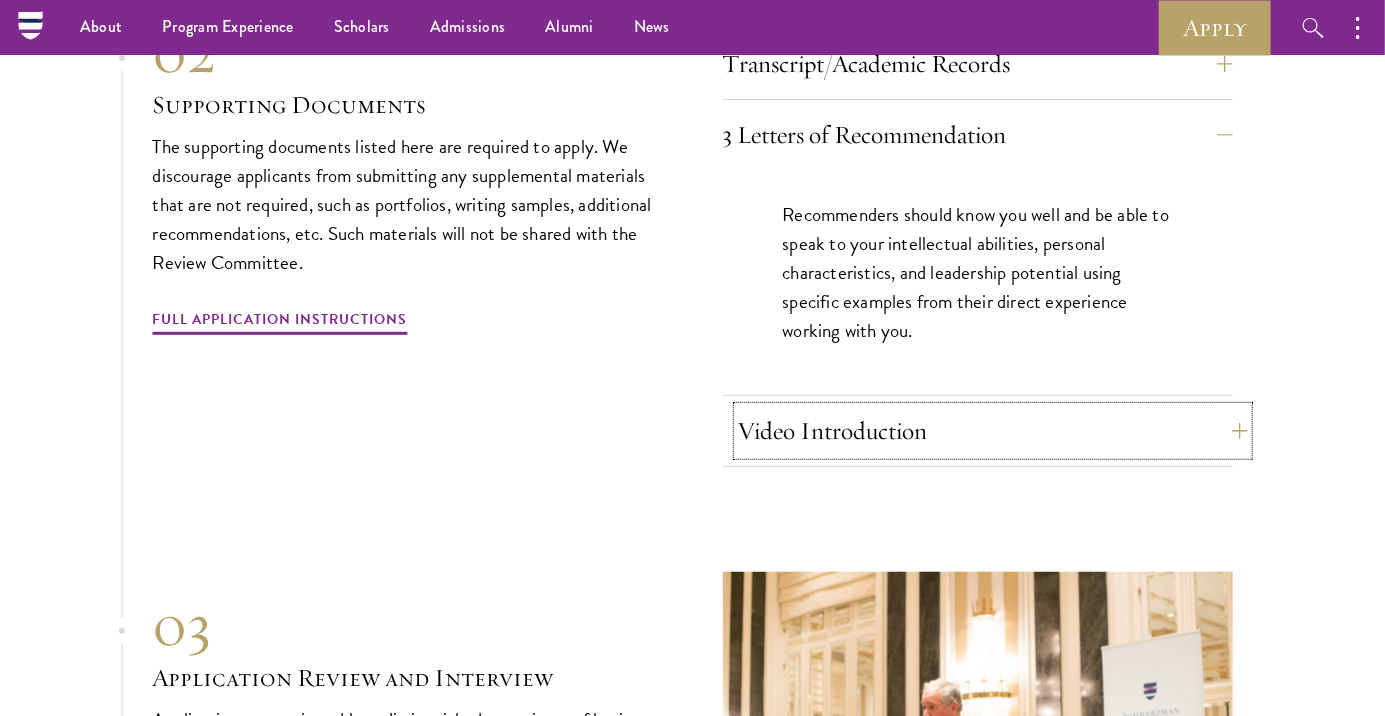 click on "Video Introduction" at bounding box center (993, 431) 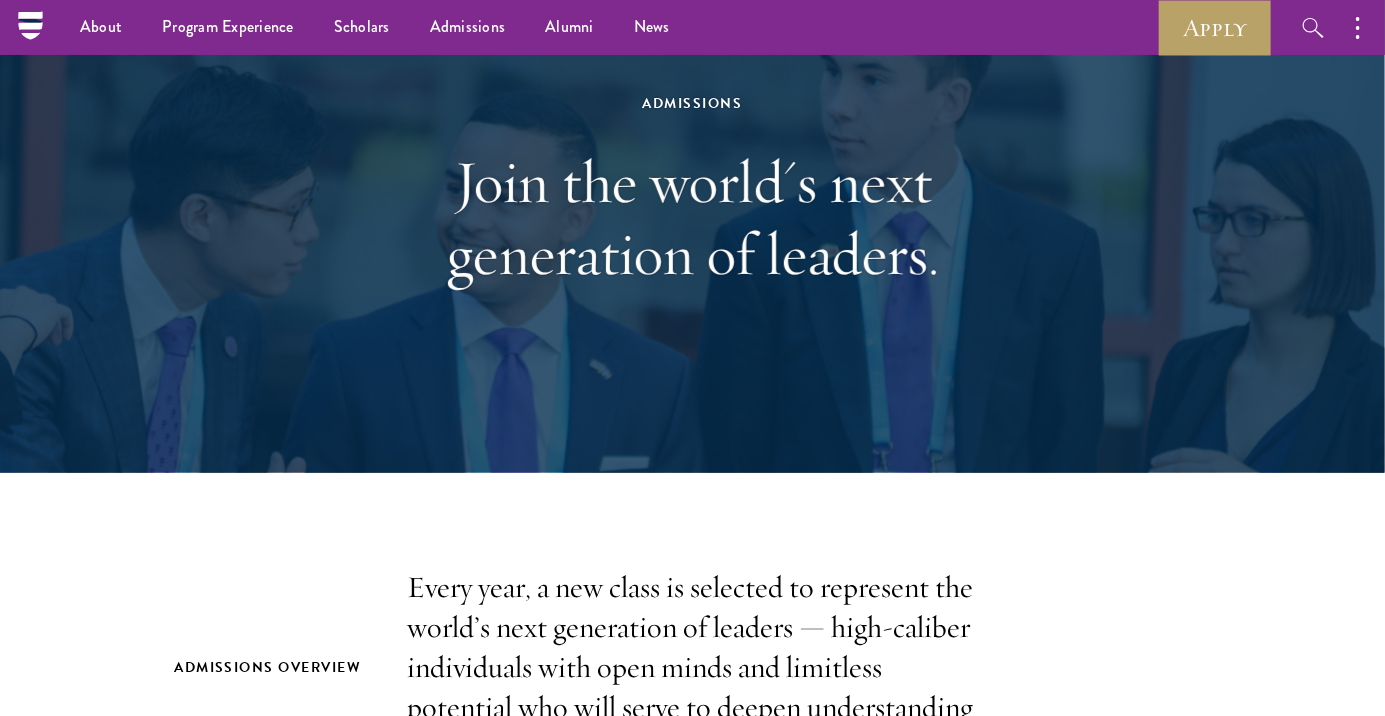scroll, scrollTop: 17, scrollLeft: 0, axis: vertical 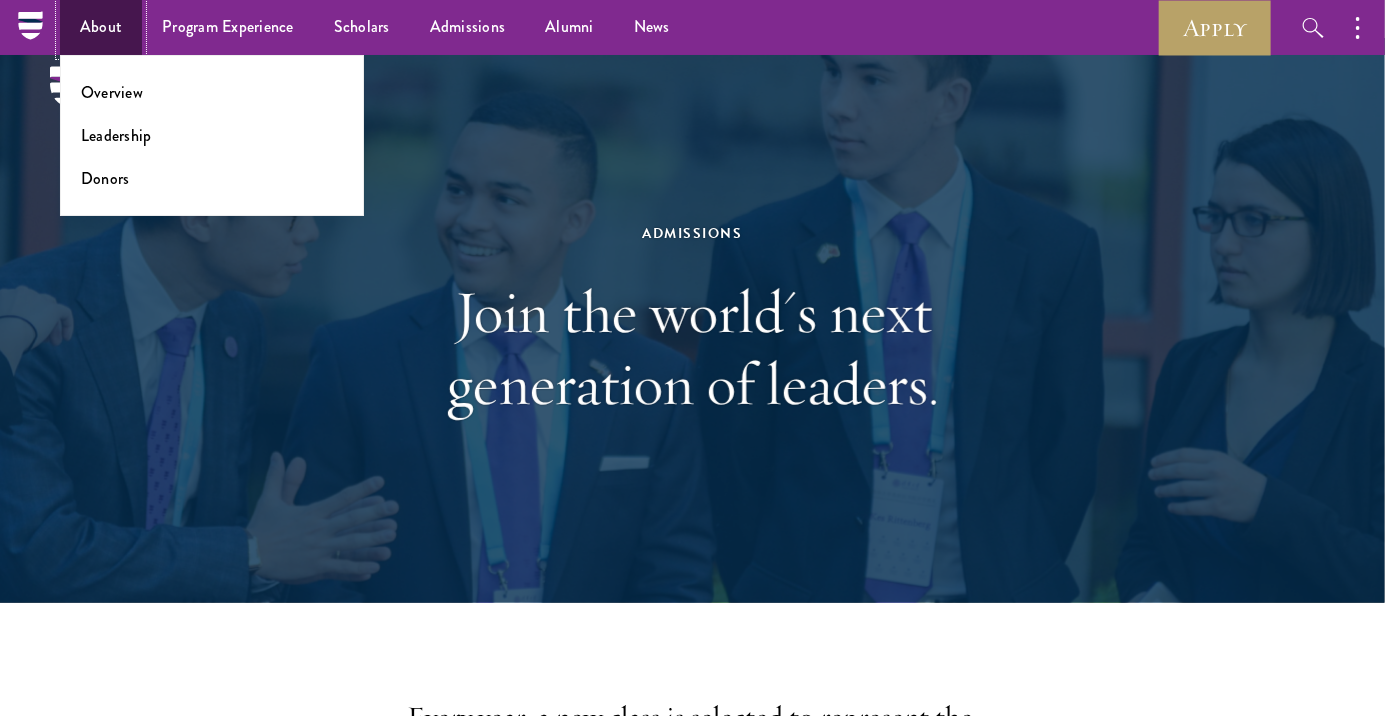 click on "About" at bounding box center [101, 27] 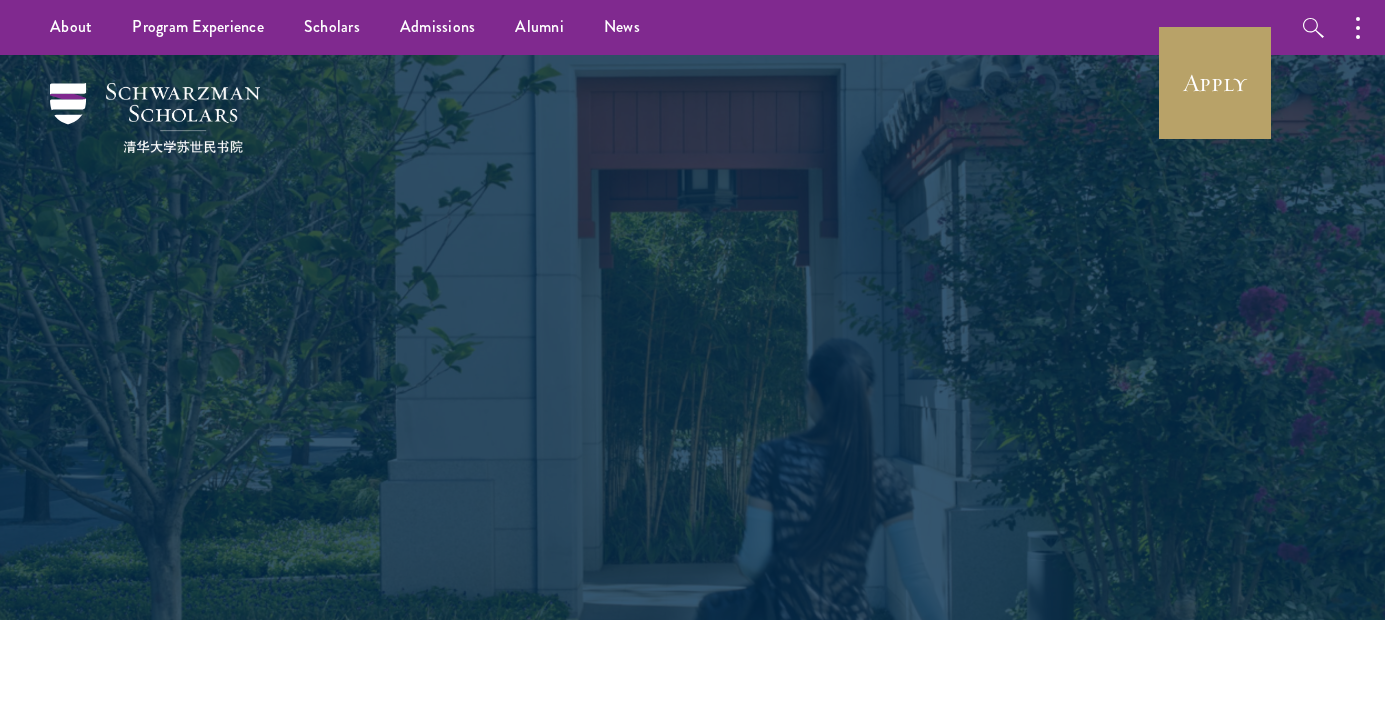 scroll, scrollTop: 0, scrollLeft: 0, axis: both 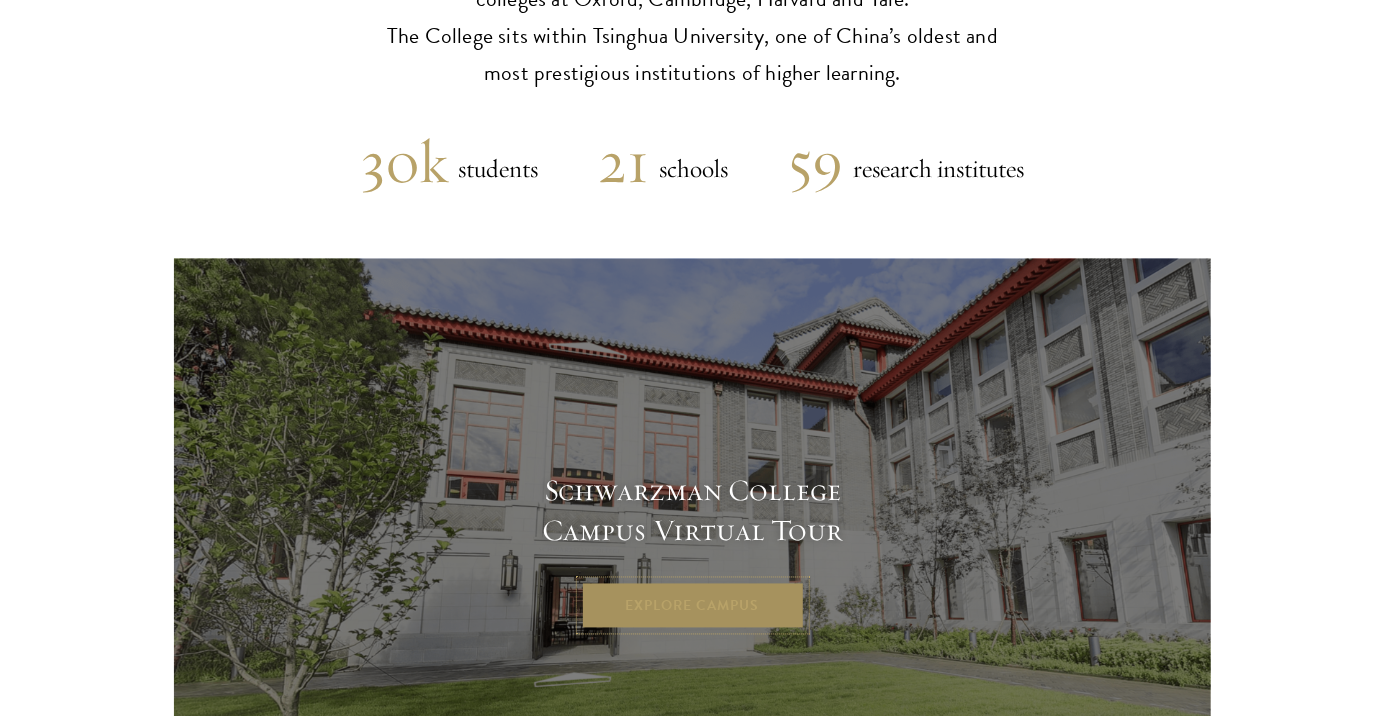 click on "Explore Campus" at bounding box center (693, 606) 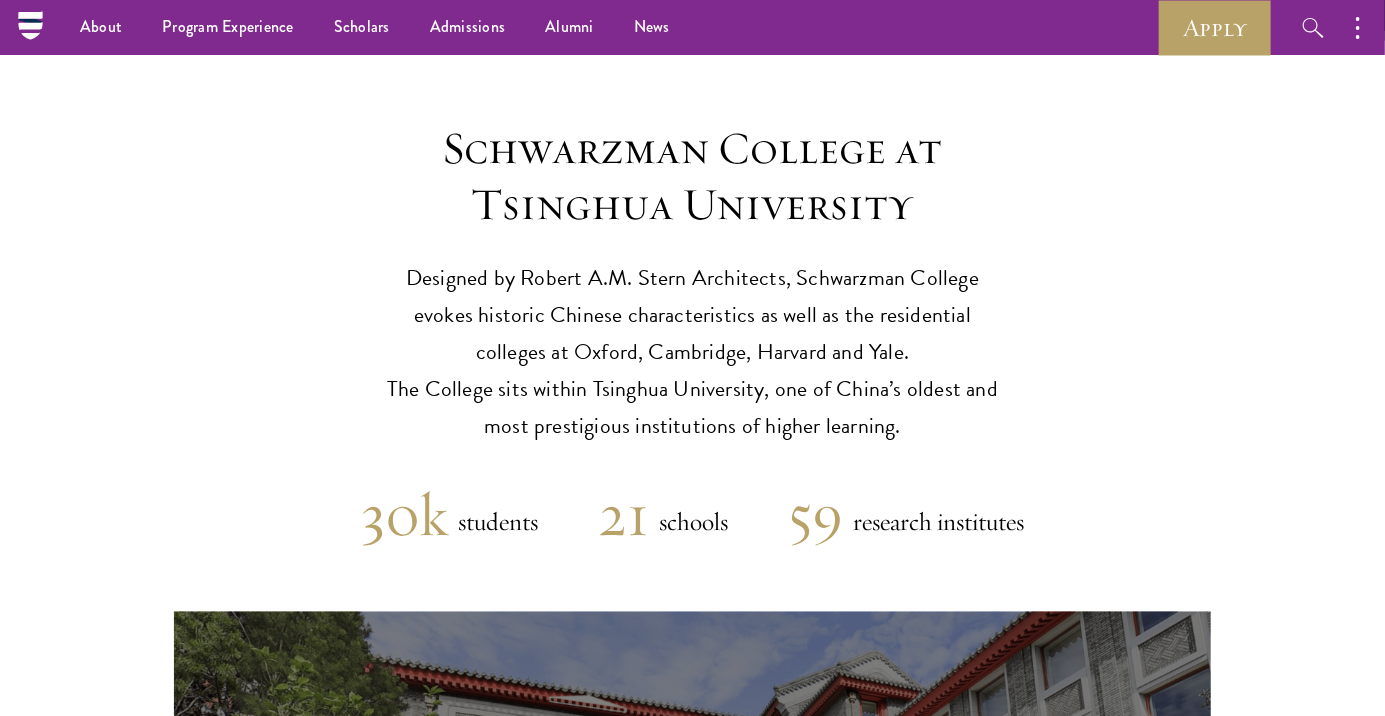 scroll, scrollTop: 4540, scrollLeft: 0, axis: vertical 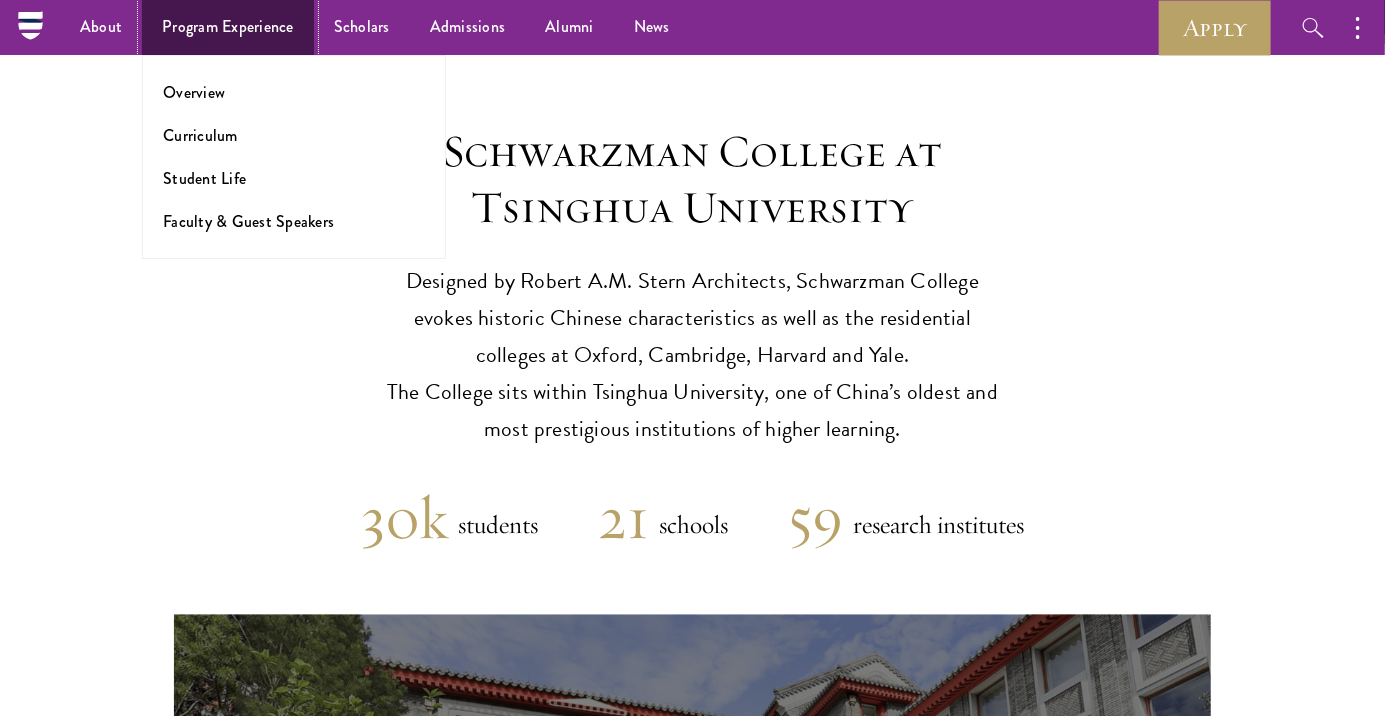 click on "Program Experience" at bounding box center [228, 27] 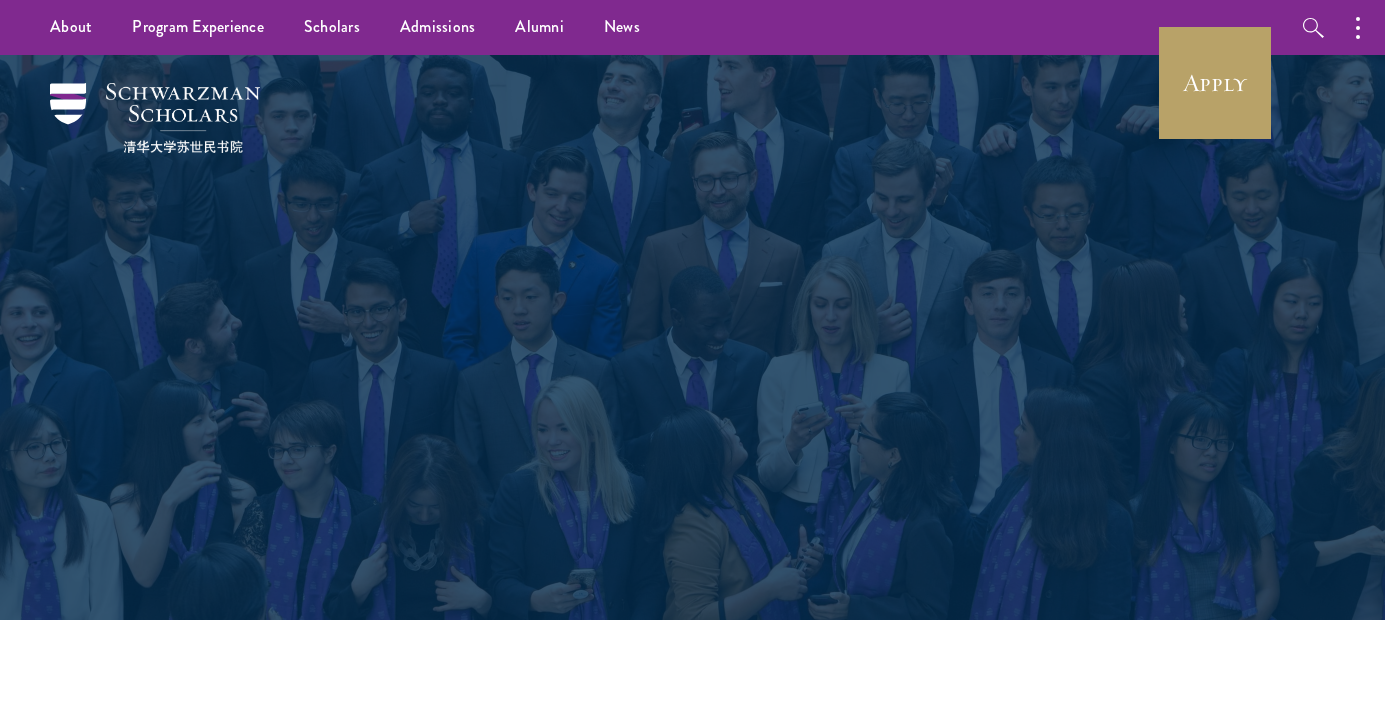 scroll, scrollTop: 0, scrollLeft: 0, axis: both 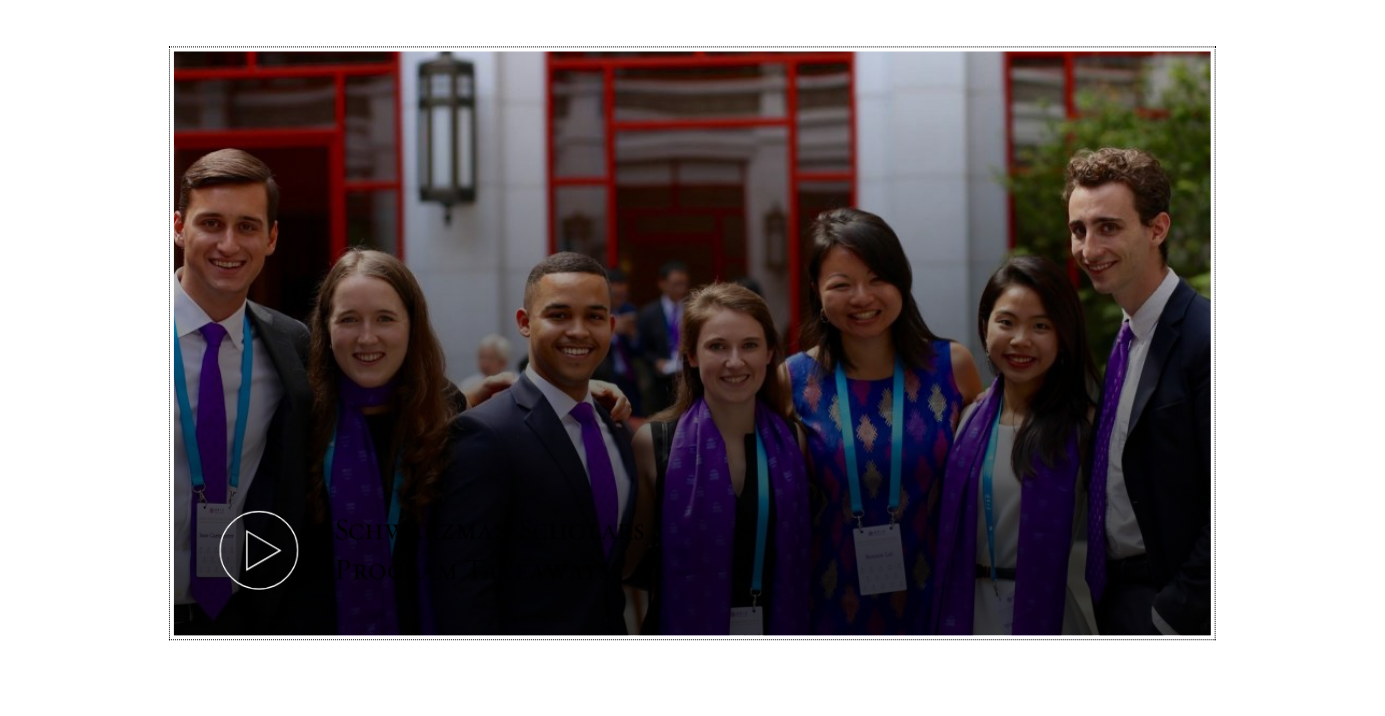 click 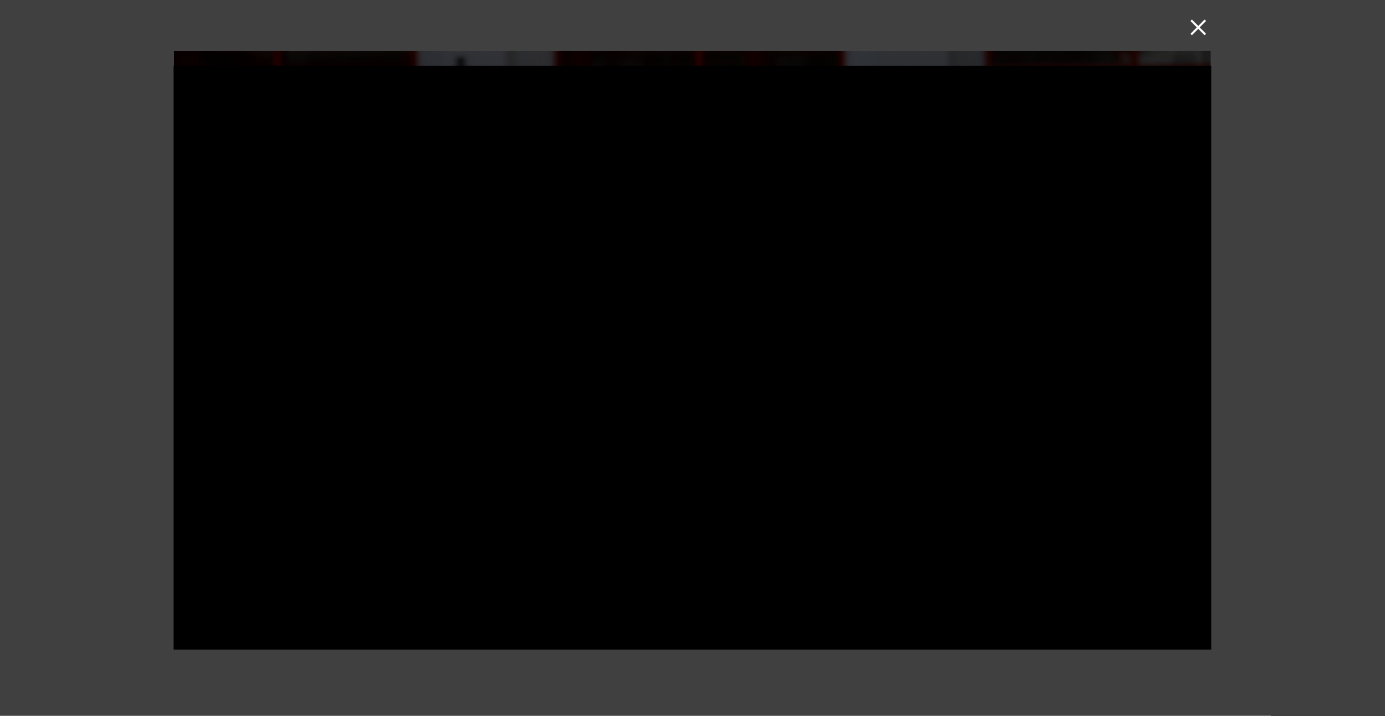 click at bounding box center [692, 358] 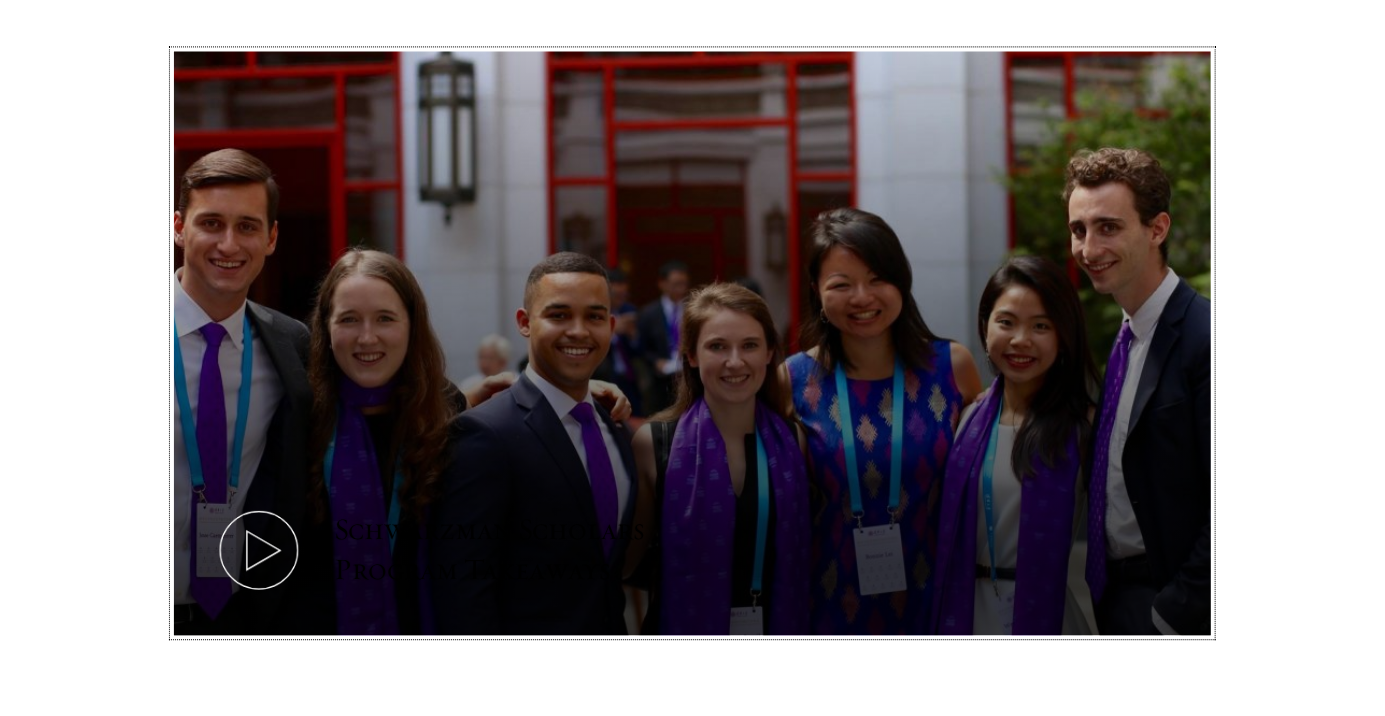 click 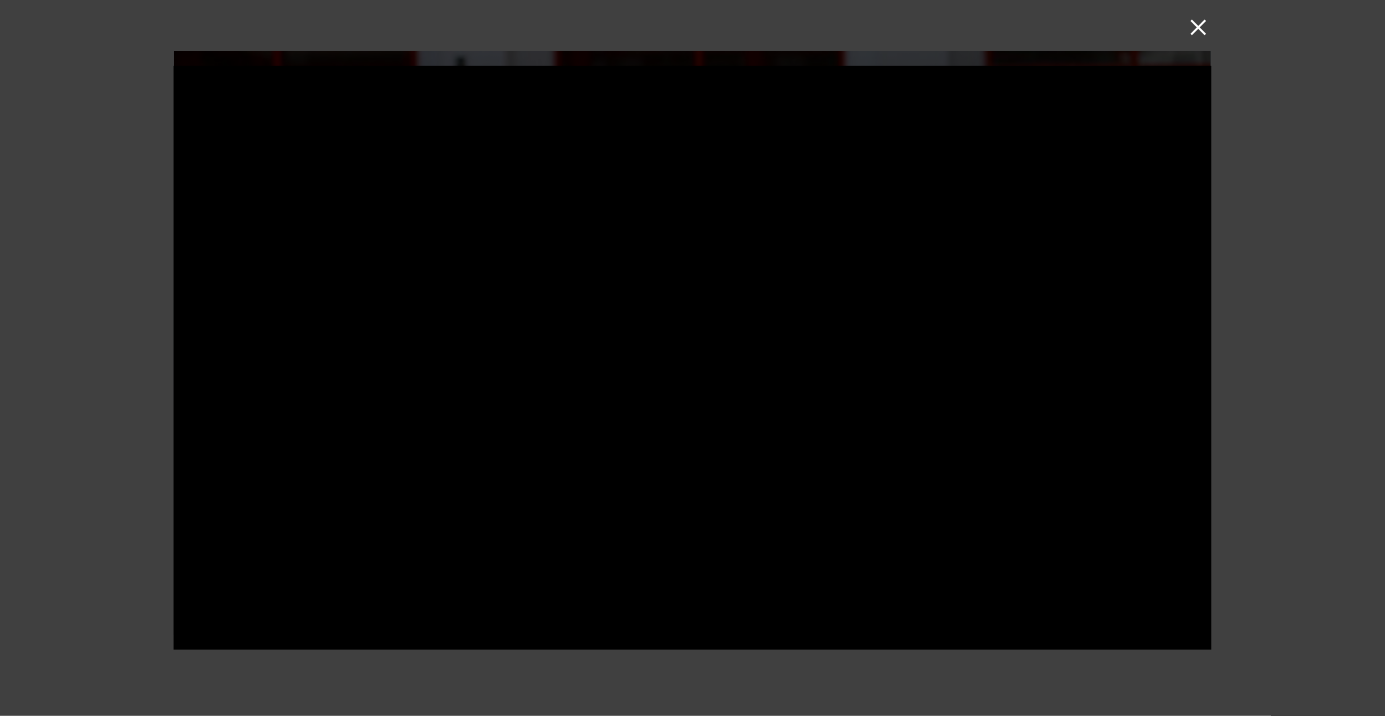 click at bounding box center (1198, 27) 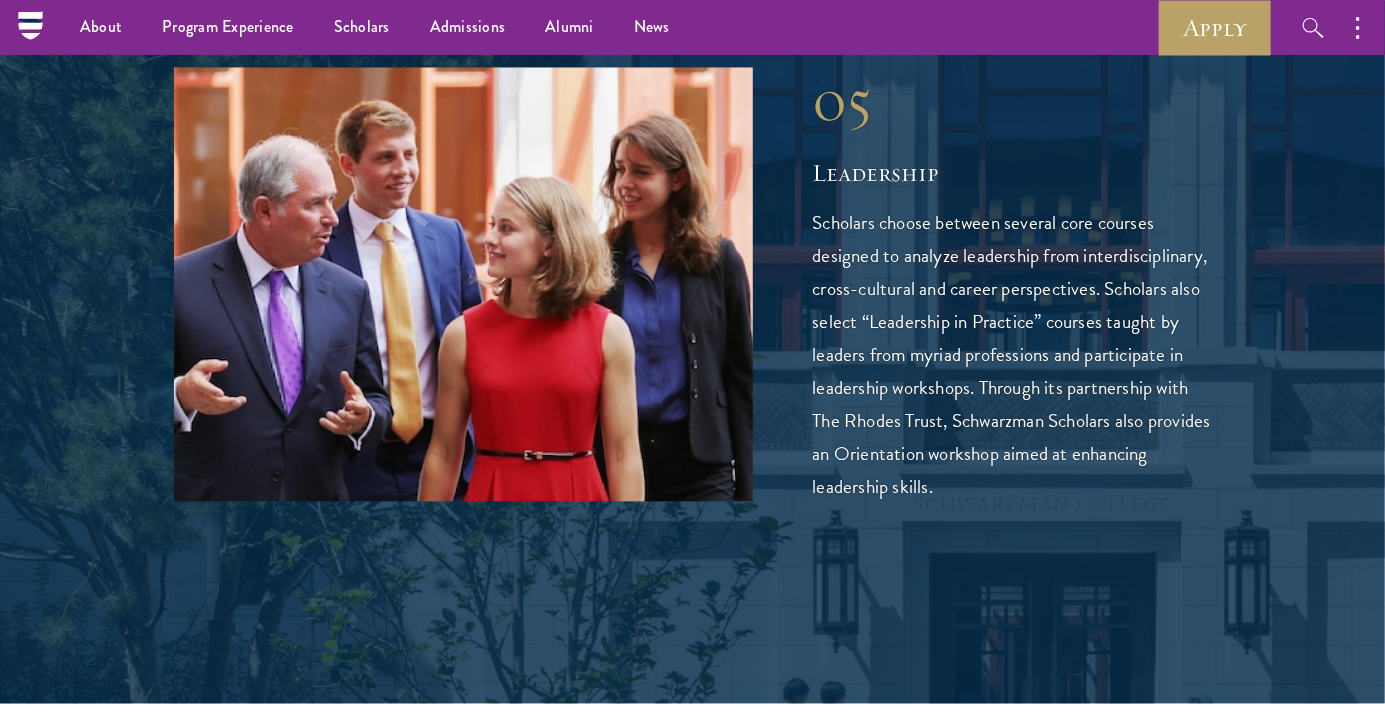 scroll, scrollTop: 5099, scrollLeft: 0, axis: vertical 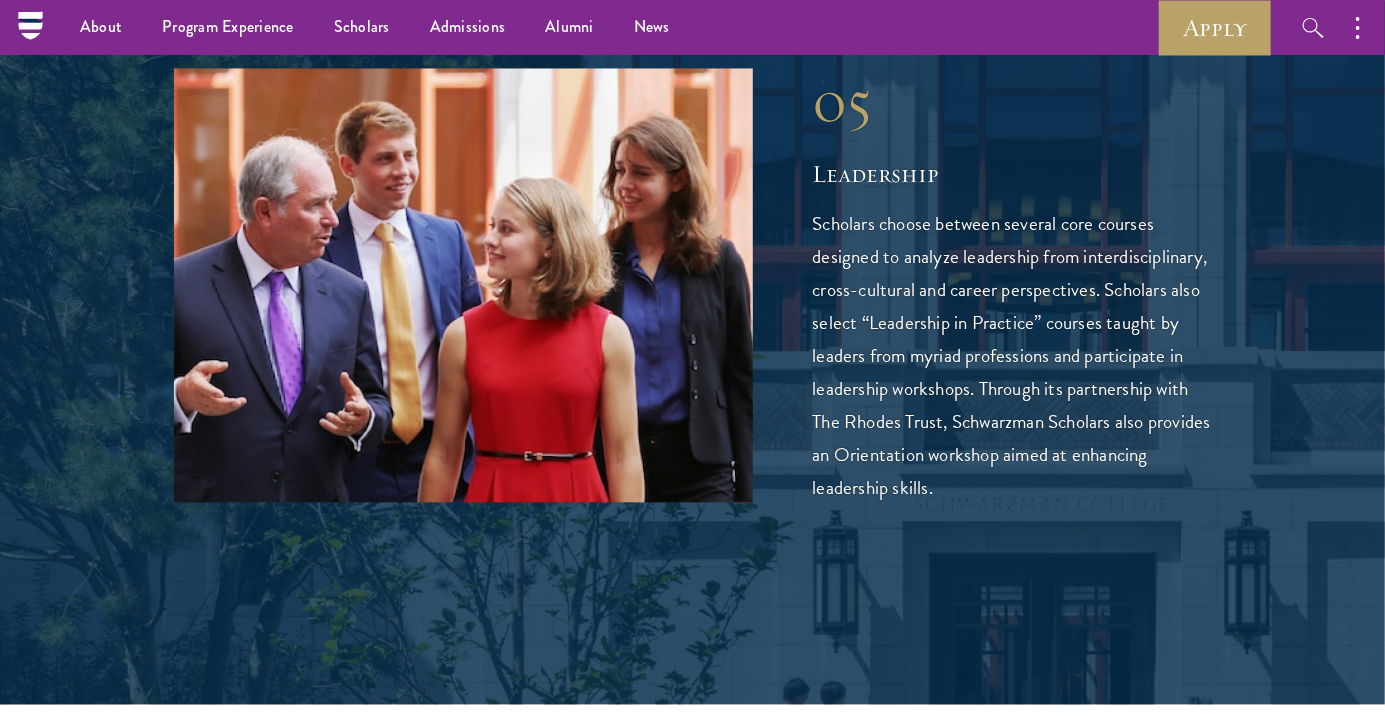 click on "05
Leadership
Scholars choose between several core courses designed to analyze leadership from interdisciplinary, cross-cultural and career perspectives. Scholars also select “Leadership in Practice” courses taught by leaders from myriad professions and participate in leadership workshops. Through its partnership with The Rhodes Trust, Schwarzman Scholars also provides an Orientation workshop aimed at enhancing leadership skills." at bounding box center (1012, 284) 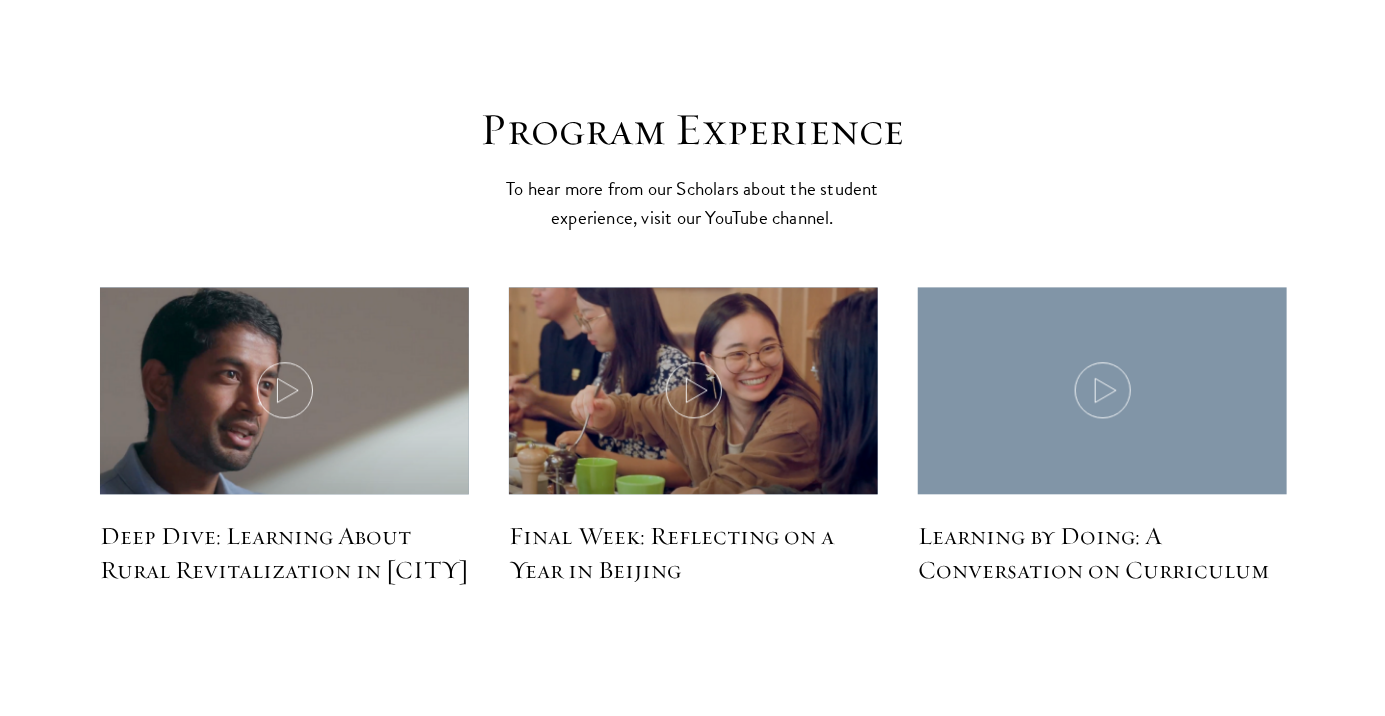 scroll, scrollTop: 8522, scrollLeft: 0, axis: vertical 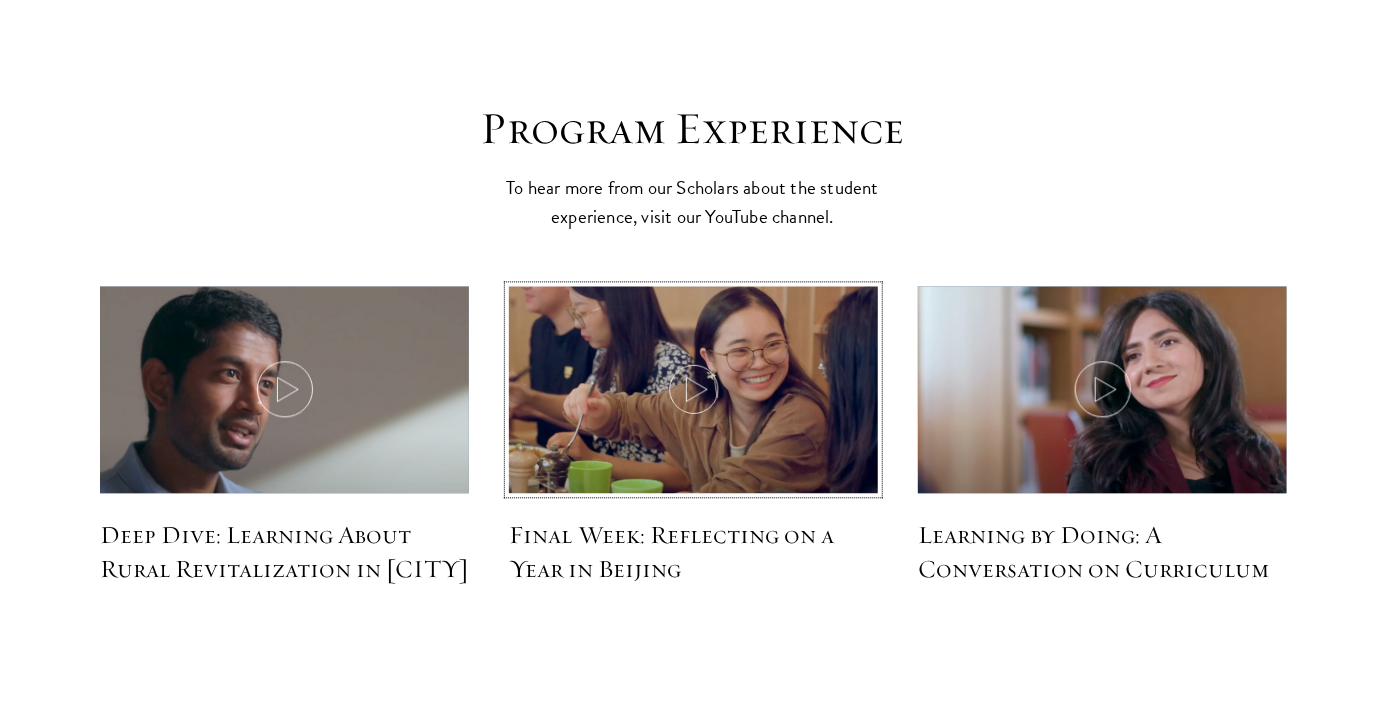 click 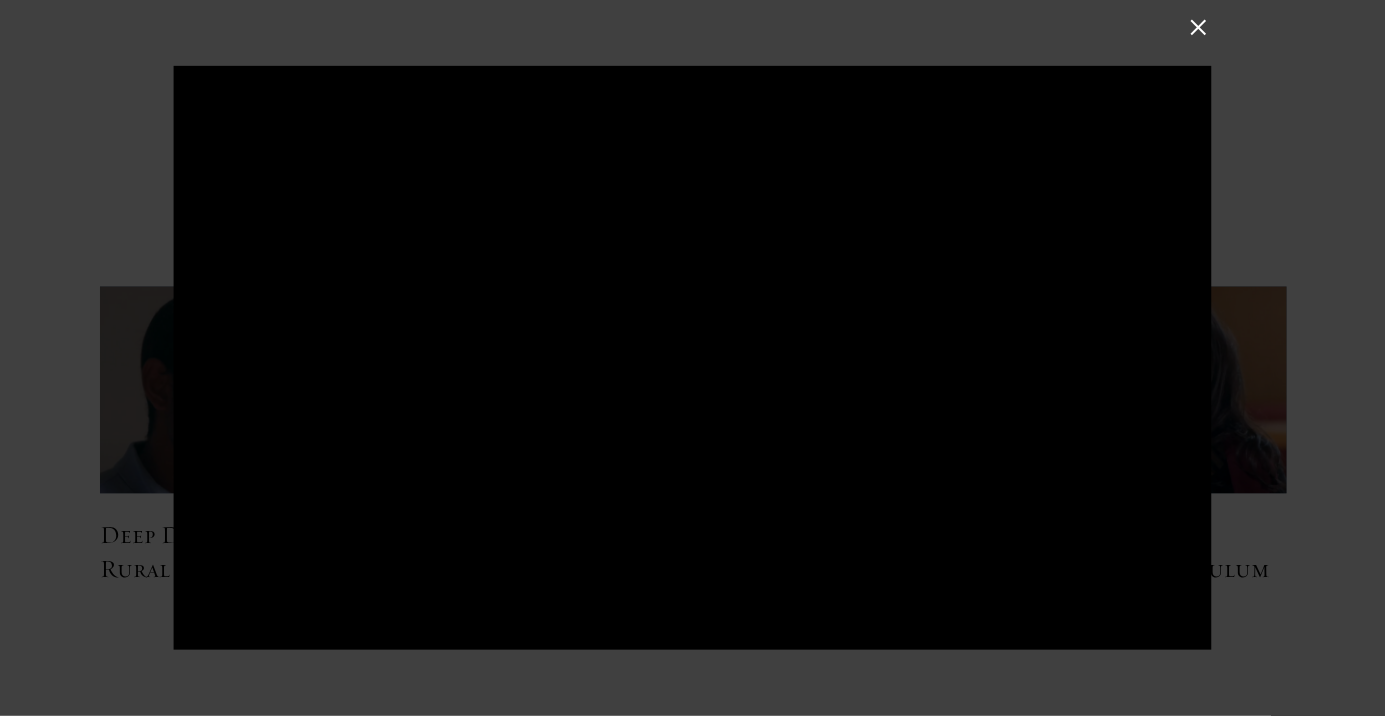 click at bounding box center [1198, 27] 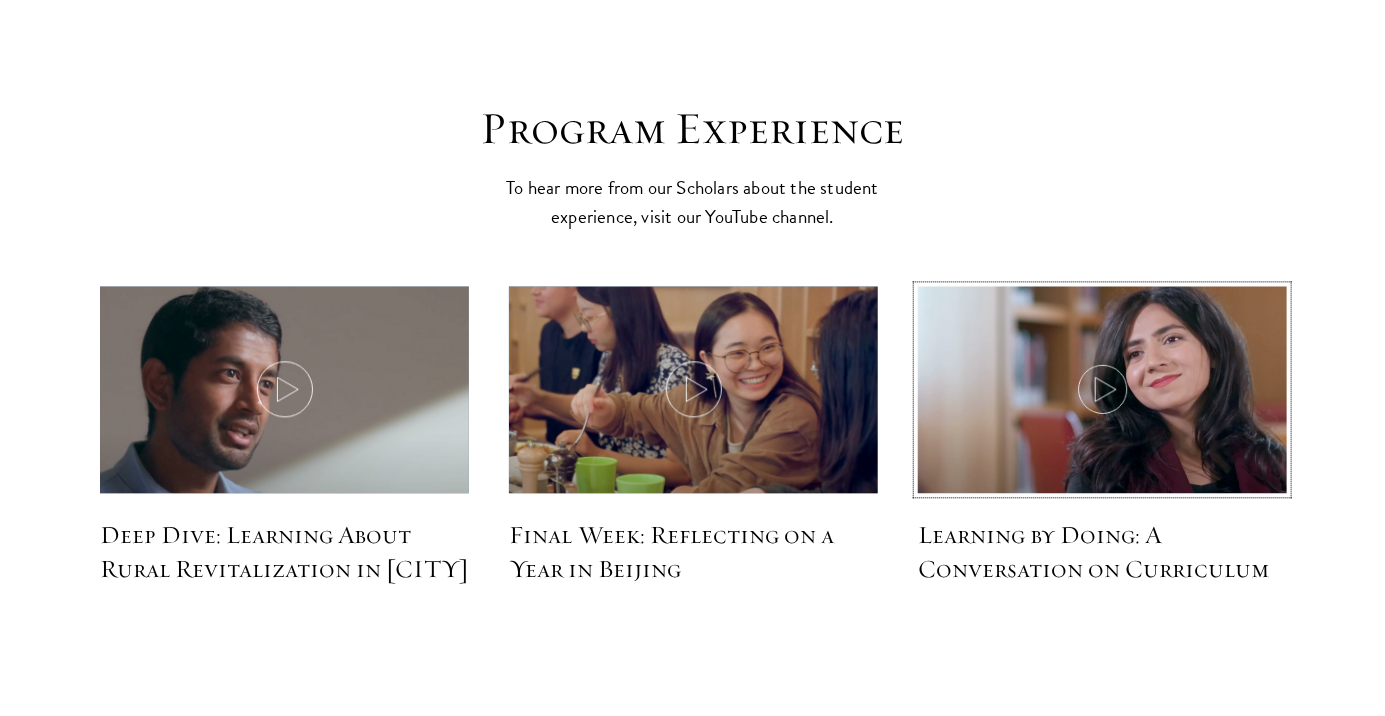 click 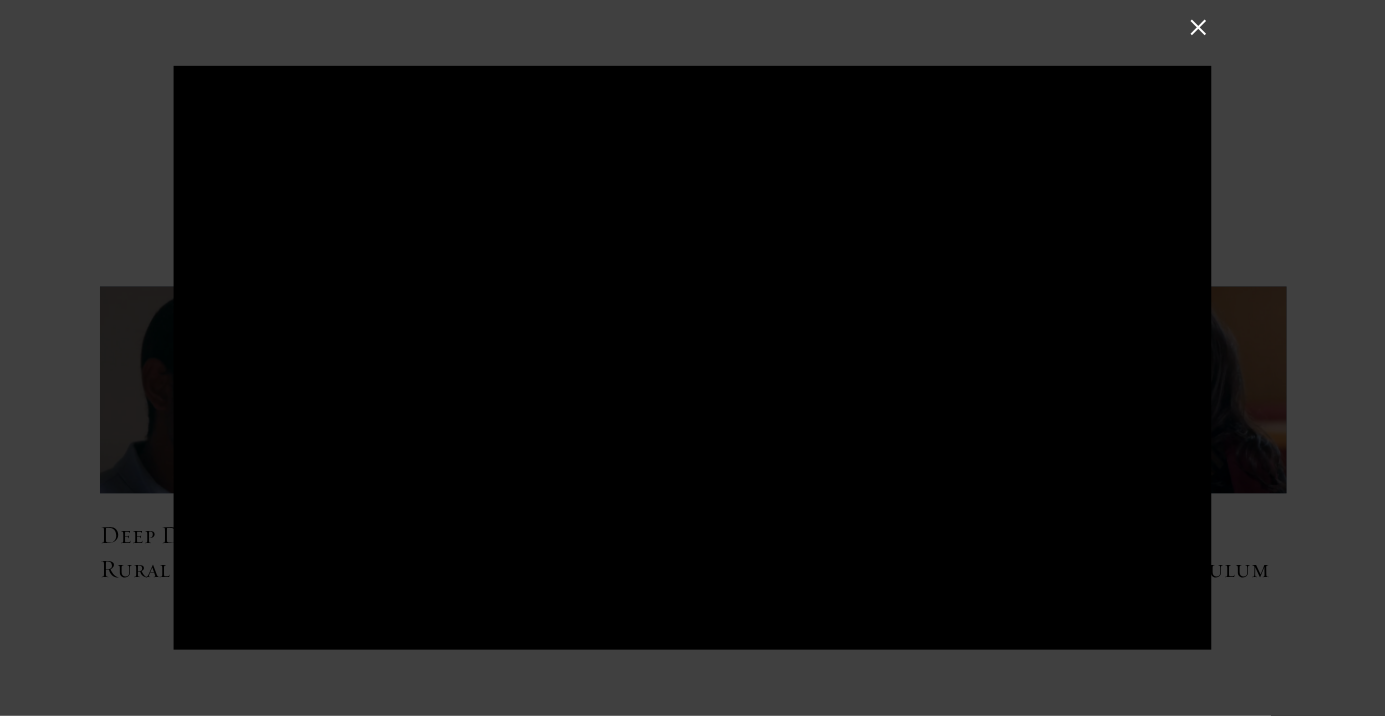 click at bounding box center [1198, 27] 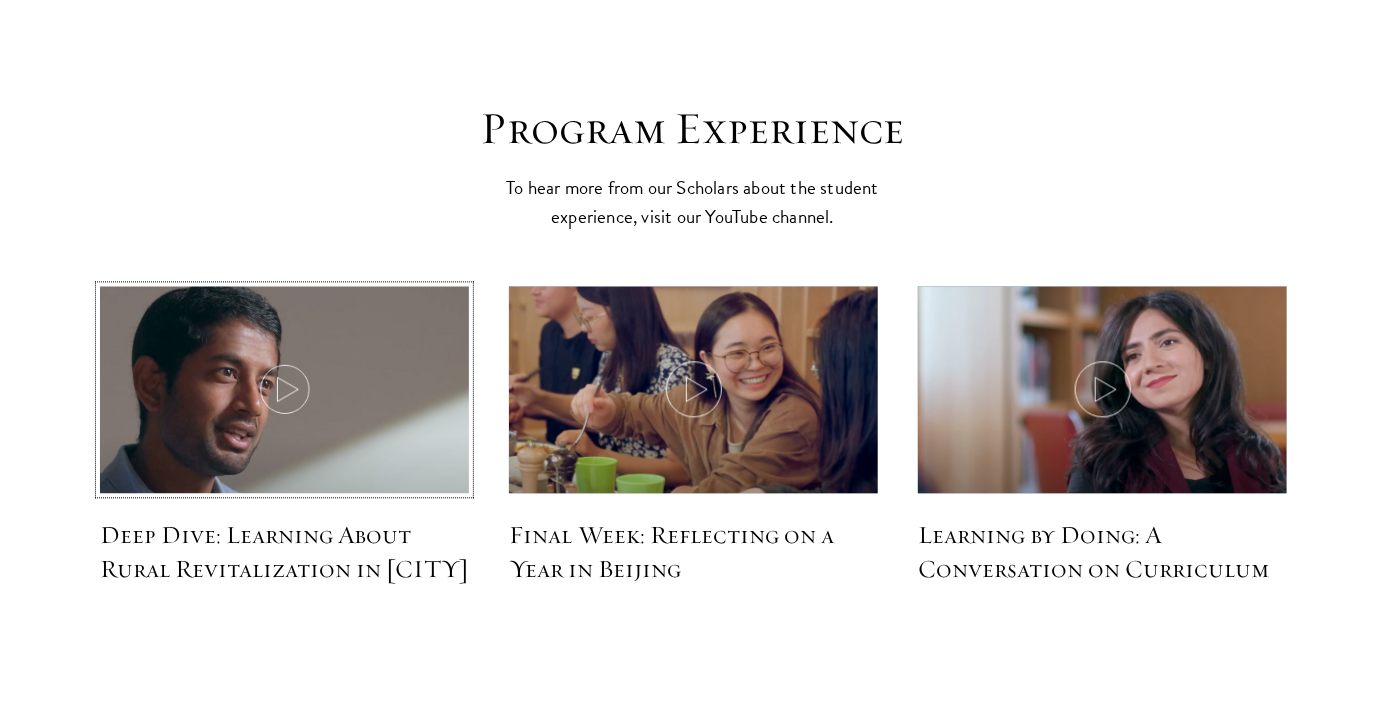 click 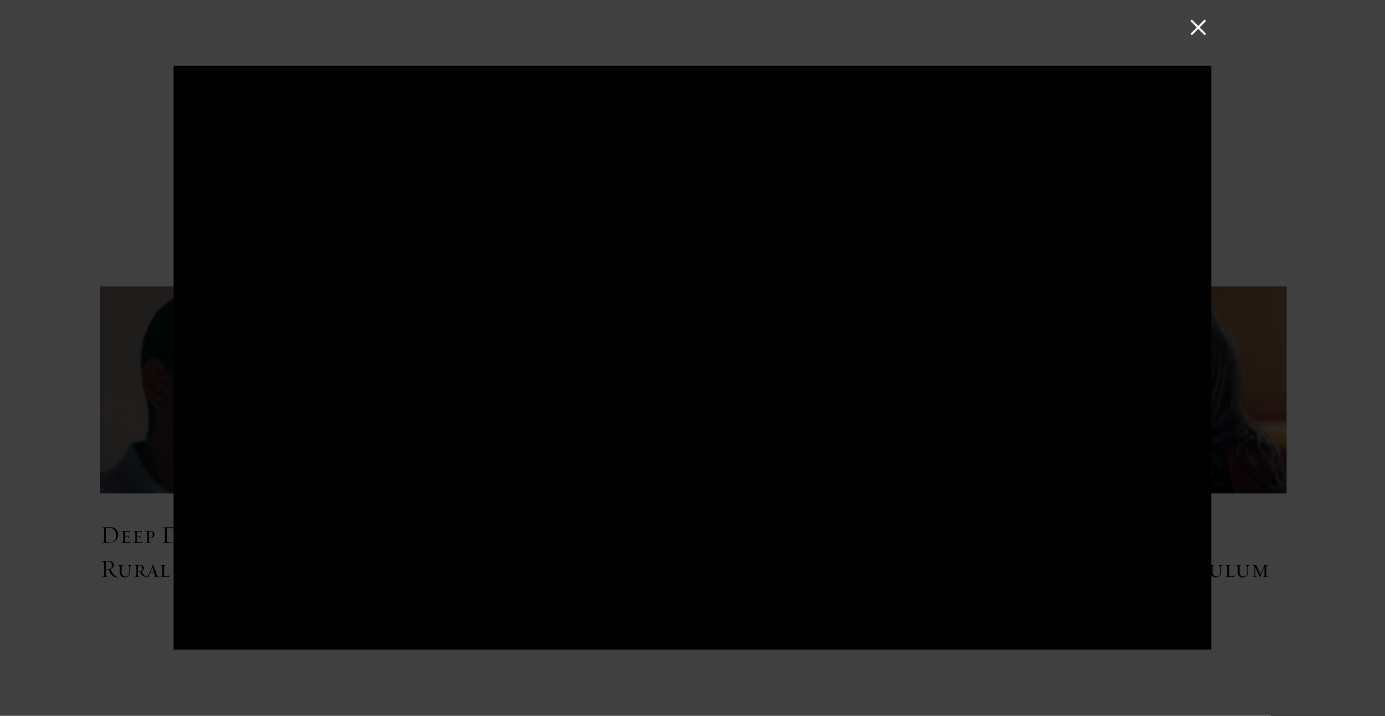 click at bounding box center [1198, 27] 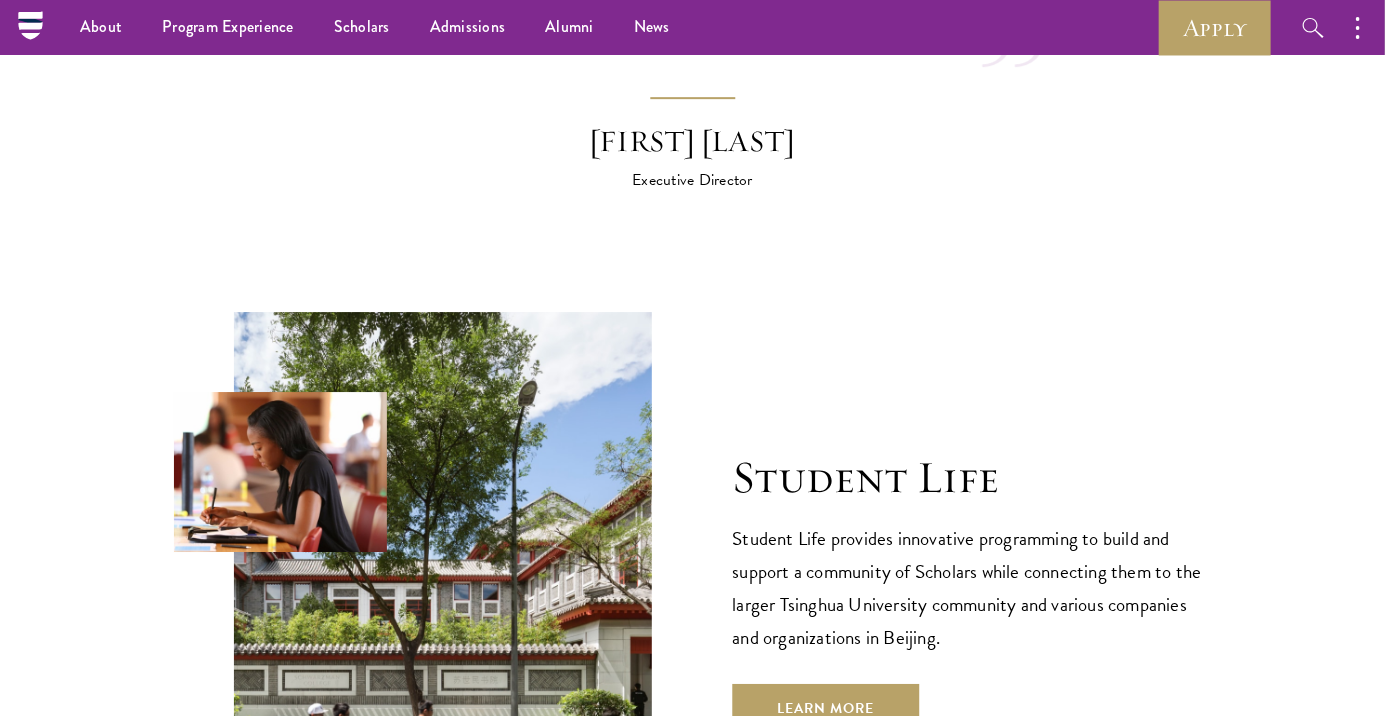 scroll, scrollTop: 6144, scrollLeft: 0, axis: vertical 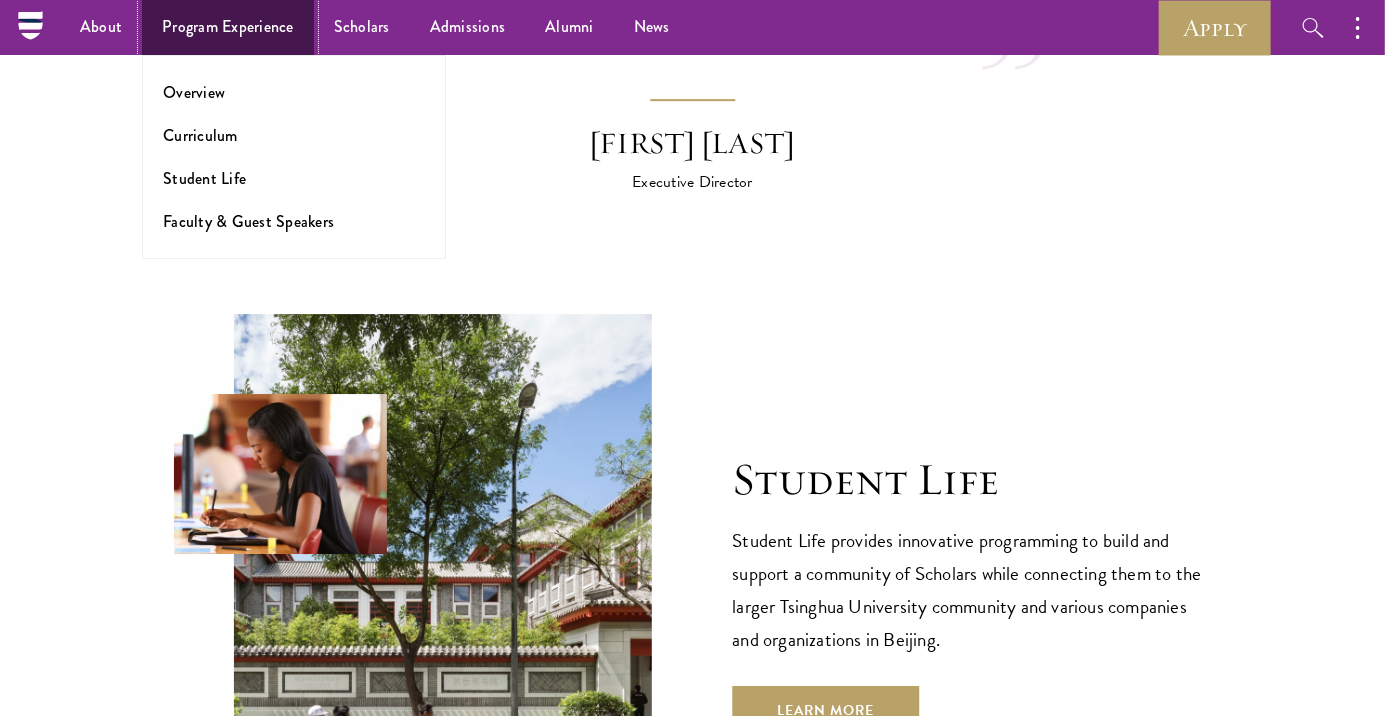 click on "Program Experience" at bounding box center (228, 27) 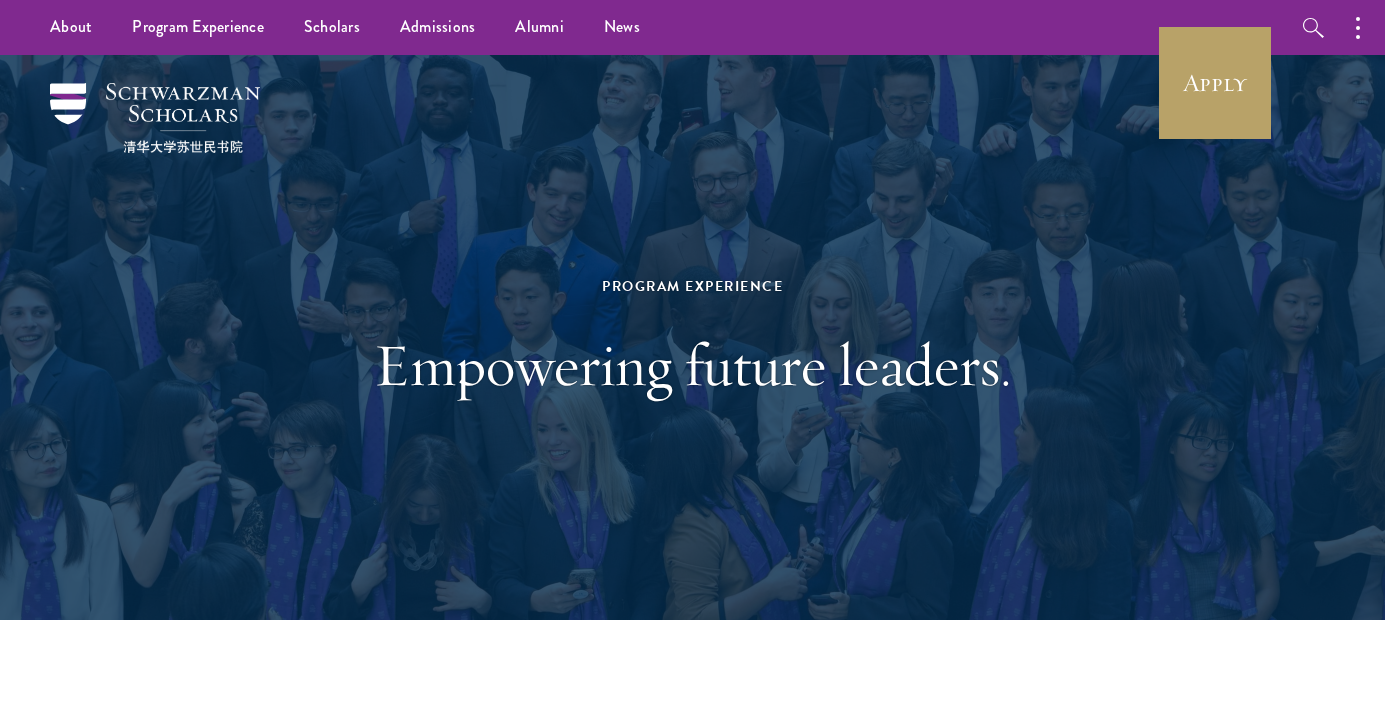 scroll, scrollTop: 113, scrollLeft: 0, axis: vertical 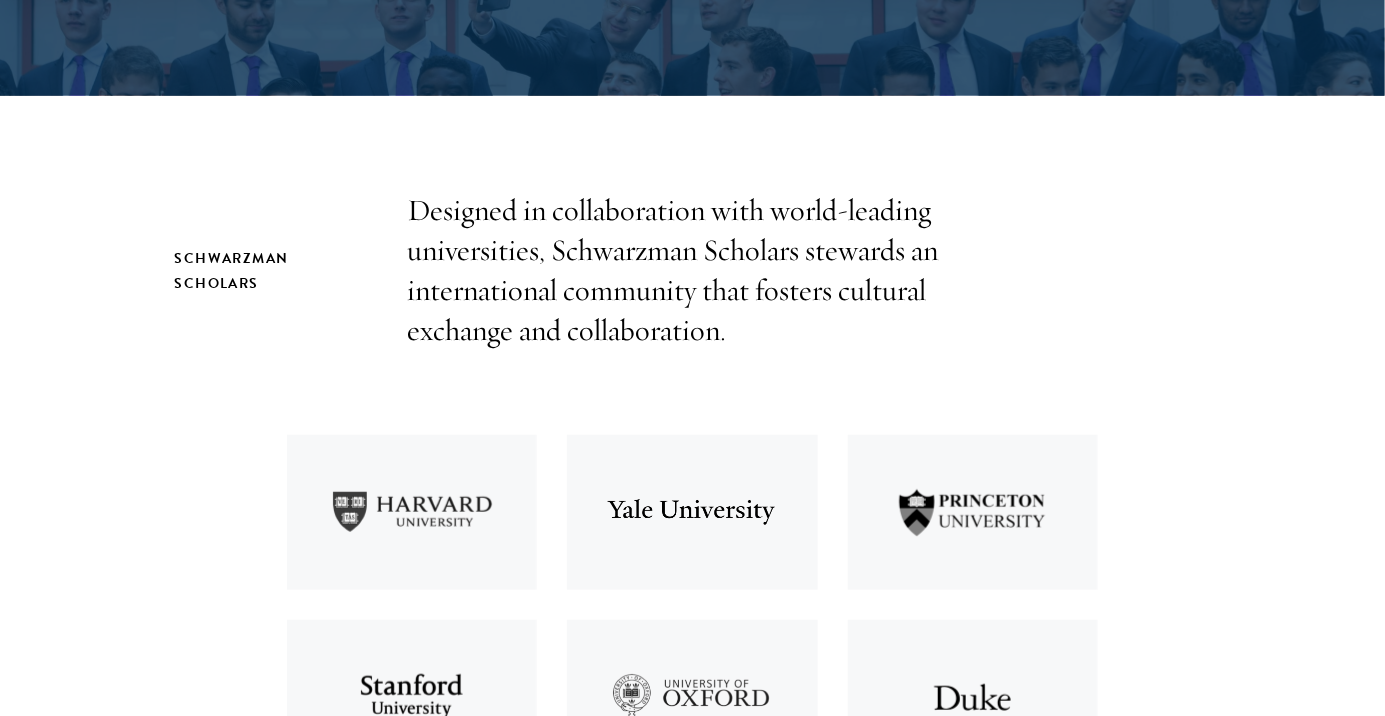 click on "Schwarzman Scholars
Designed in collaboration with world-leading universities, Schwarzman Scholars stewards an international community that fosters cultural exchange and collaboration.
Schwarzman Scholars is a fully-funded, one-year master’s degree and leadership program at Tsinghua University in Beijing, China. At the heart of the program are world-renowned advisers, a rigorous and innovative study of global affairs, and hands-on exploration of Chinese culture and commerce.
View an overview of Schwarzman Scholars.
DOWNLOAD
Schwarzman Scholars Program Takeaways" at bounding box center [692, 1126] 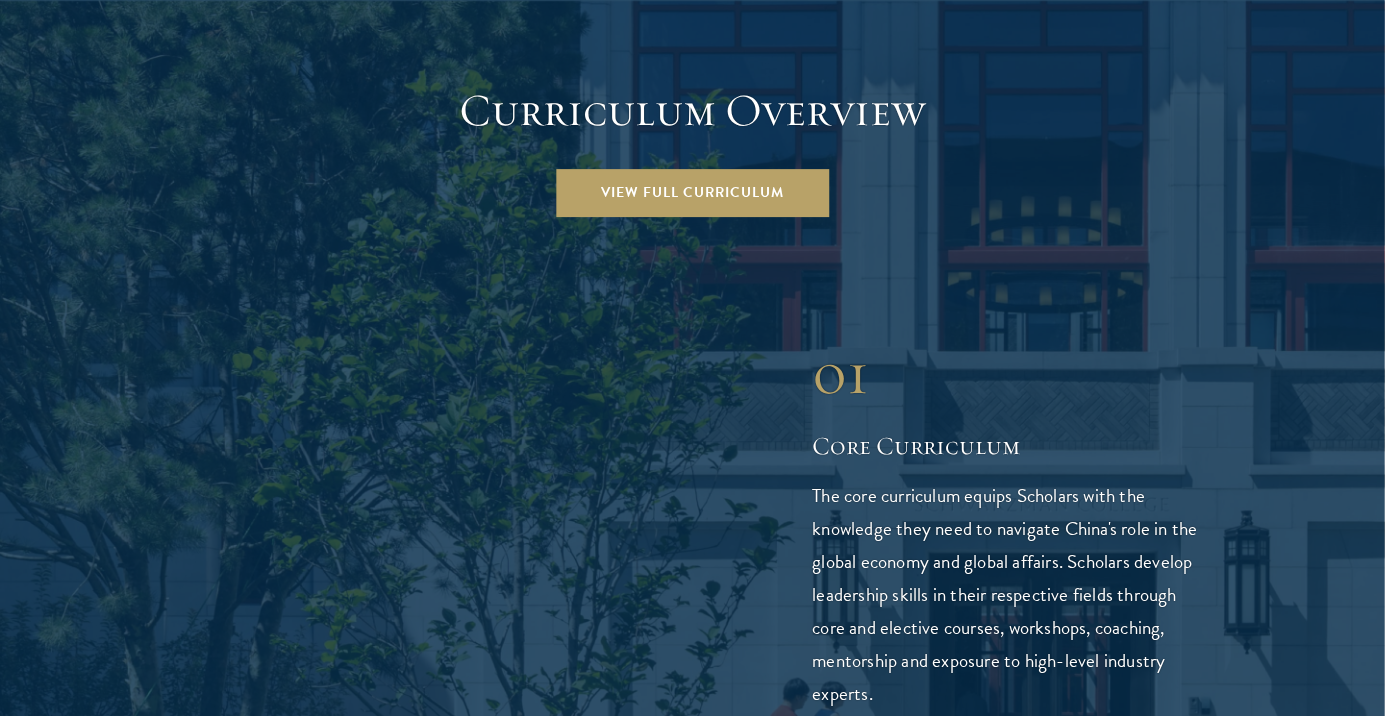 scroll, scrollTop: 2763, scrollLeft: 0, axis: vertical 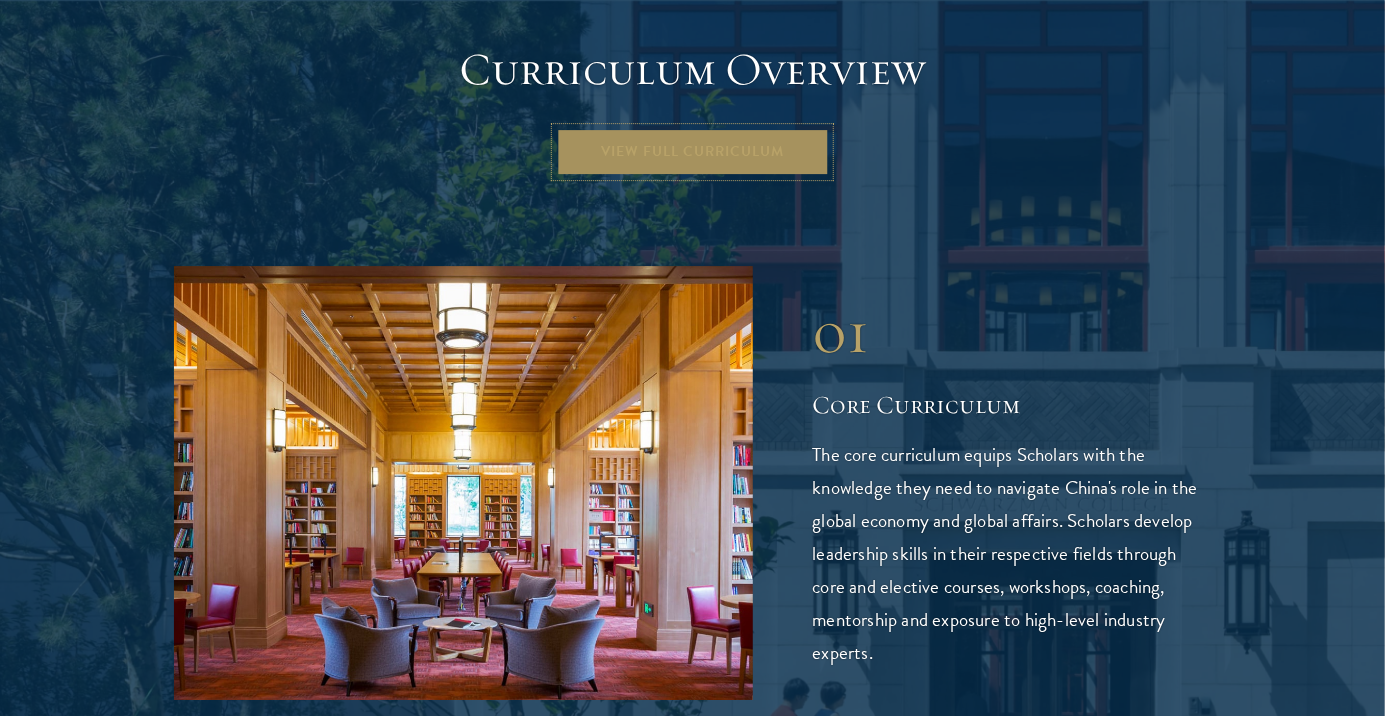 click on "View Full Curriculum" at bounding box center [692, 152] 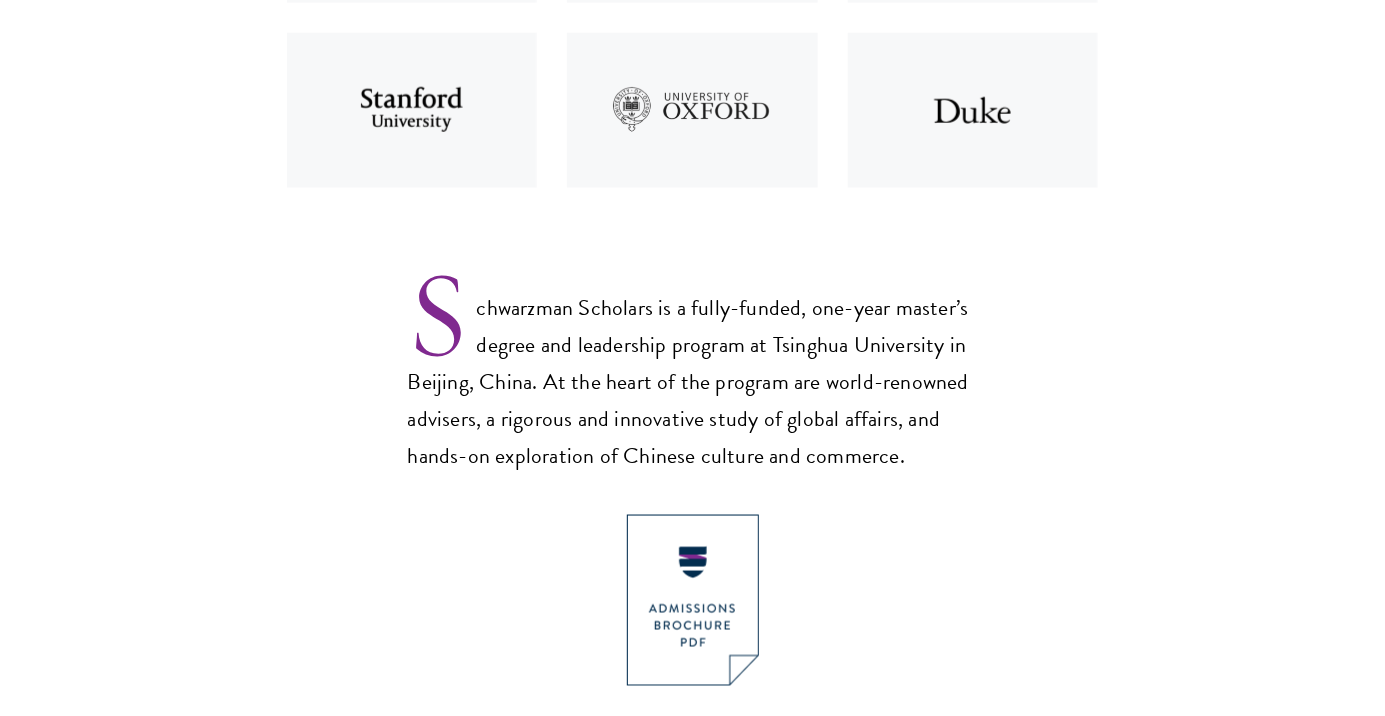 scroll, scrollTop: 1124, scrollLeft: 0, axis: vertical 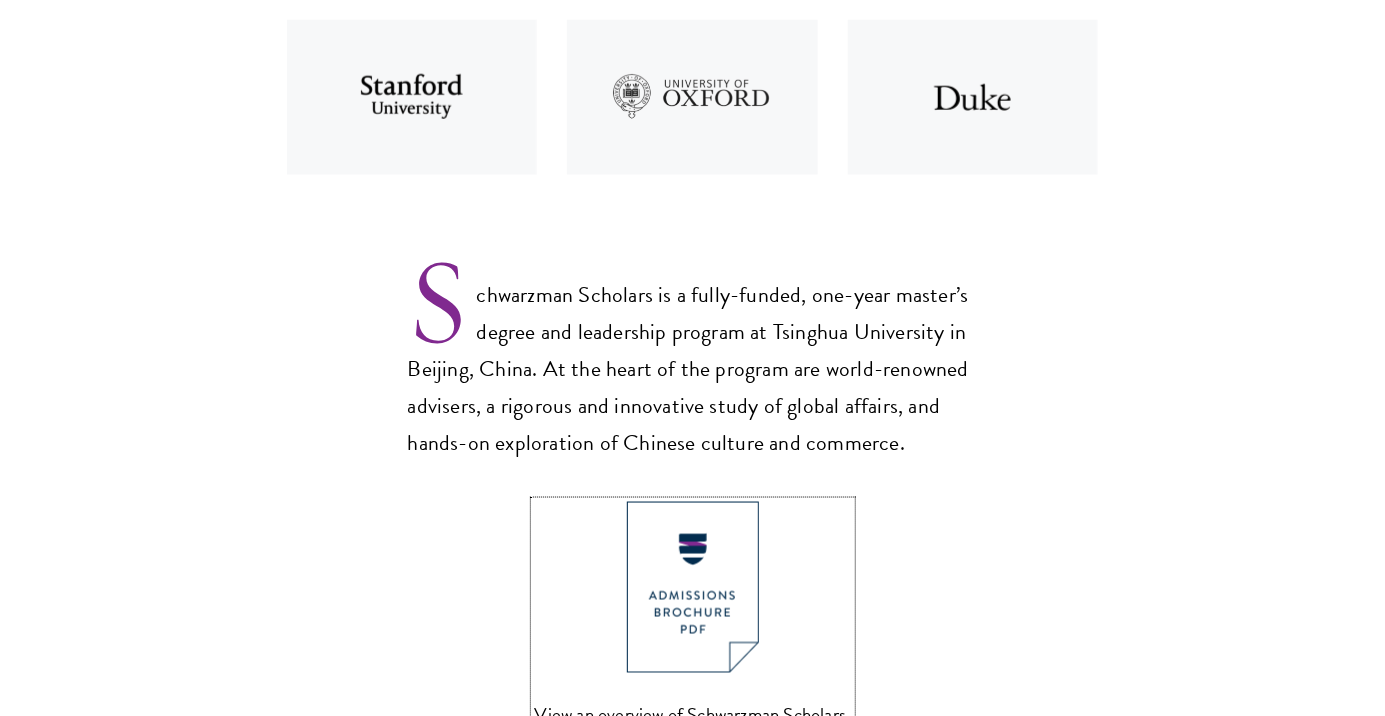 click at bounding box center (693, 587) 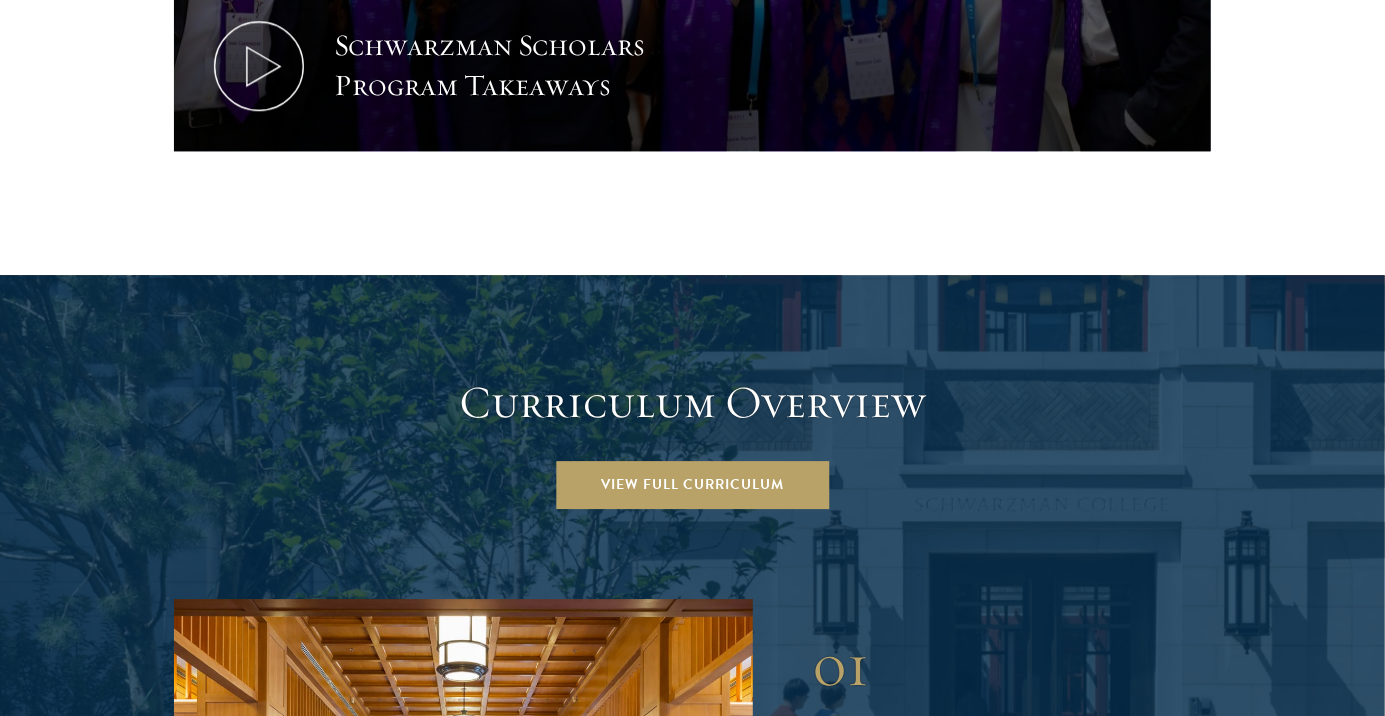 scroll, scrollTop: 2432, scrollLeft: 0, axis: vertical 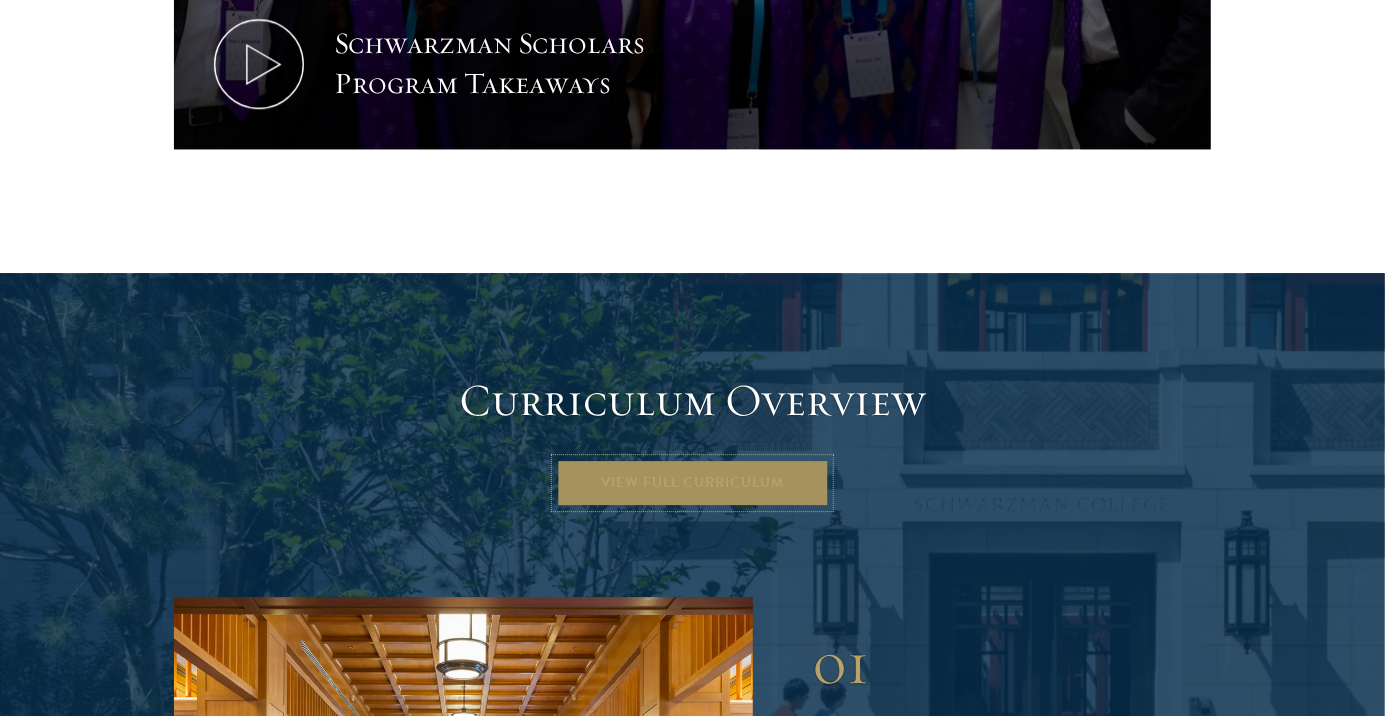 click on "View Full Curriculum" at bounding box center [692, 483] 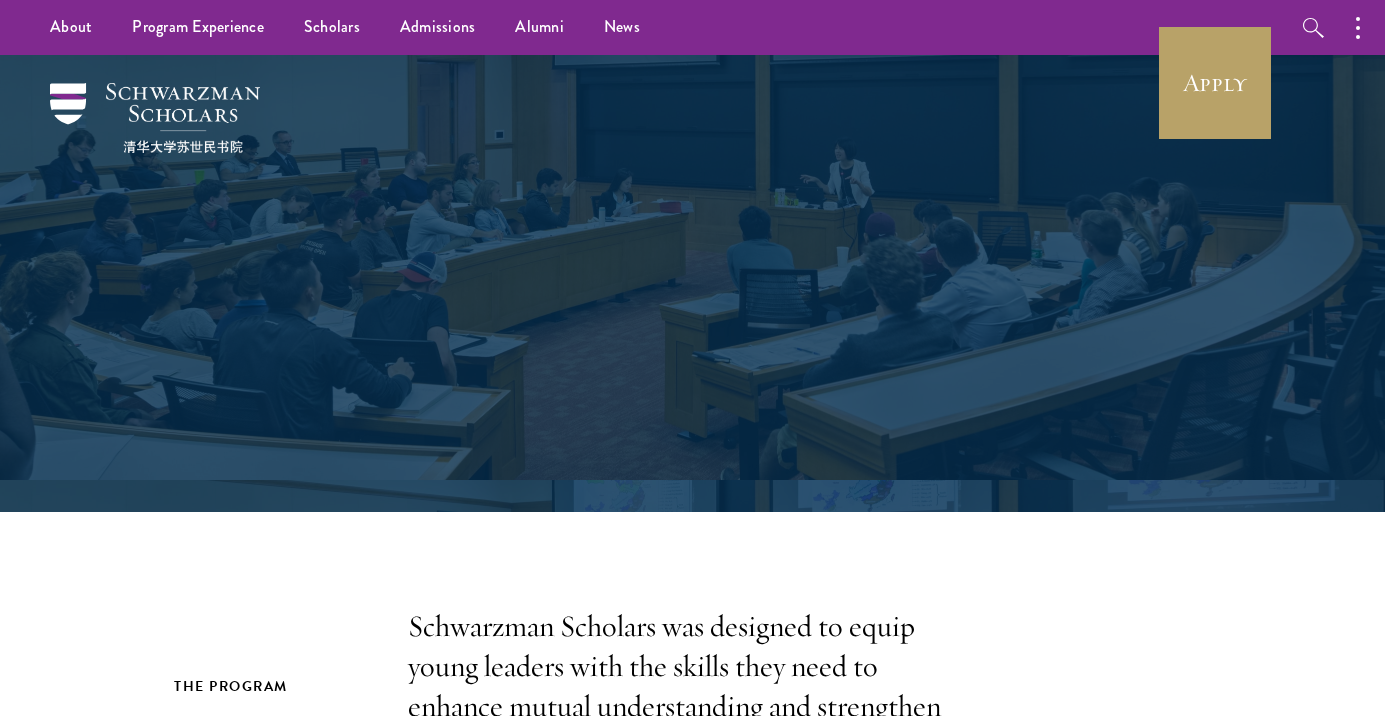 scroll, scrollTop: 0, scrollLeft: 0, axis: both 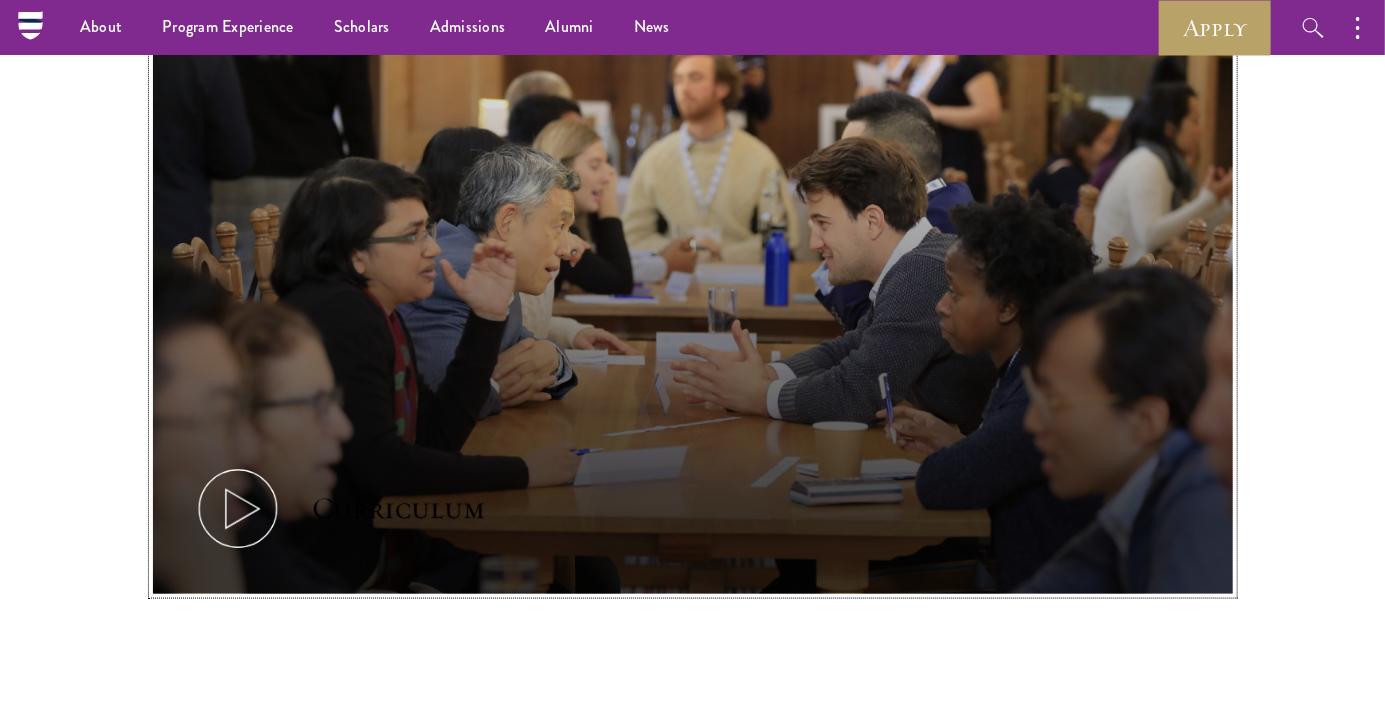 click 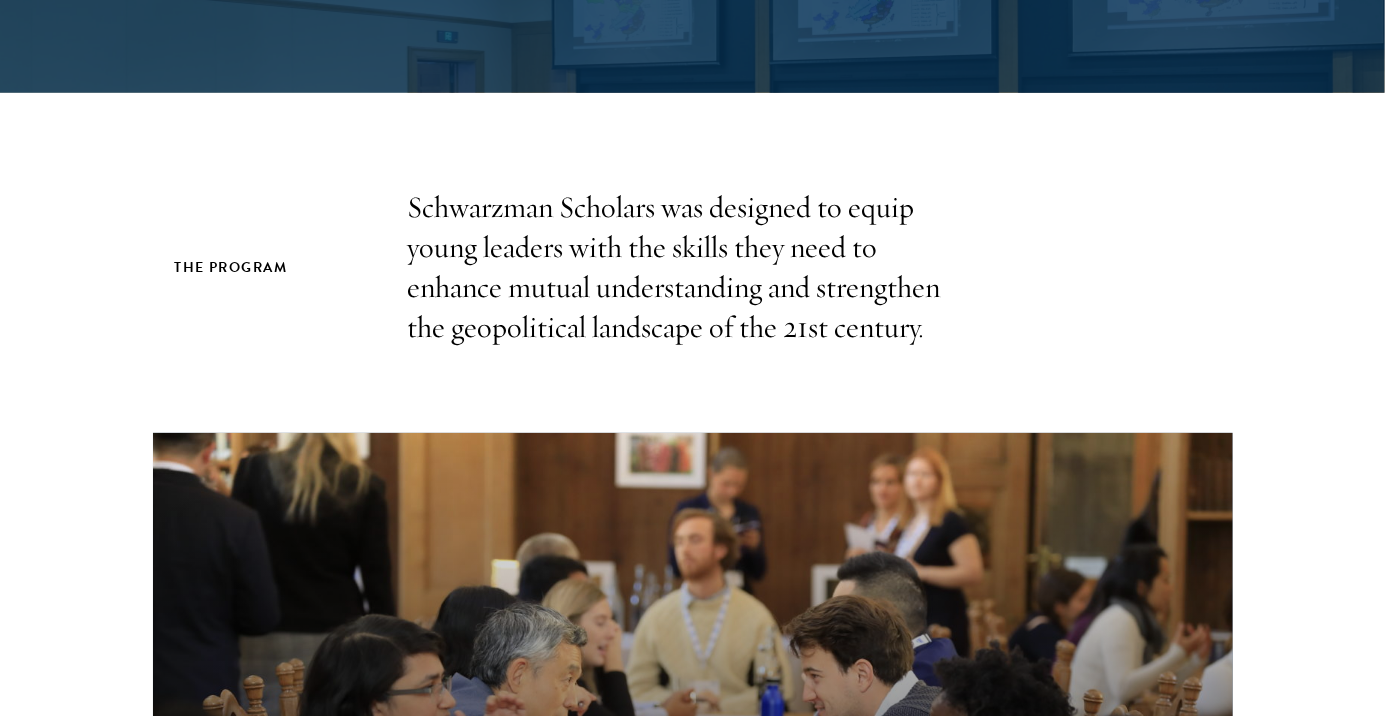 scroll, scrollTop: 0, scrollLeft: 0, axis: both 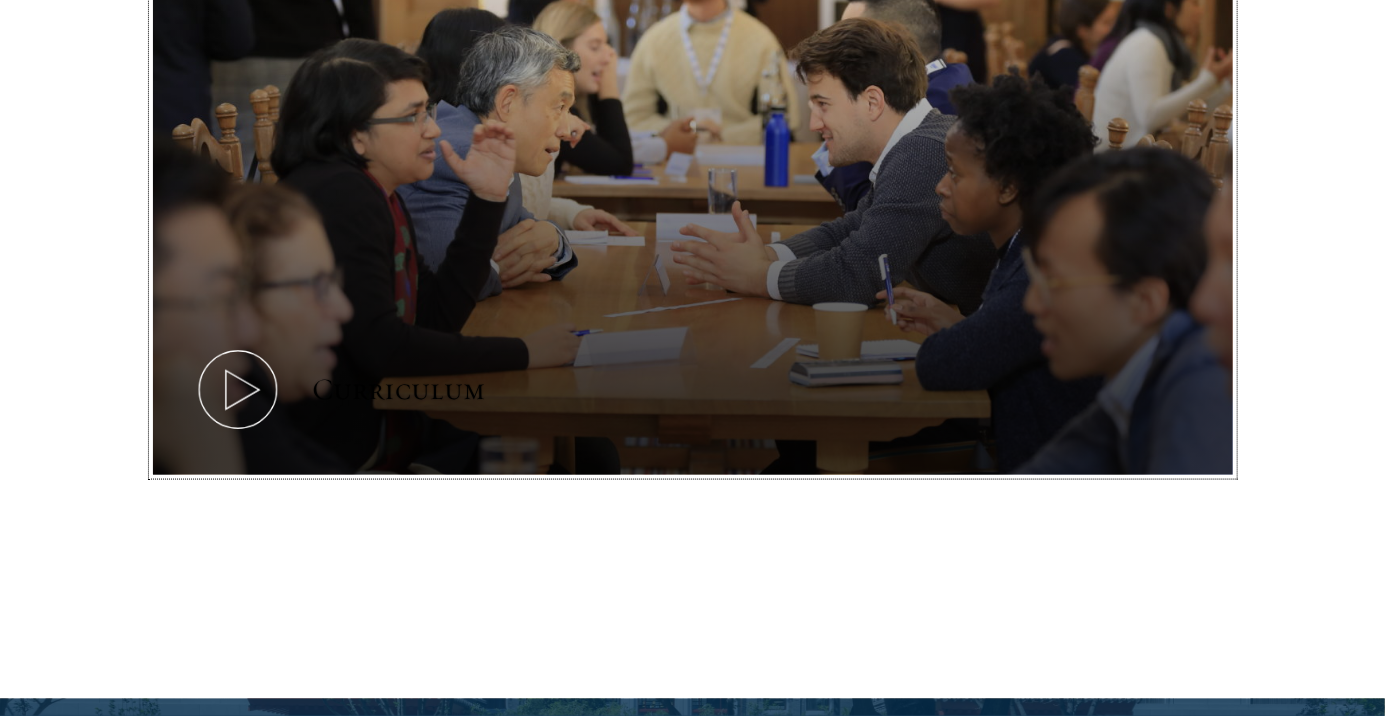 click 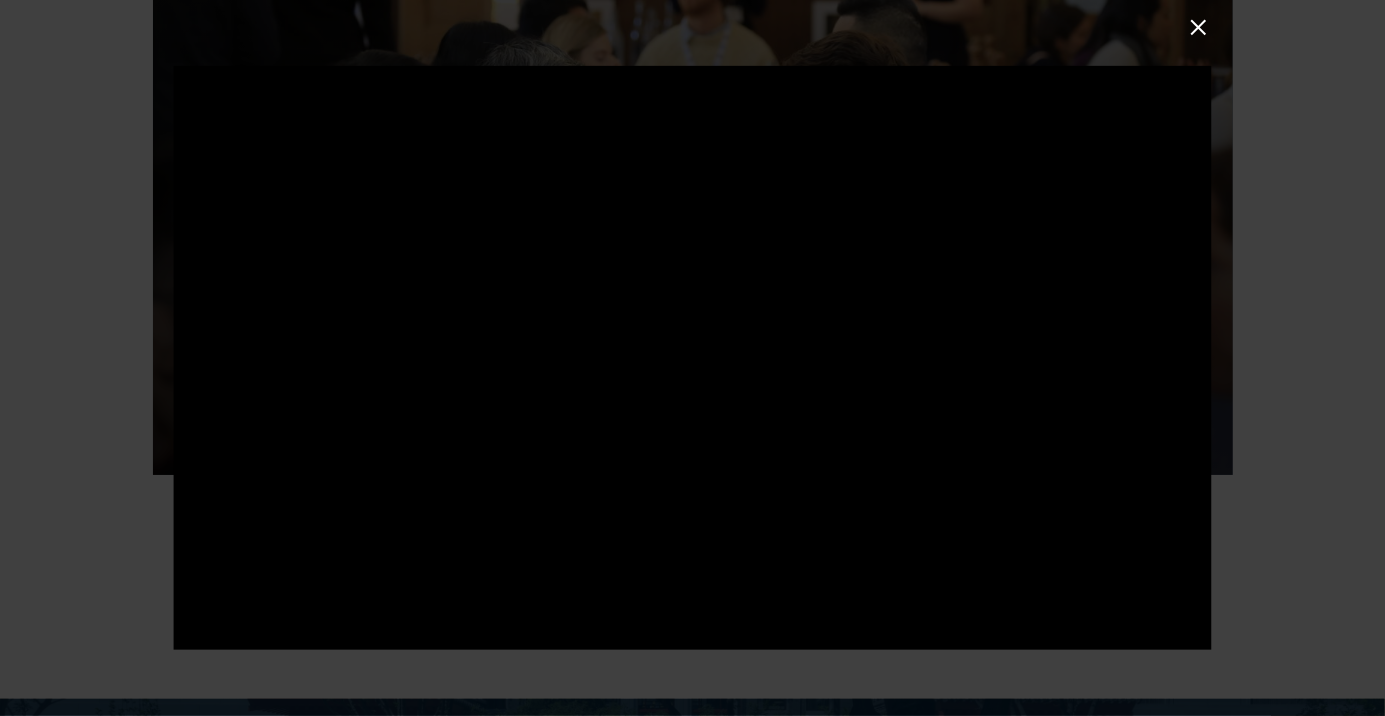 click at bounding box center (1198, 27) 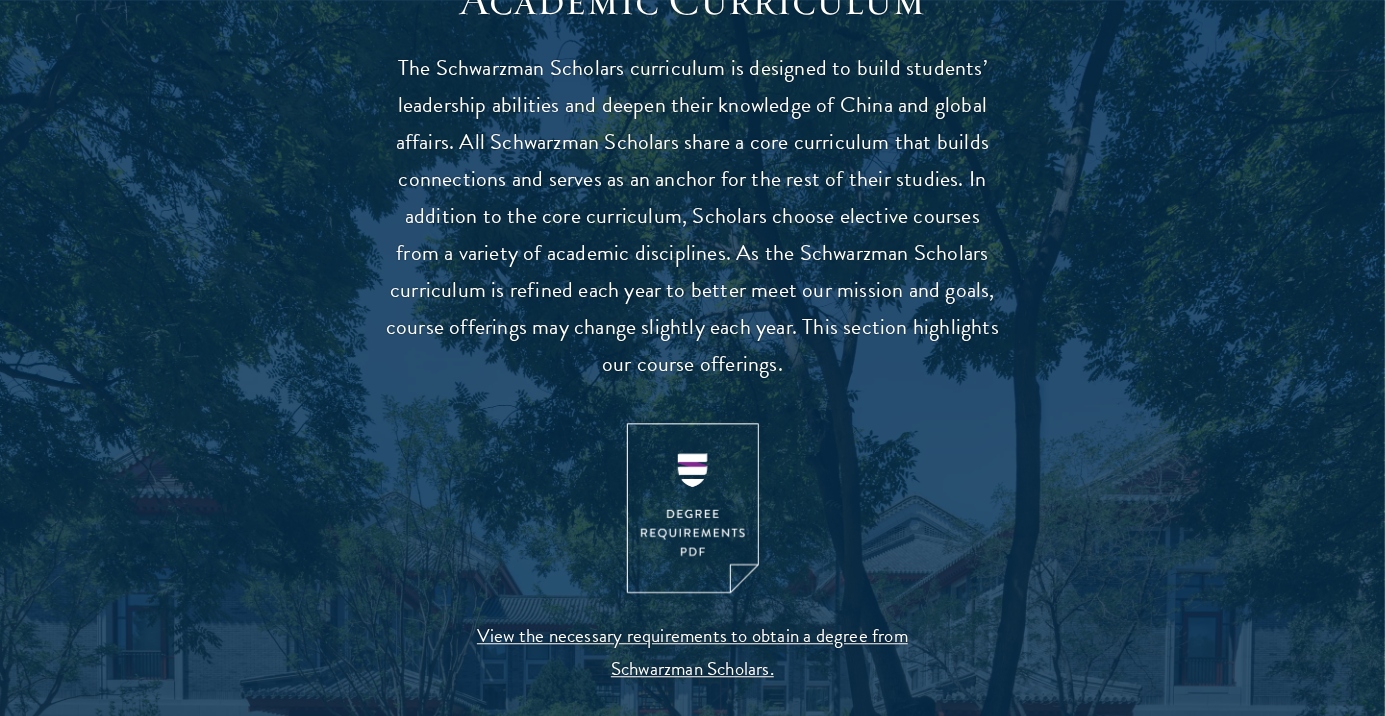 scroll, scrollTop: 1811, scrollLeft: 0, axis: vertical 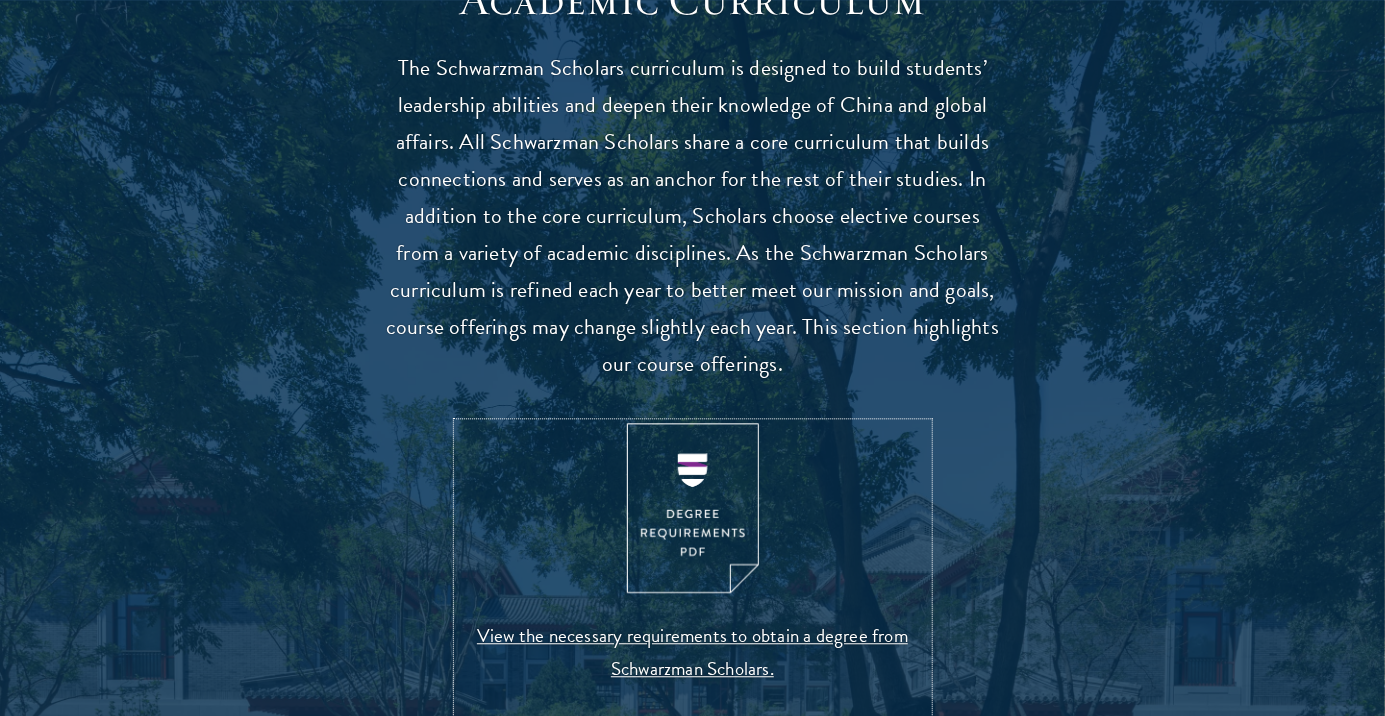 click at bounding box center [693, 508] 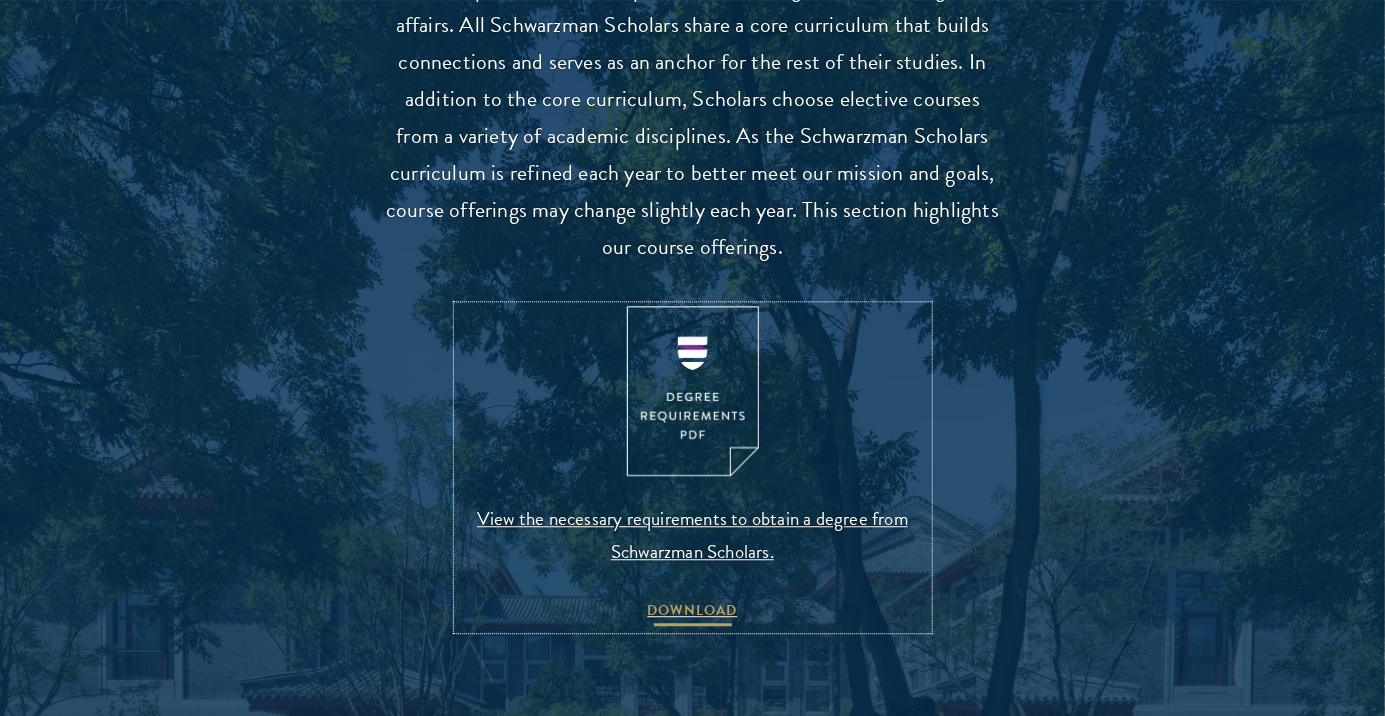 scroll, scrollTop: 1932, scrollLeft: 0, axis: vertical 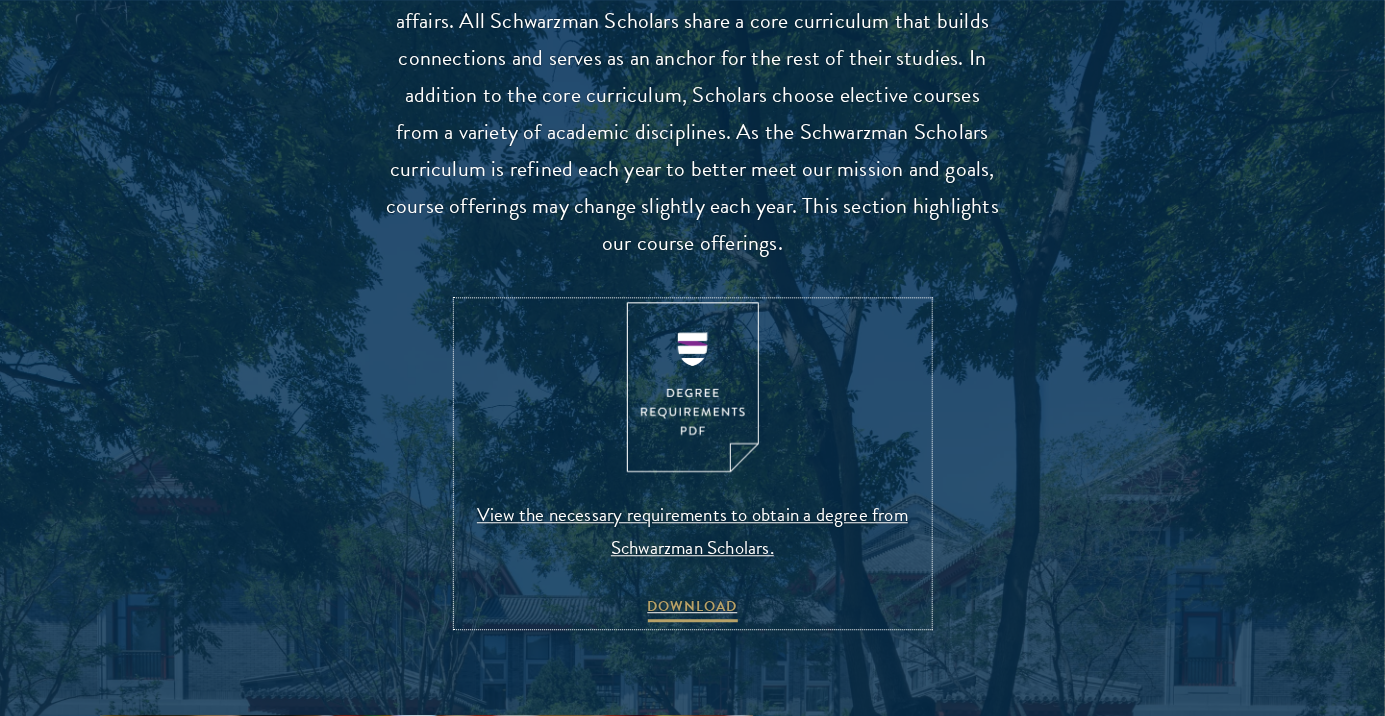 click on "View the necessary requirements to obtain a degree from Schwarzman Scholars." at bounding box center (693, 531) 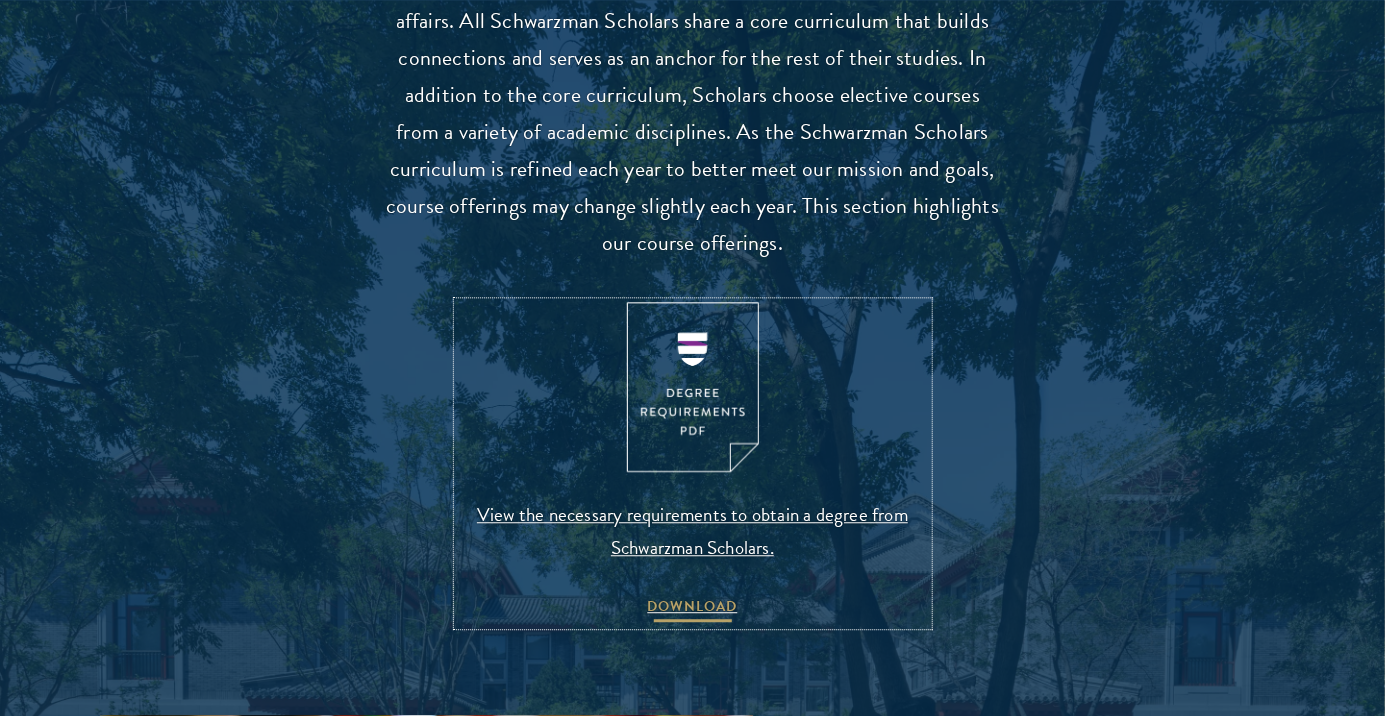 click on "DOWNLOAD" at bounding box center [693, 609] 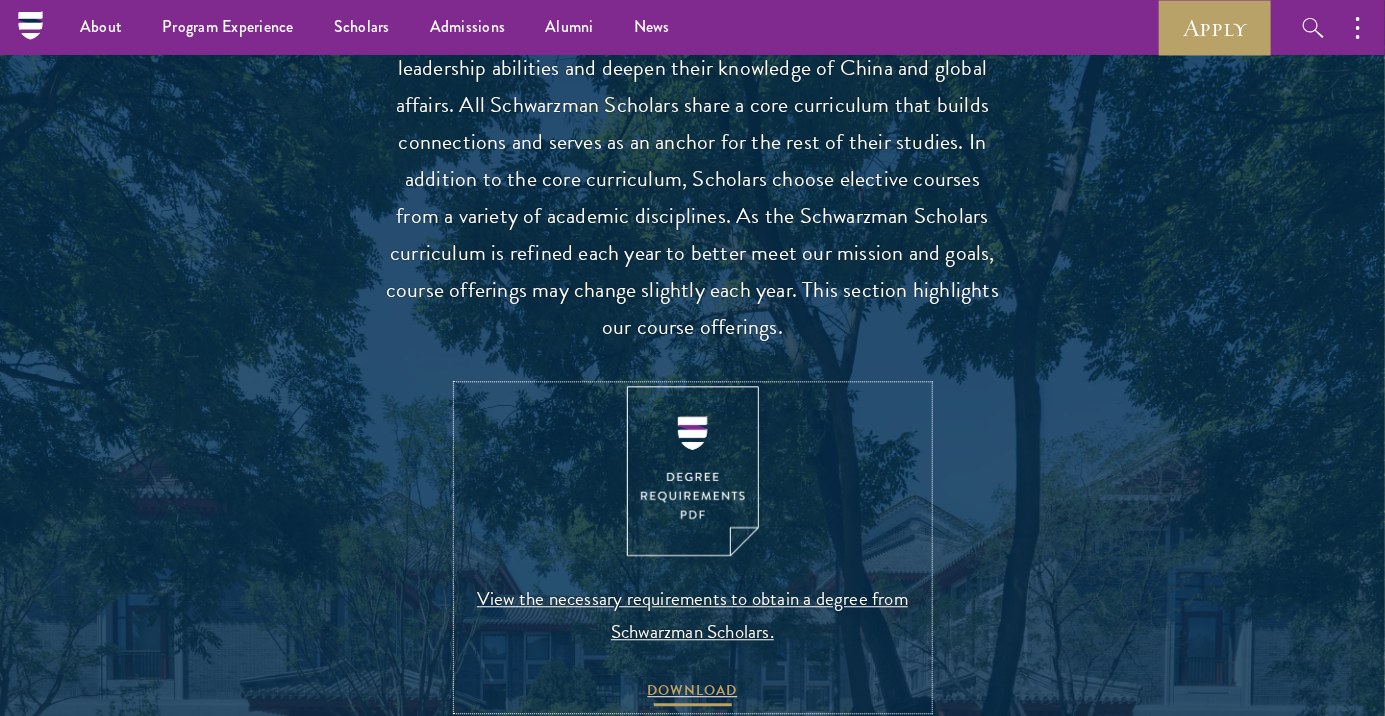 scroll, scrollTop: 1849, scrollLeft: 0, axis: vertical 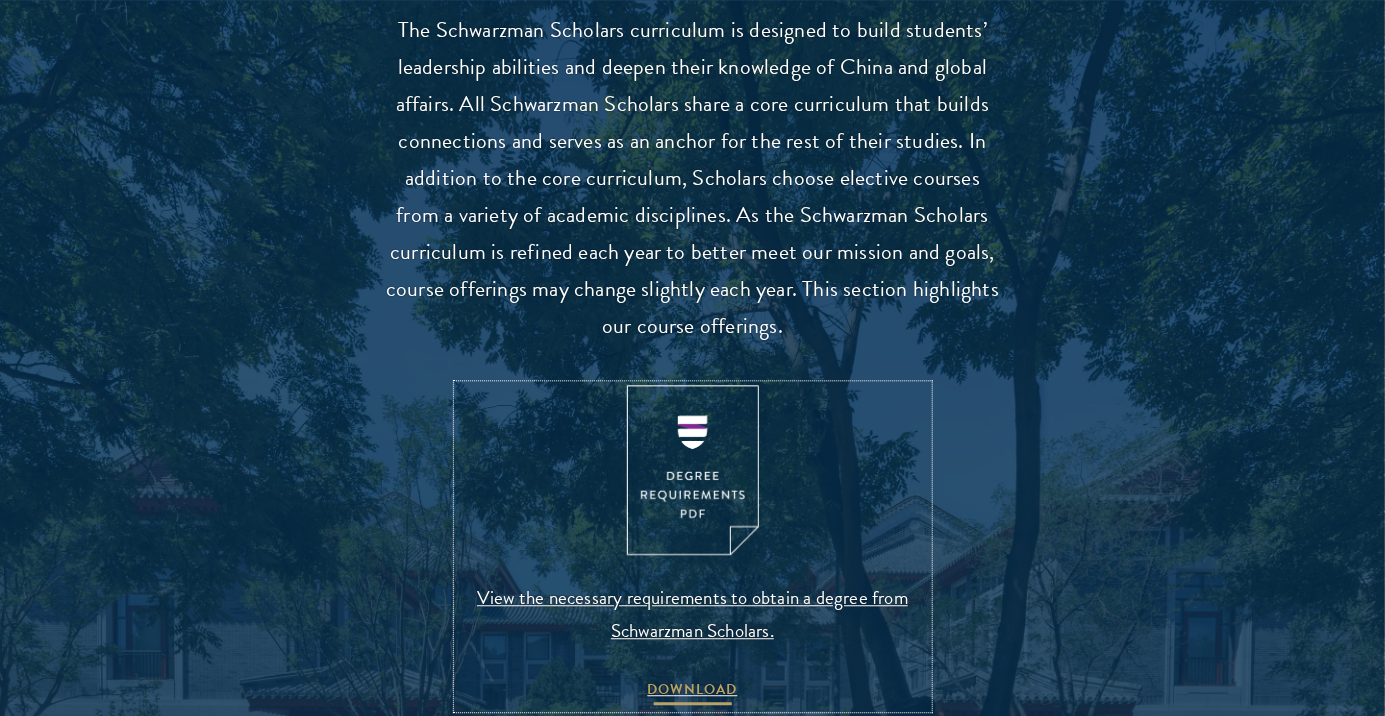 click on "DOWNLOAD" at bounding box center (693, 692) 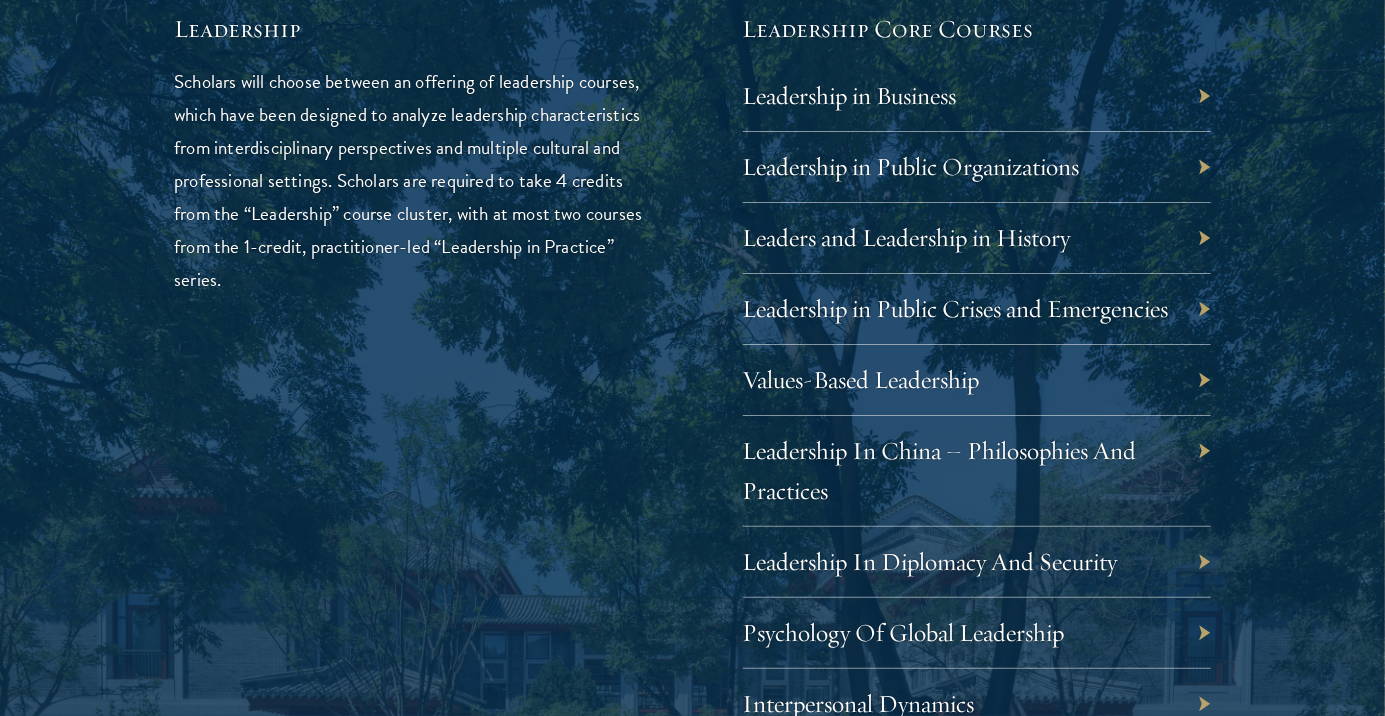 scroll, scrollTop: 3373, scrollLeft: 0, axis: vertical 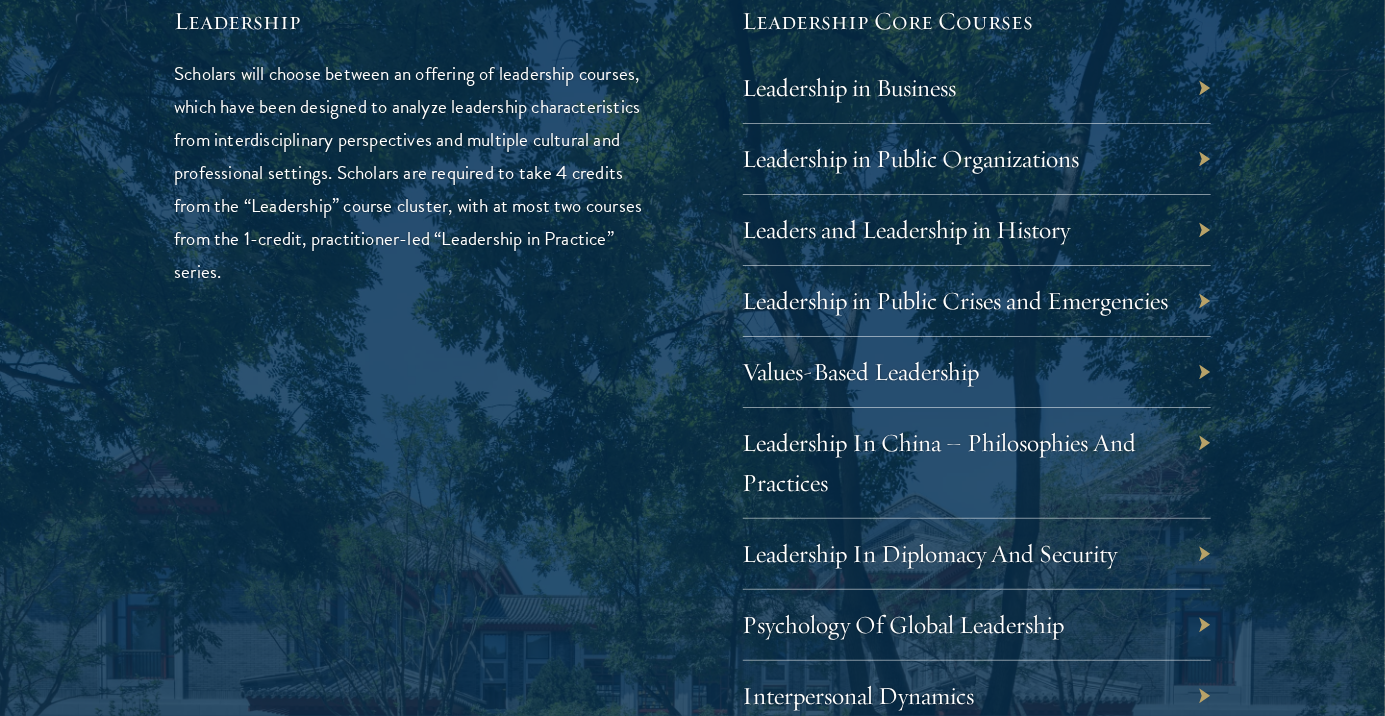 click on "Leadership in Business" at bounding box center [977, 88] 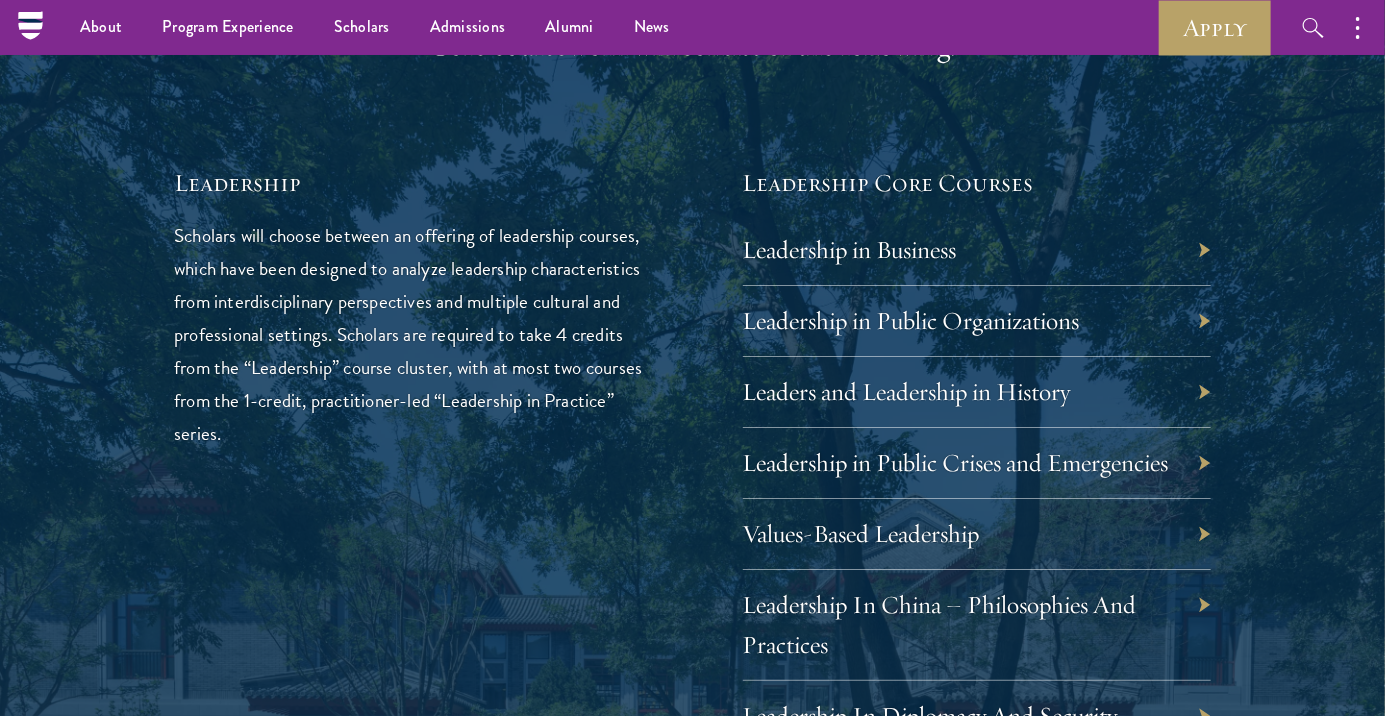 scroll, scrollTop: 3218, scrollLeft: 0, axis: vertical 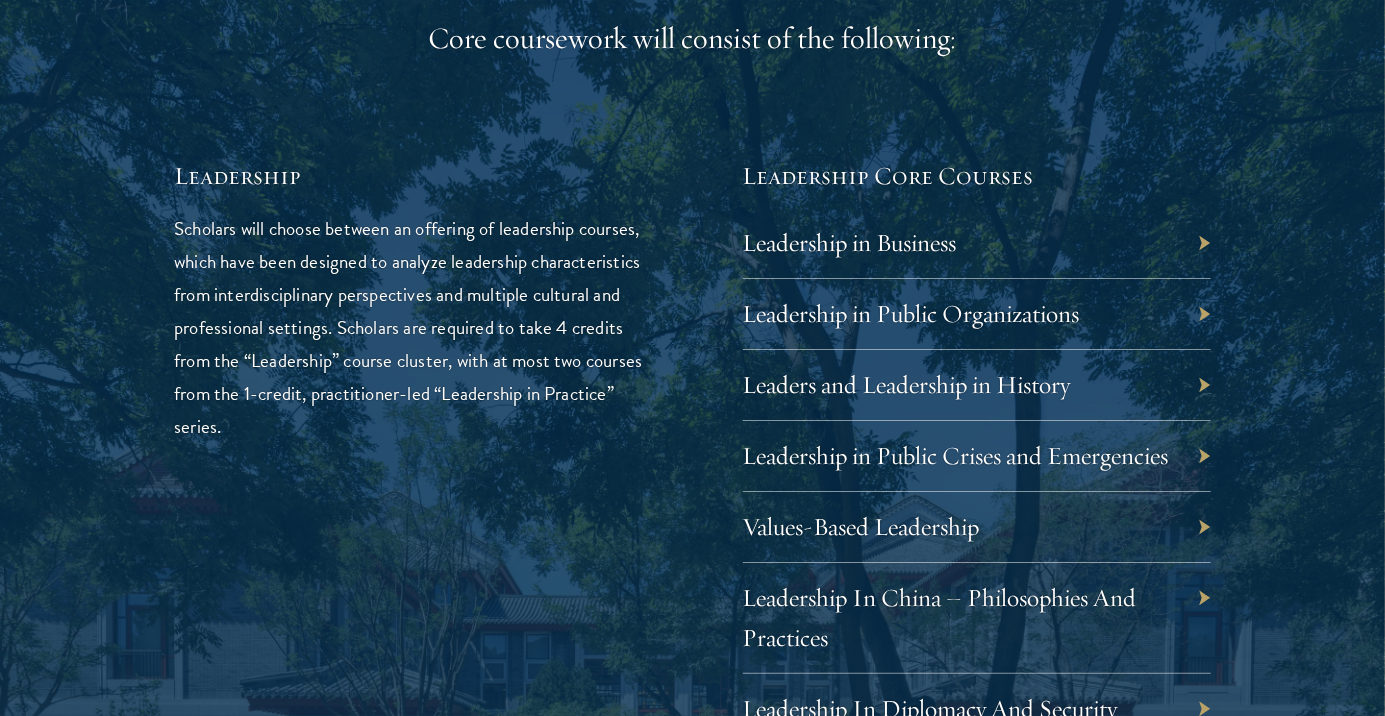 click on "Leadership in Business" at bounding box center [977, 243] 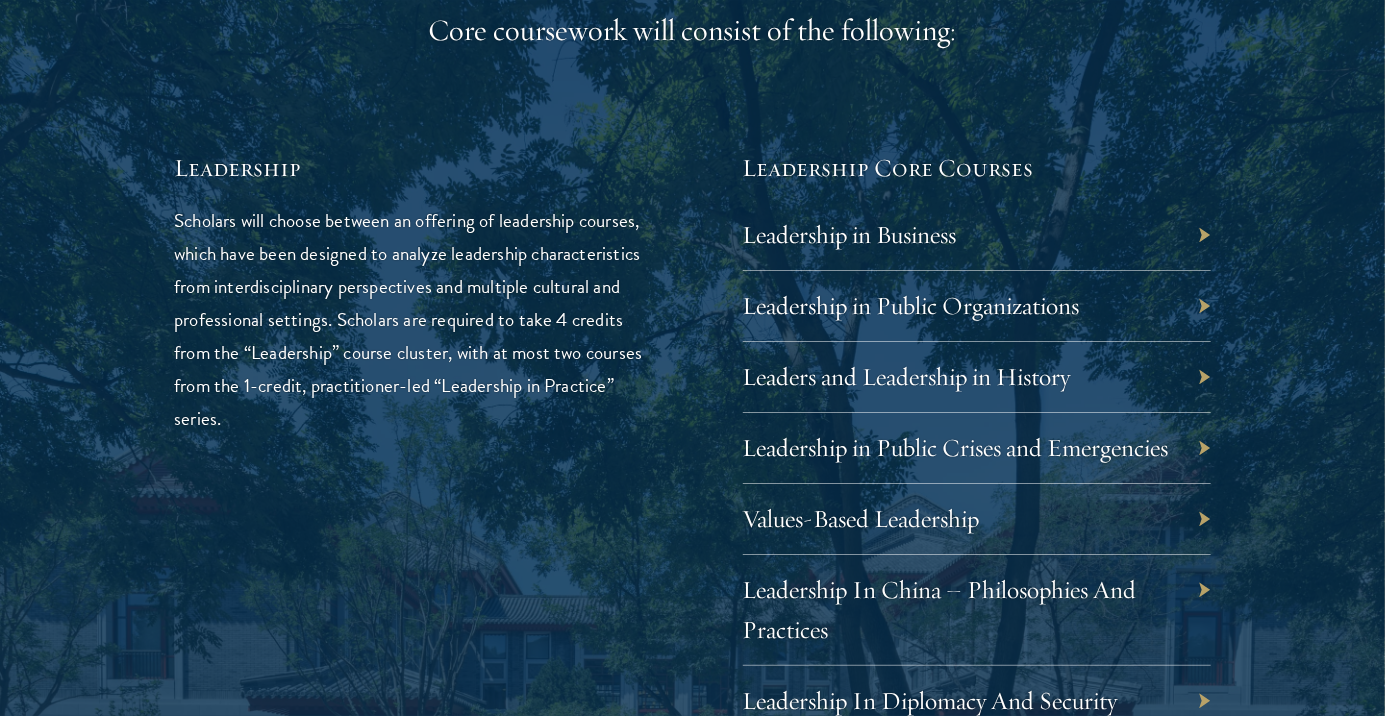 scroll, scrollTop: 3228, scrollLeft: 0, axis: vertical 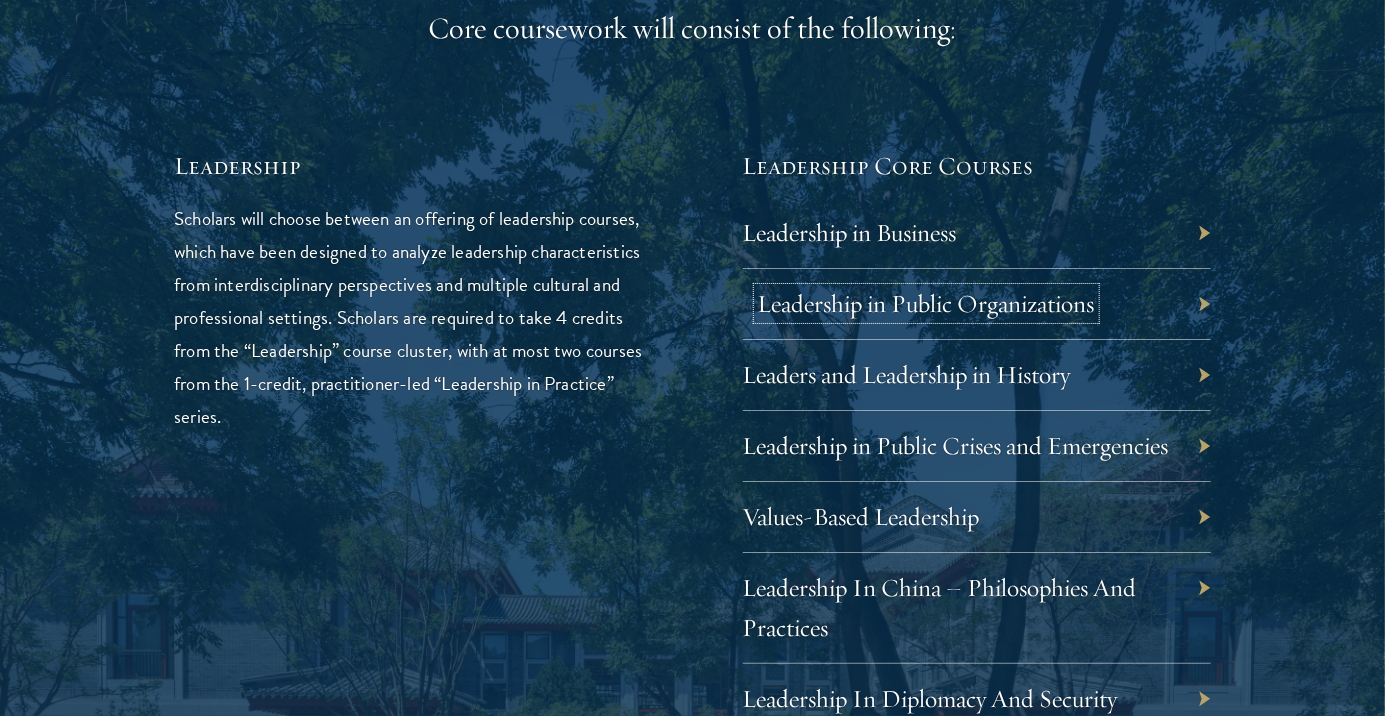 click on "Leadership in Public Organizations" at bounding box center [926, 303] 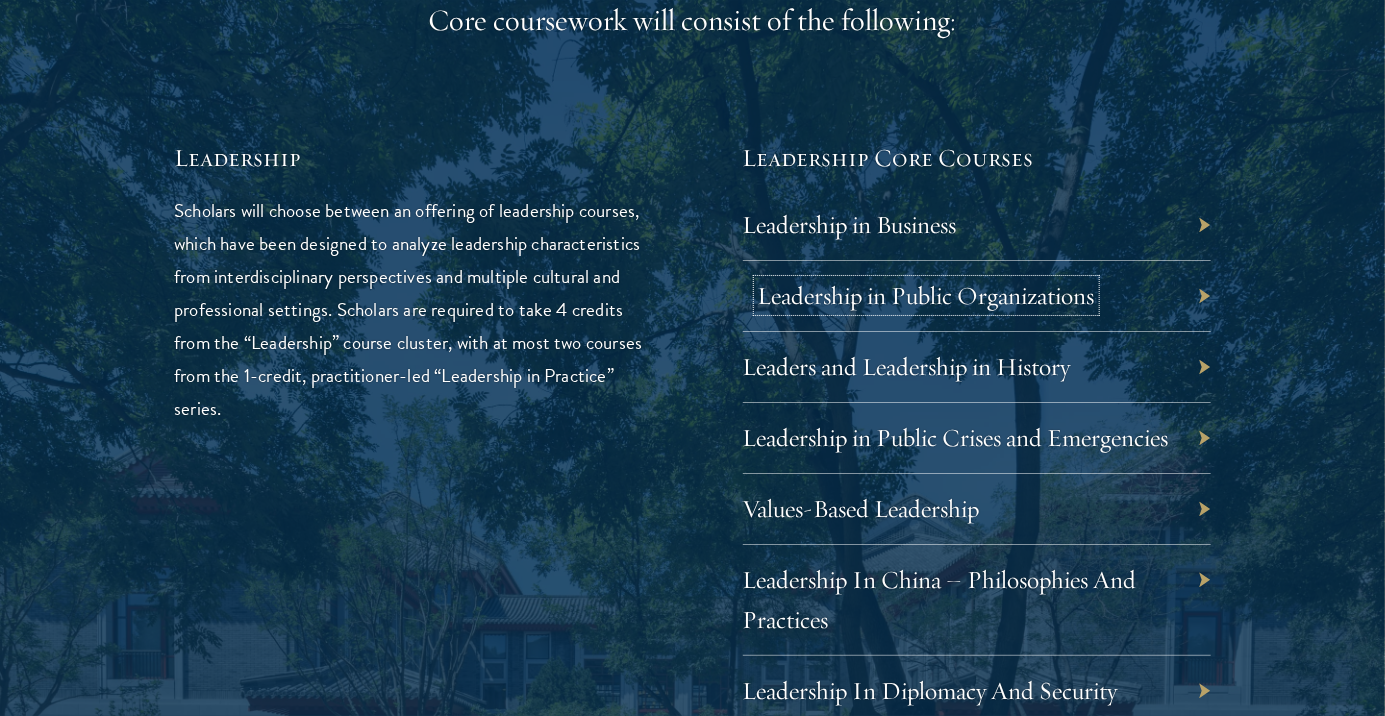 scroll, scrollTop: 3324, scrollLeft: 0, axis: vertical 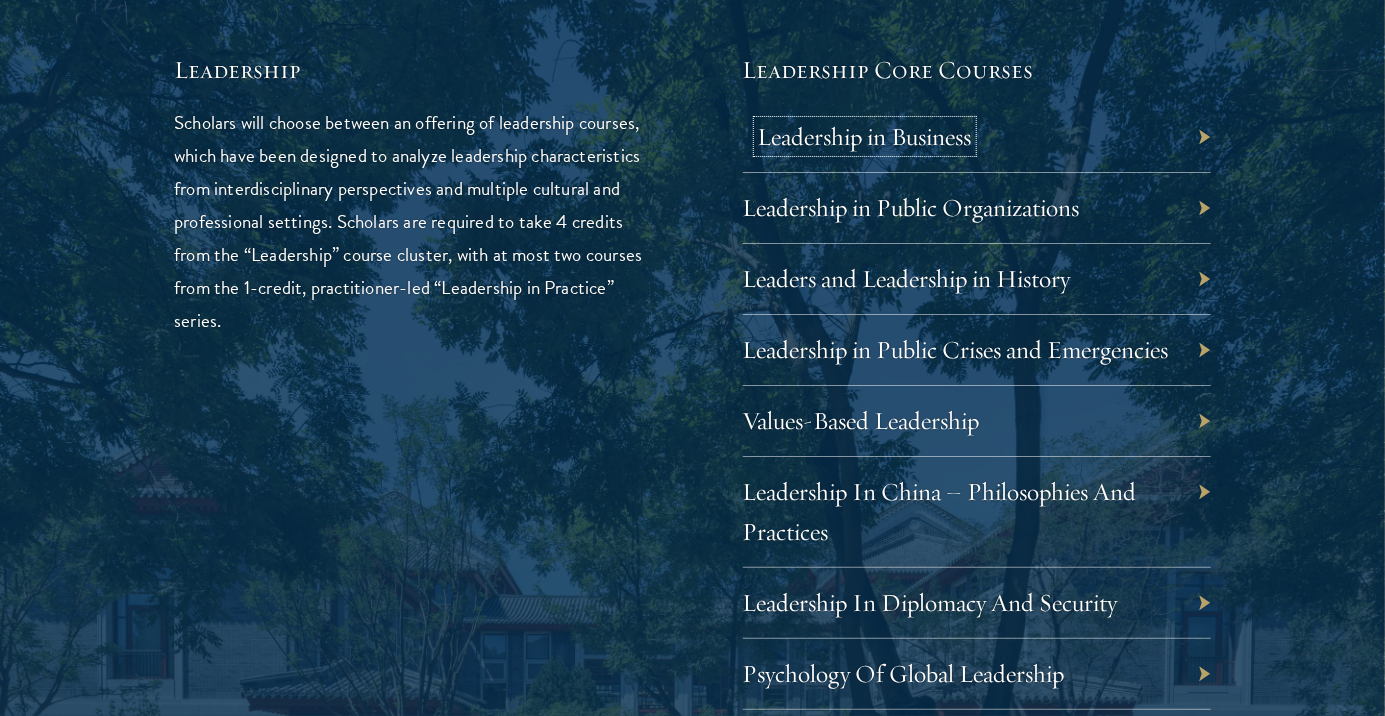 click on "Leadership in Business" at bounding box center (865, 136) 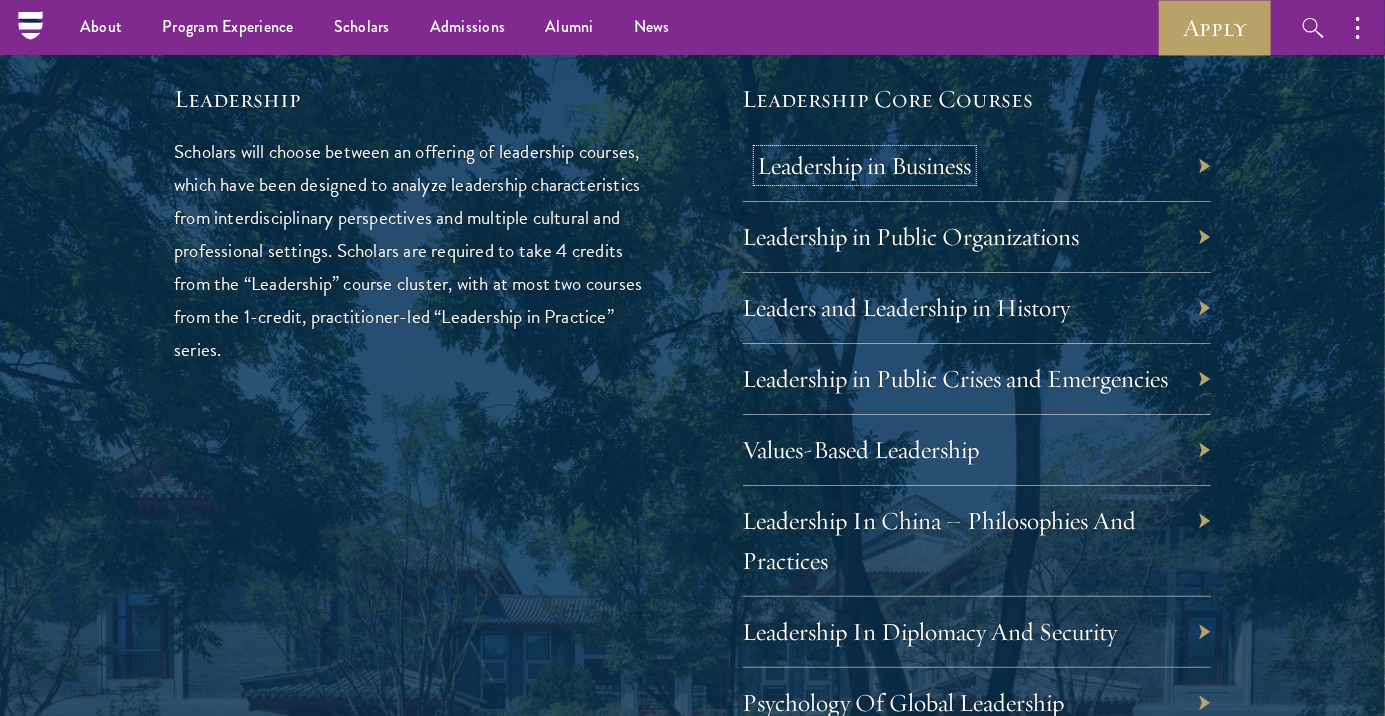 scroll, scrollTop: 3289, scrollLeft: 0, axis: vertical 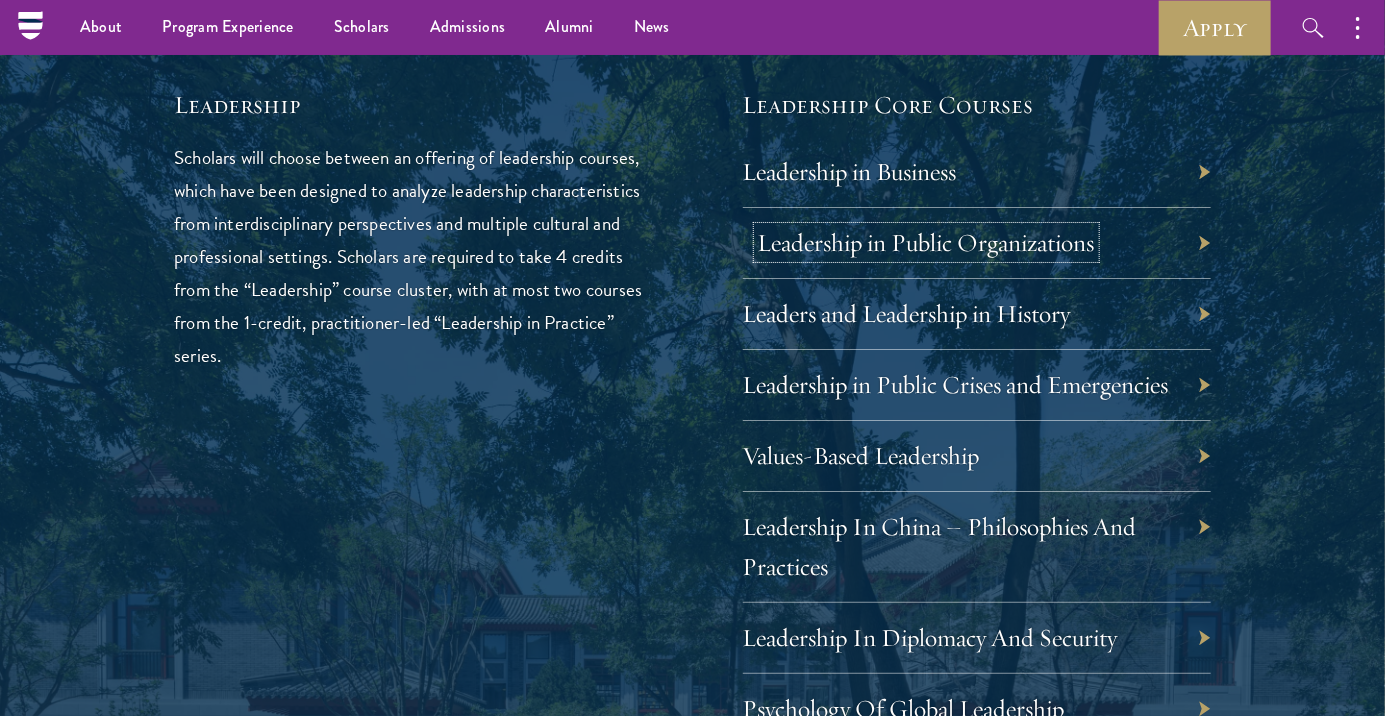 click on "Leadership in Public Organizations" at bounding box center [926, 242] 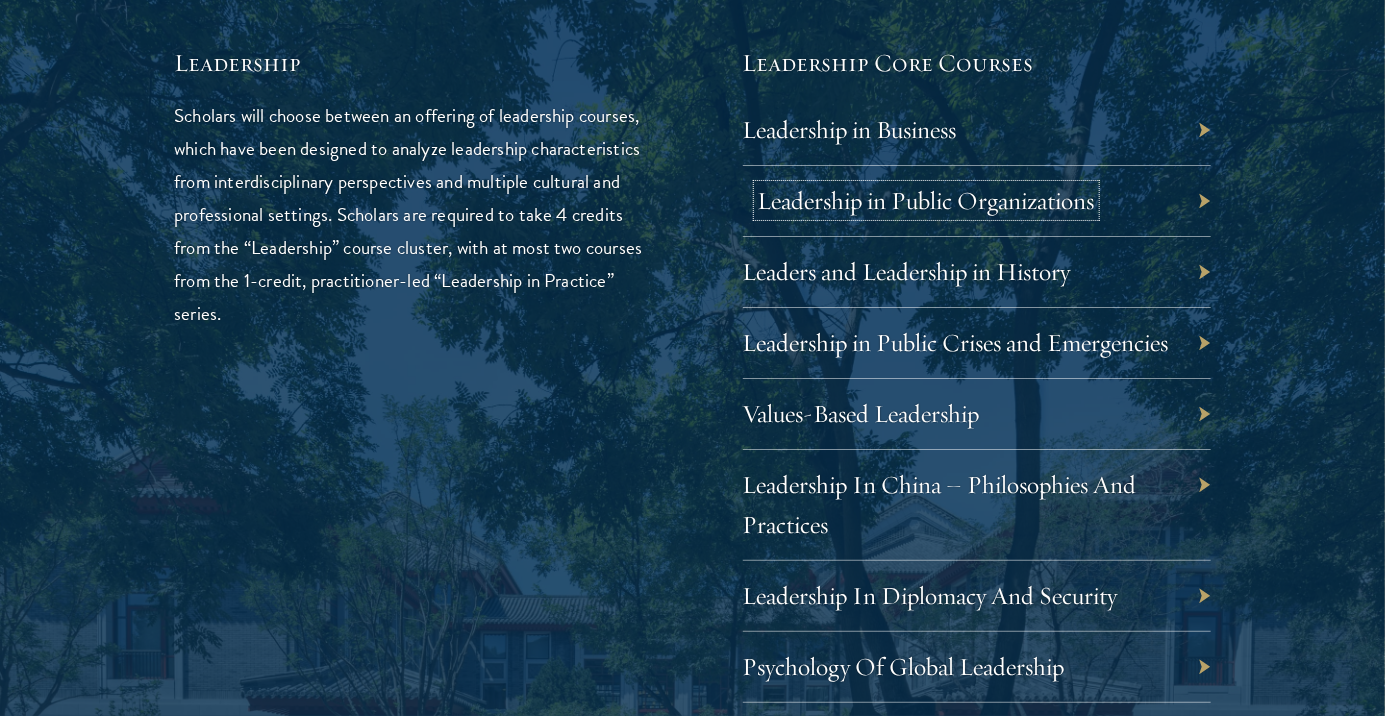scroll, scrollTop: 3332, scrollLeft: 0, axis: vertical 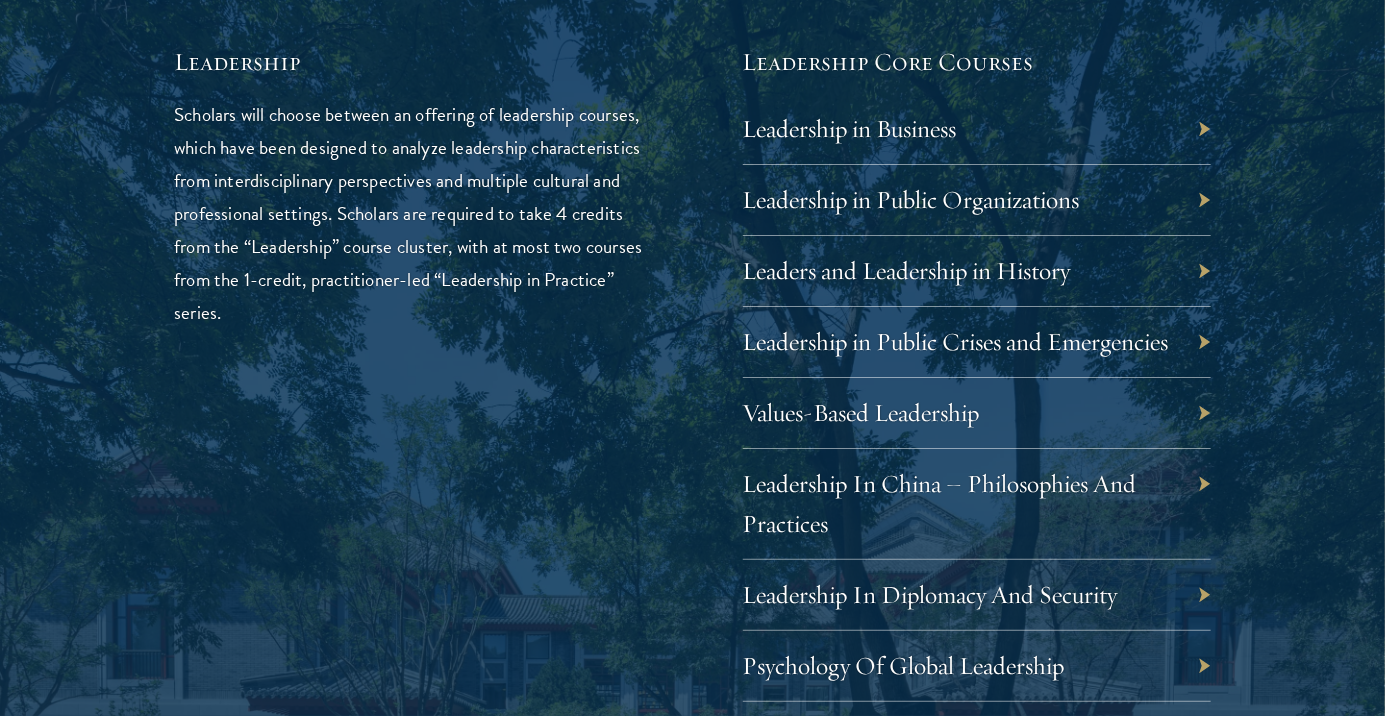 click on "Leadership in Business" at bounding box center (977, 129) 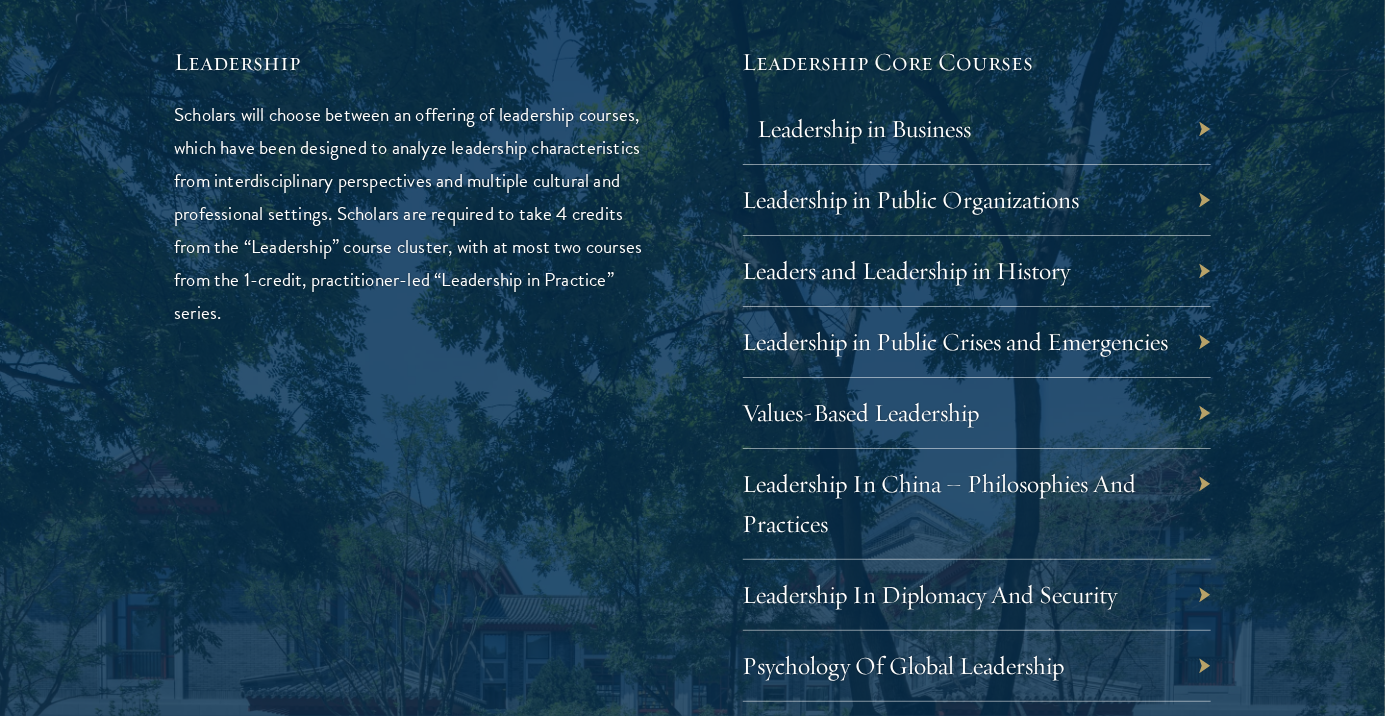 click on "Leadership in Business" at bounding box center (865, 128) 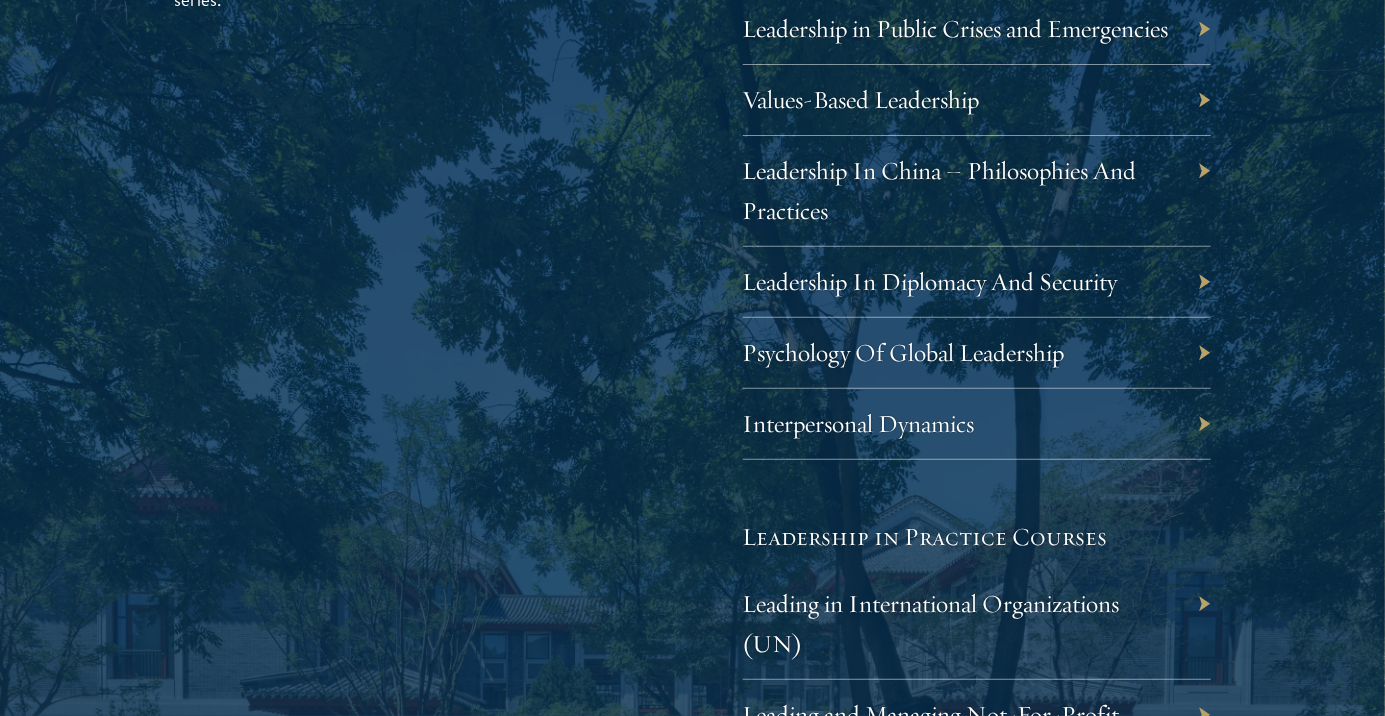 scroll, scrollTop: 3646, scrollLeft: 0, axis: vertical 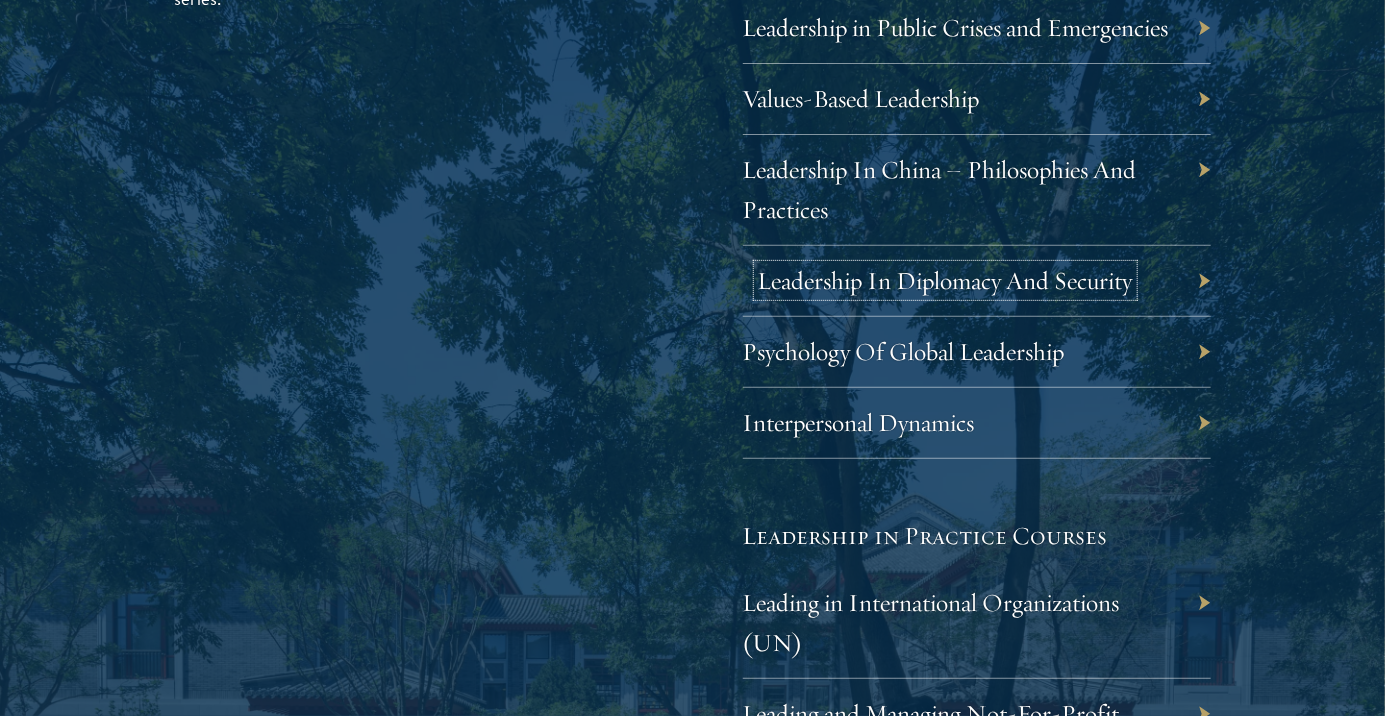 click on "Leadership In Diplomacy And Security" at bounding box center (945, 280) 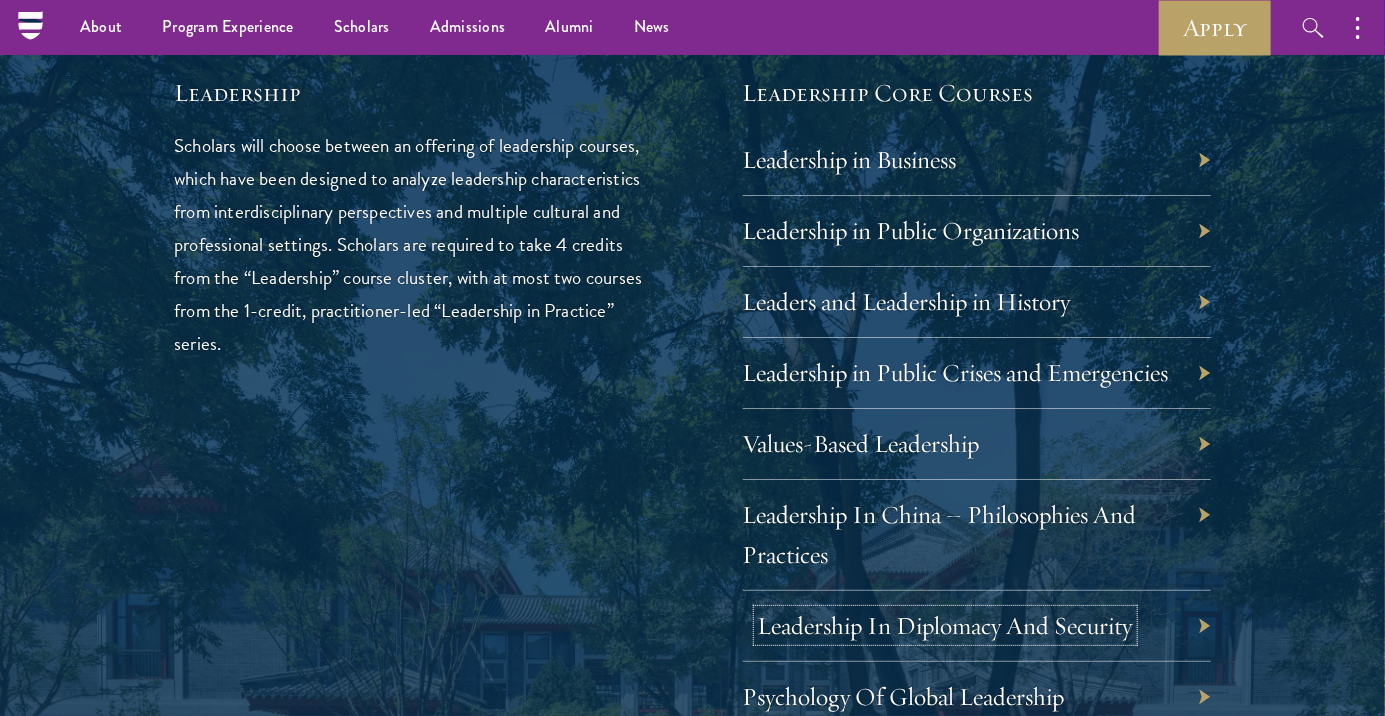 scroll, scrollTop: 3298, scrollLeft: 0, axis: vertical 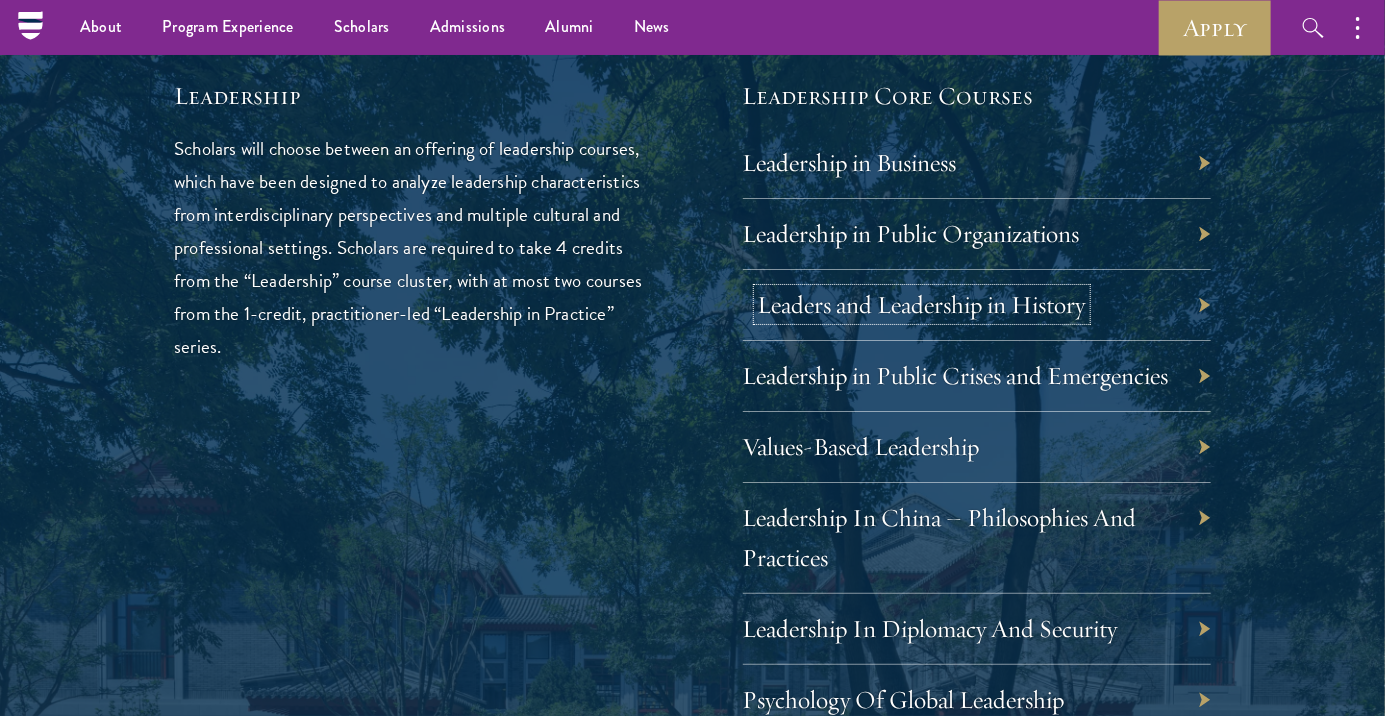 click on "Leaders and Leadership in History" at bounding box center (922, 304) 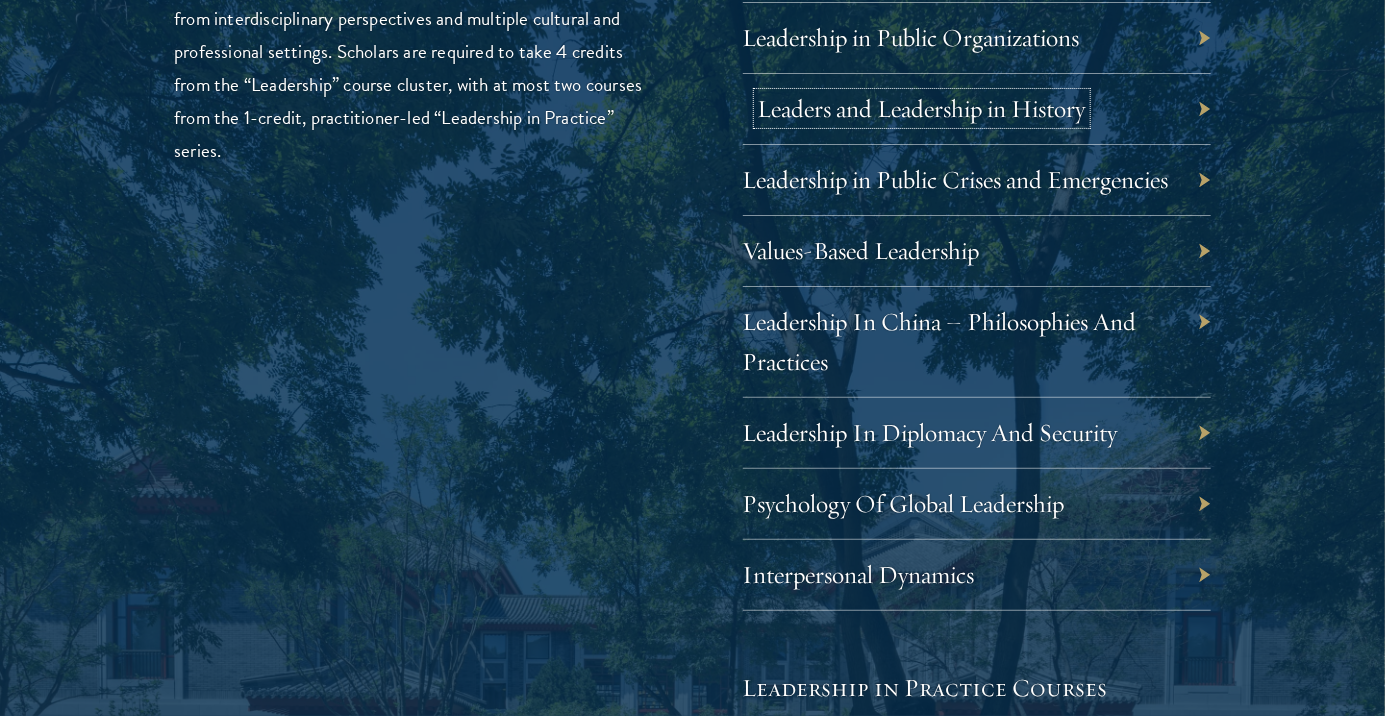 scroll, scrollTop: 3494, scrollLeft: 0, axis: vertical 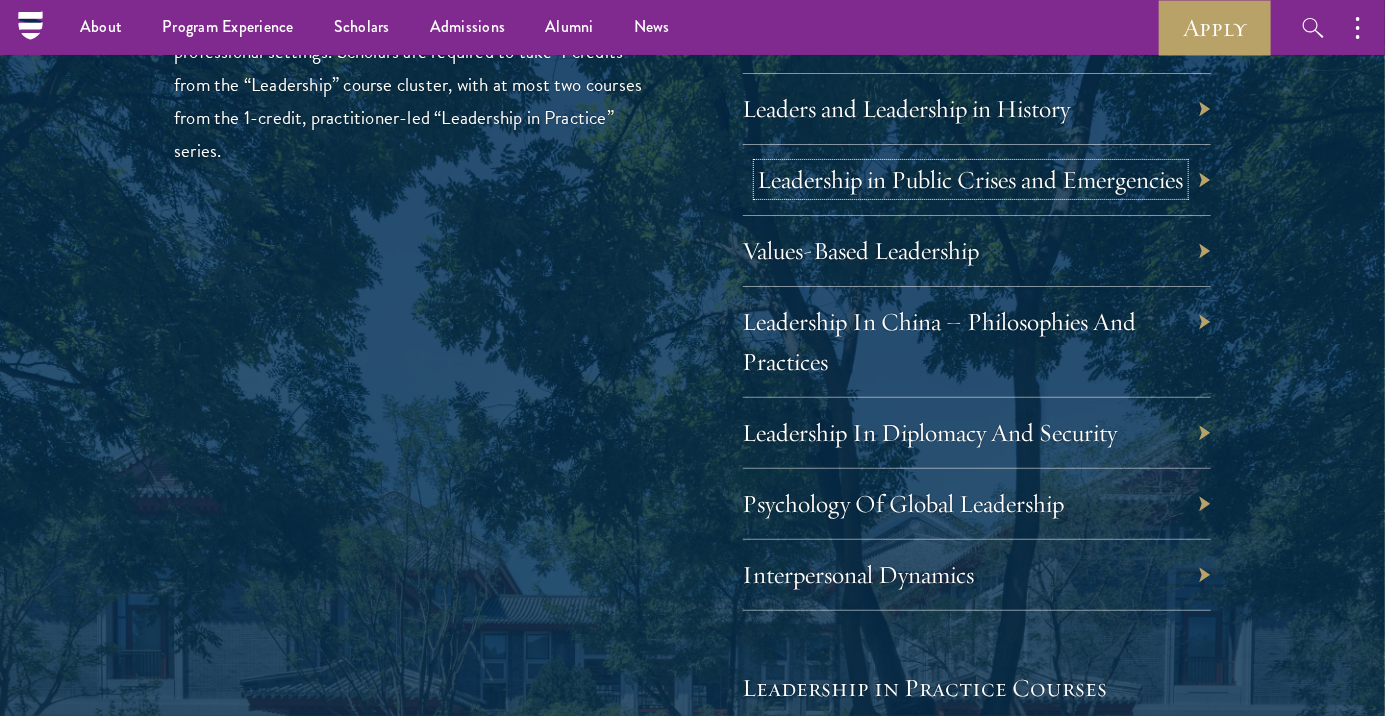 click on "Leadership in Public Crises and Emergencies" at bounding box center [971, 179] 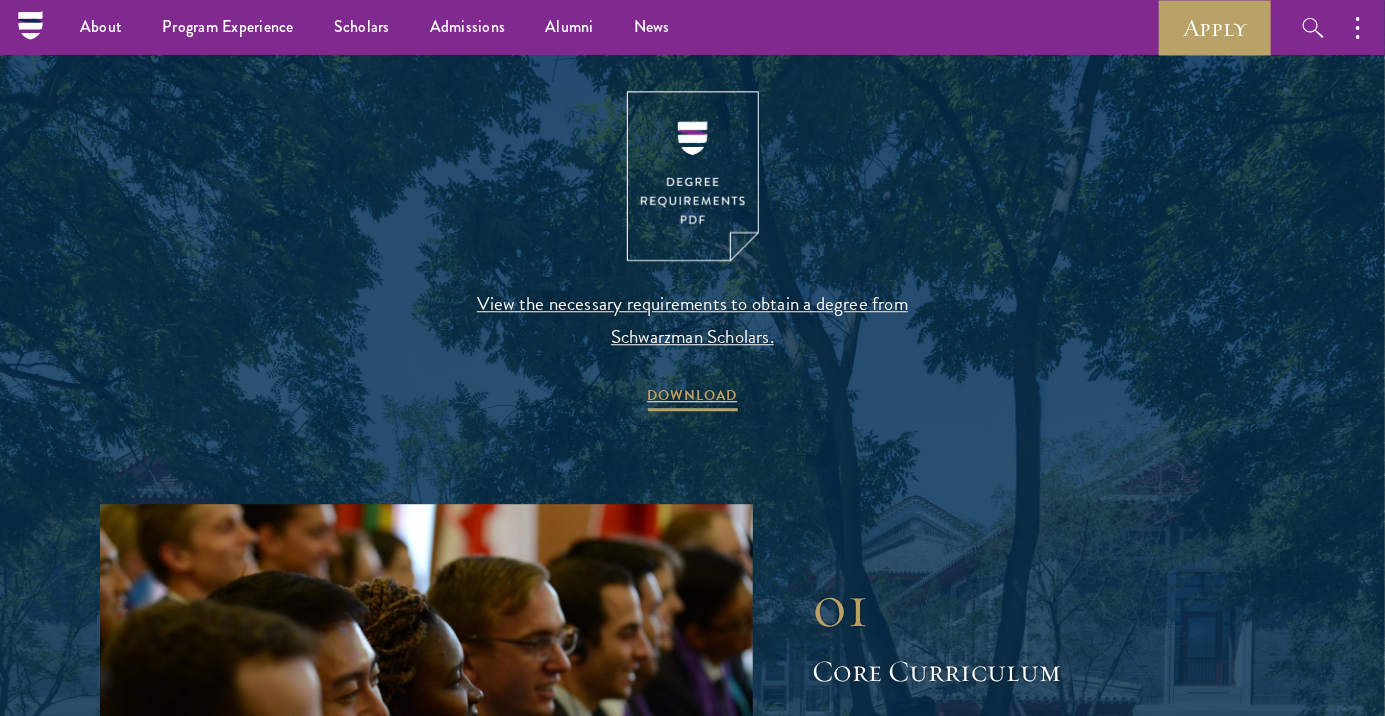 scroll, scrollTop: 2138, scrollLeft: 0, axis: vertical 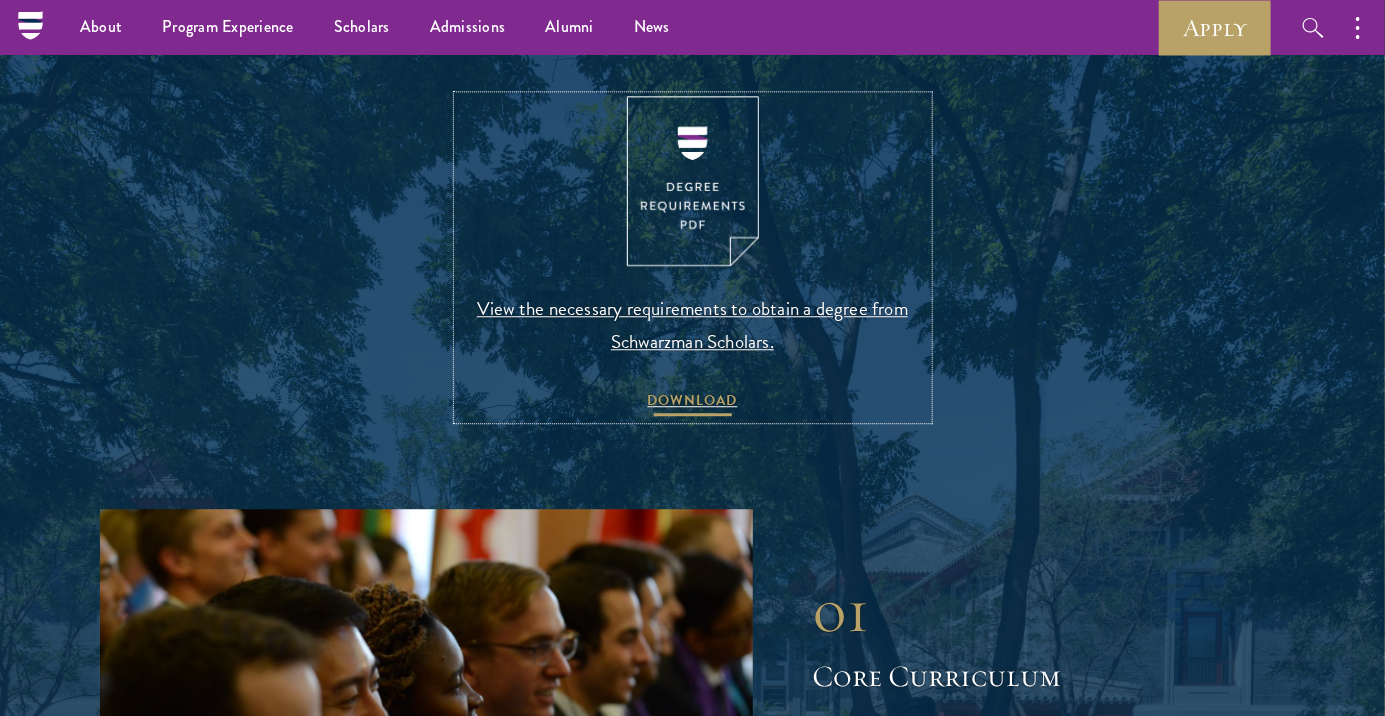 click on "DOWNLOAD" at bounding box center [693, 403] 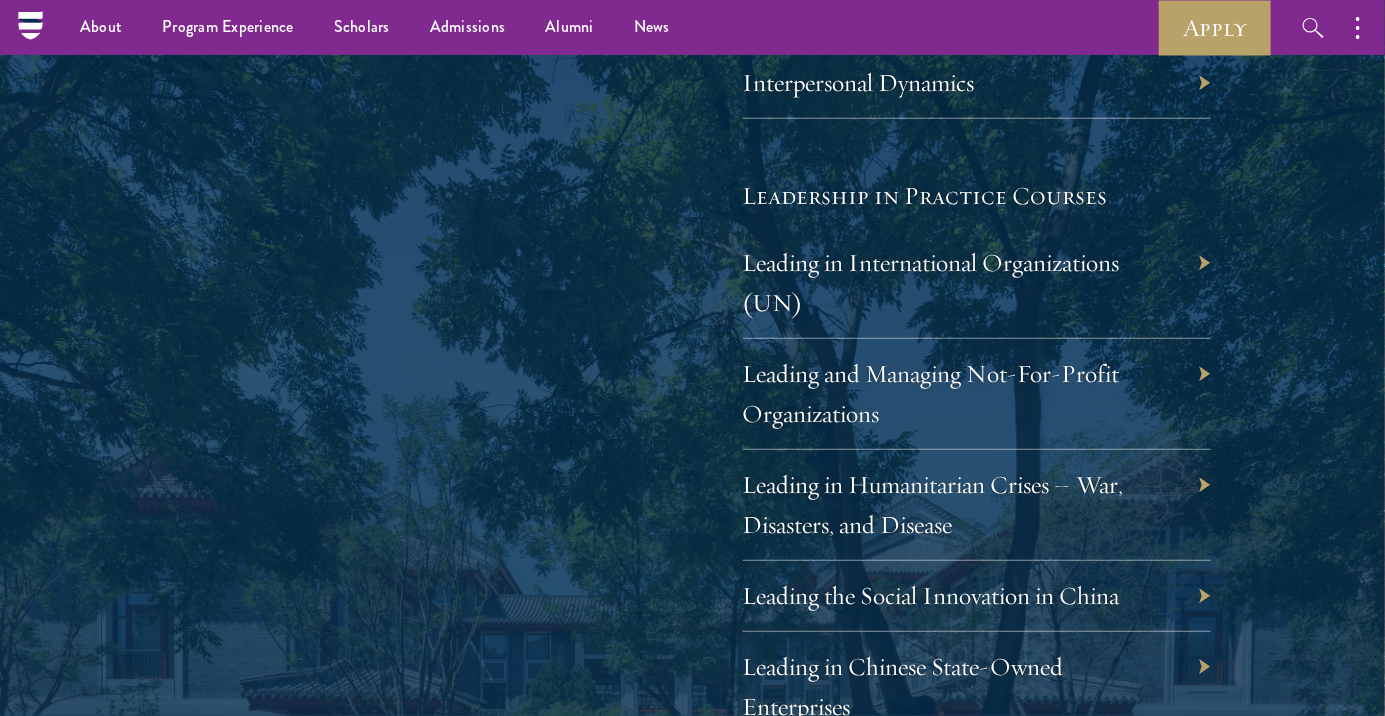 scroll, scrollTop: 3975, scrollLeft: 0, axis: vertical 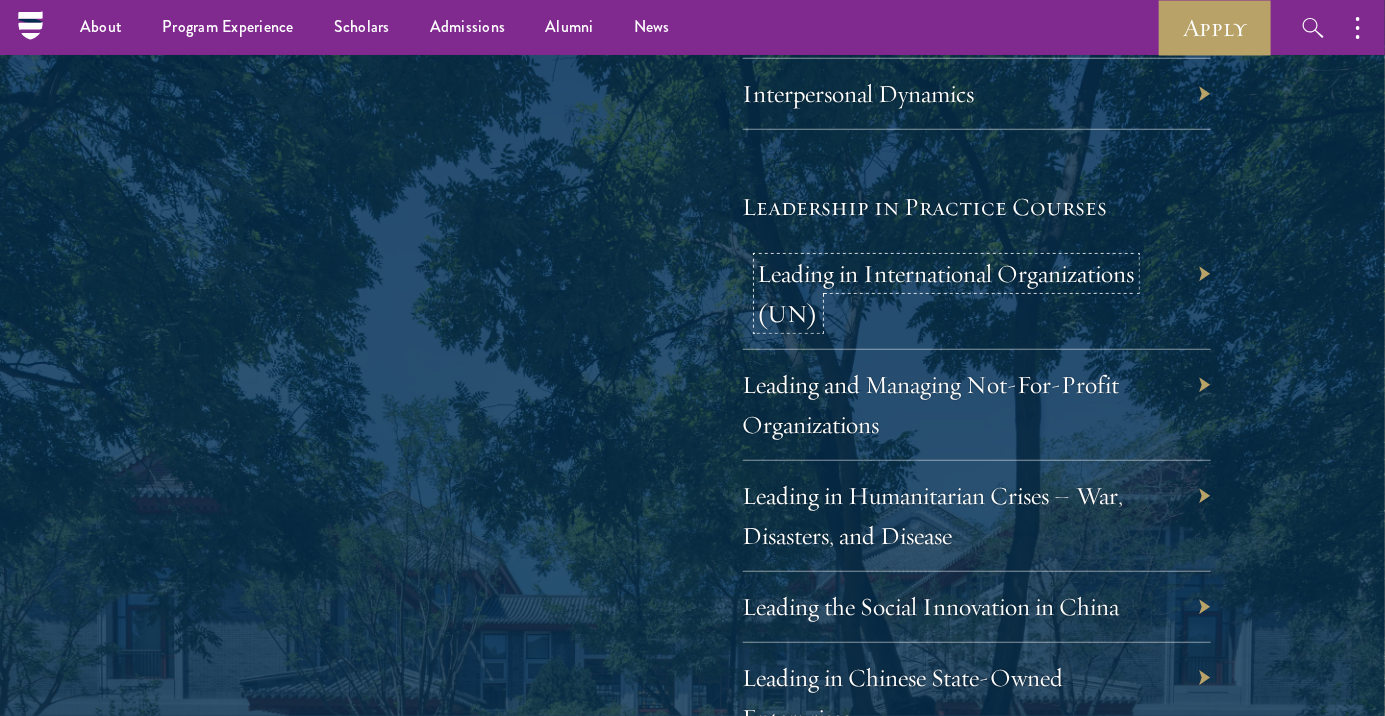click on "Leading in International Organizations (UN)" at bounding box center (946, 293) 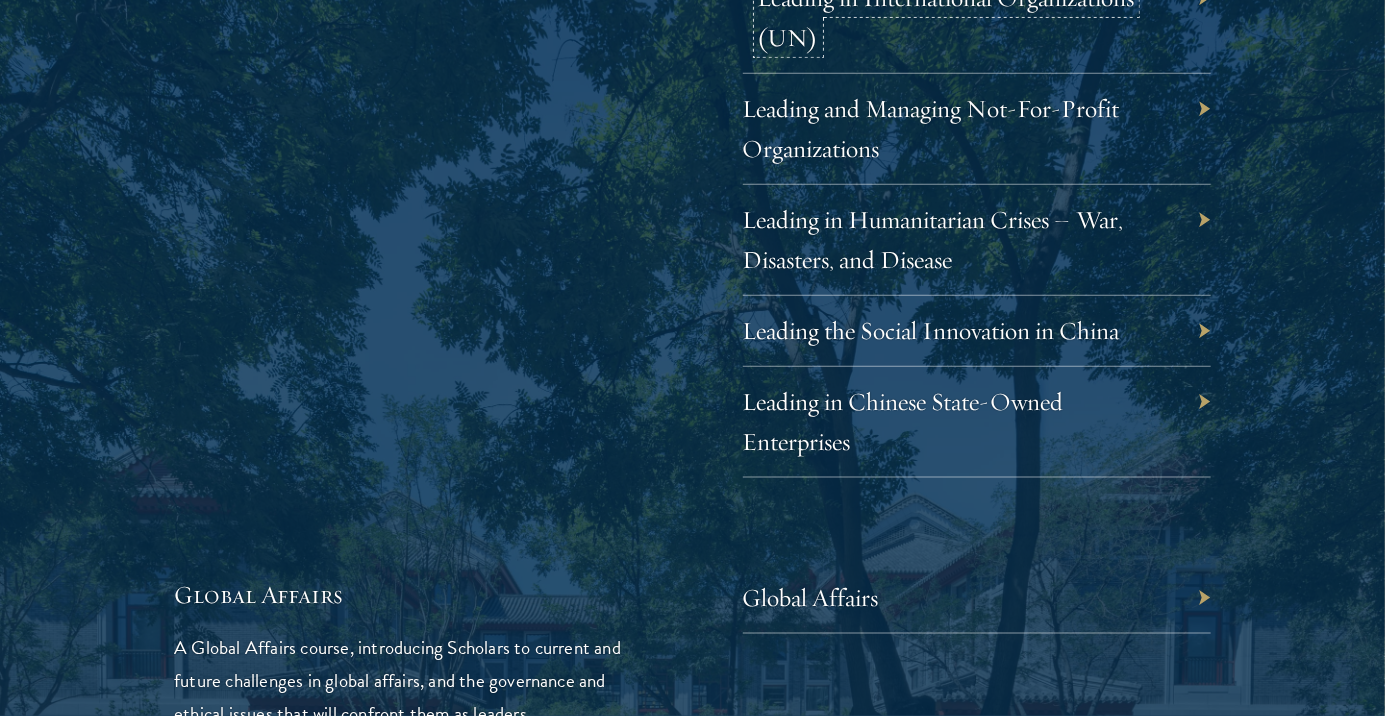scroll, scrollTop: 4279, scrollLeft: 0, axis: vertical 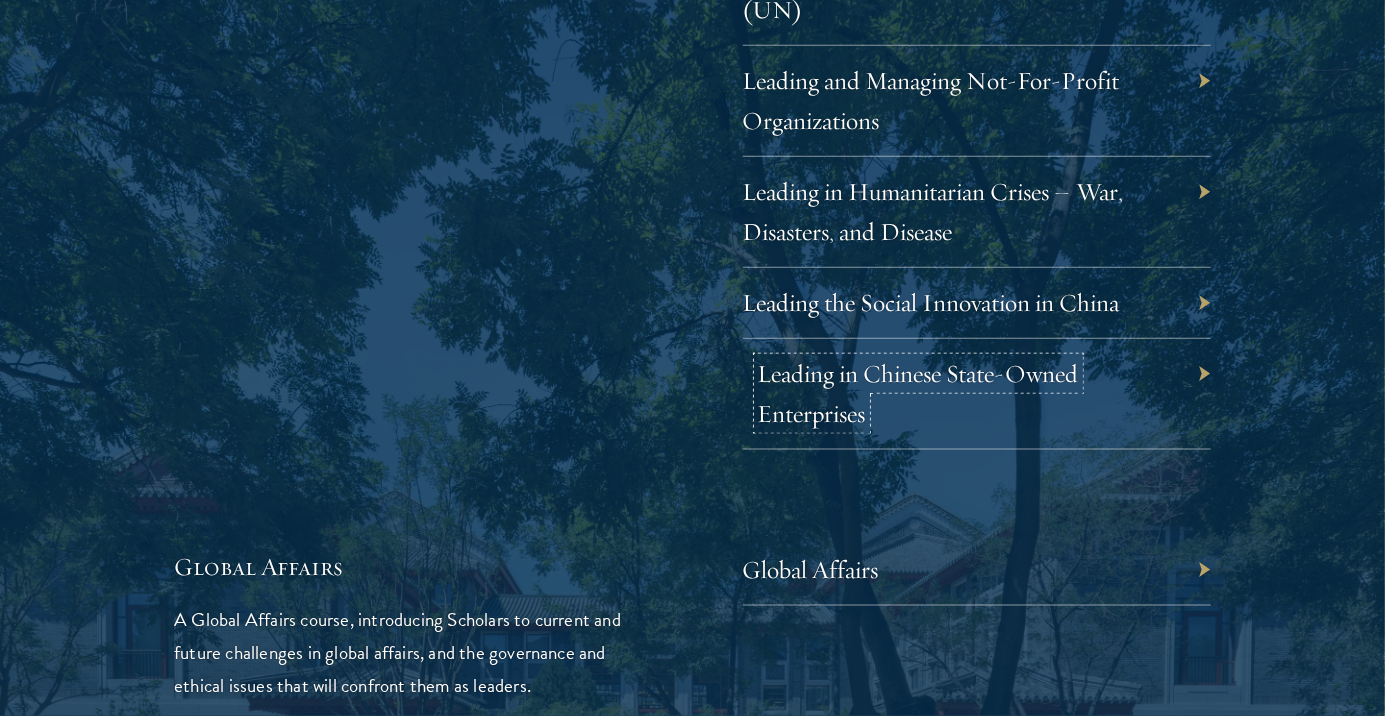 click on "Leading in Chinese State-Owned Enterprises" at bounding box center (918, 393) 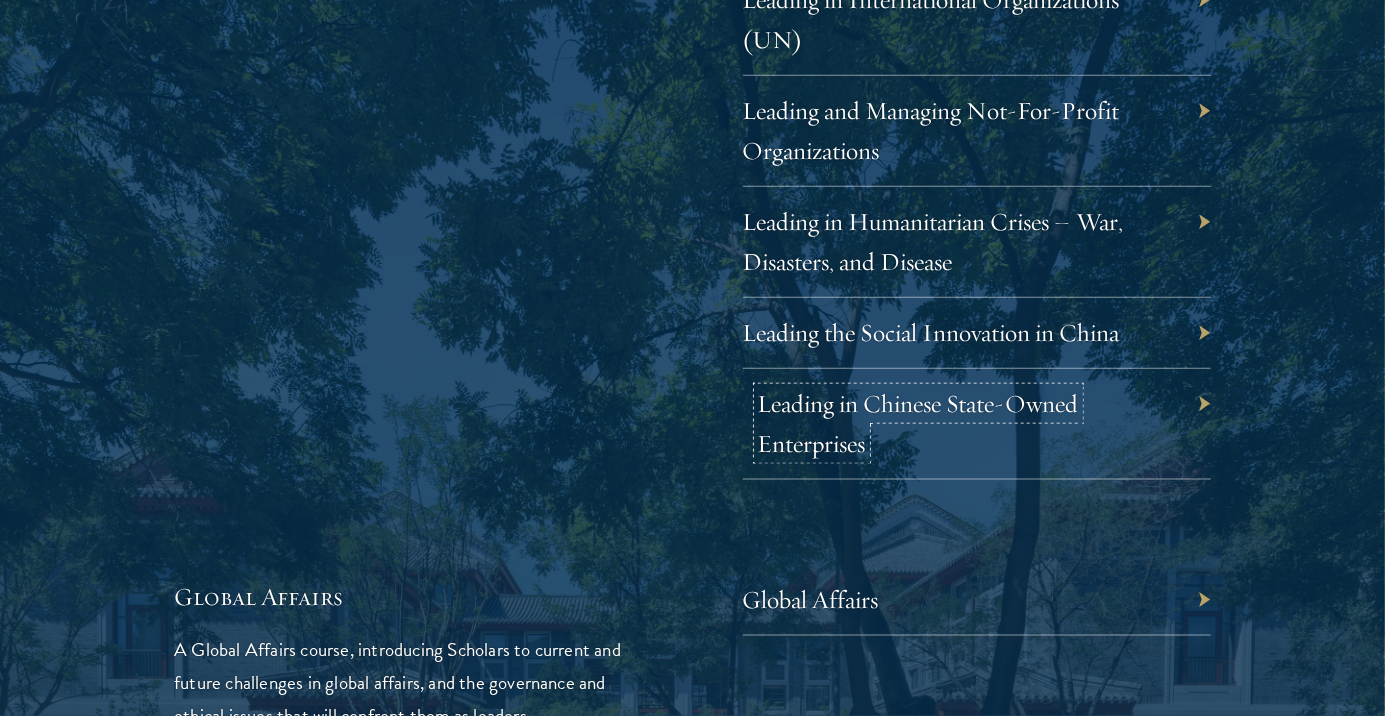 scroll, scrollTop: 4250, scrollLeft: 0, axis: vertical 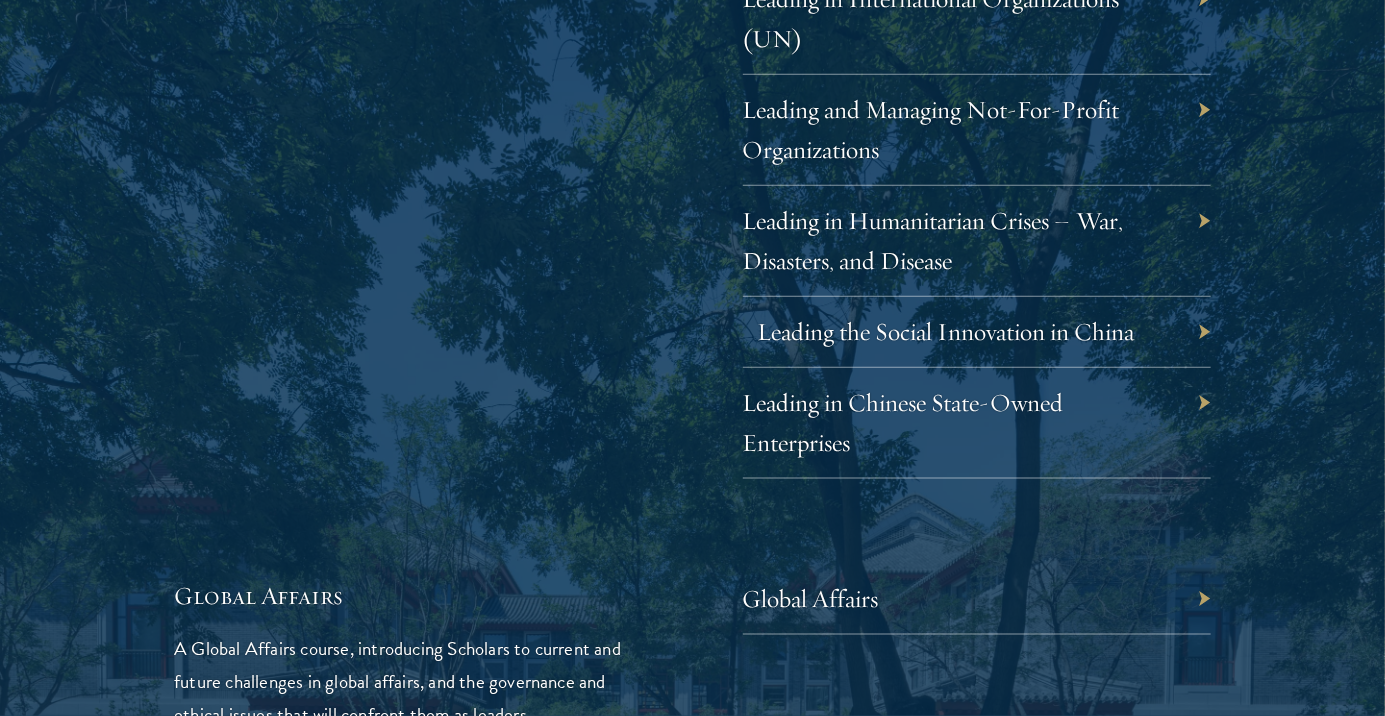 click on "Leading the Social Innovation in China" at bounding box center [946, 331] 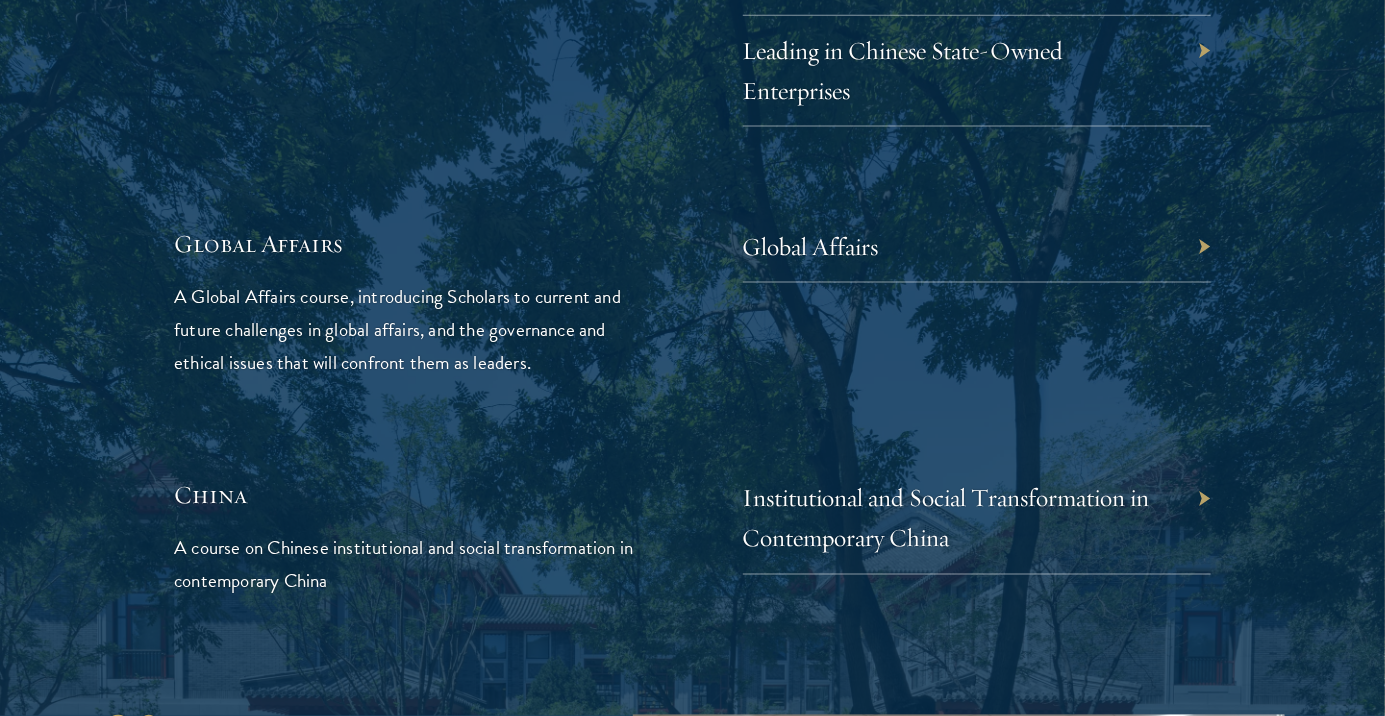 scroll, scrollTop: 4608, scrollLeft: 0, axis: vertical 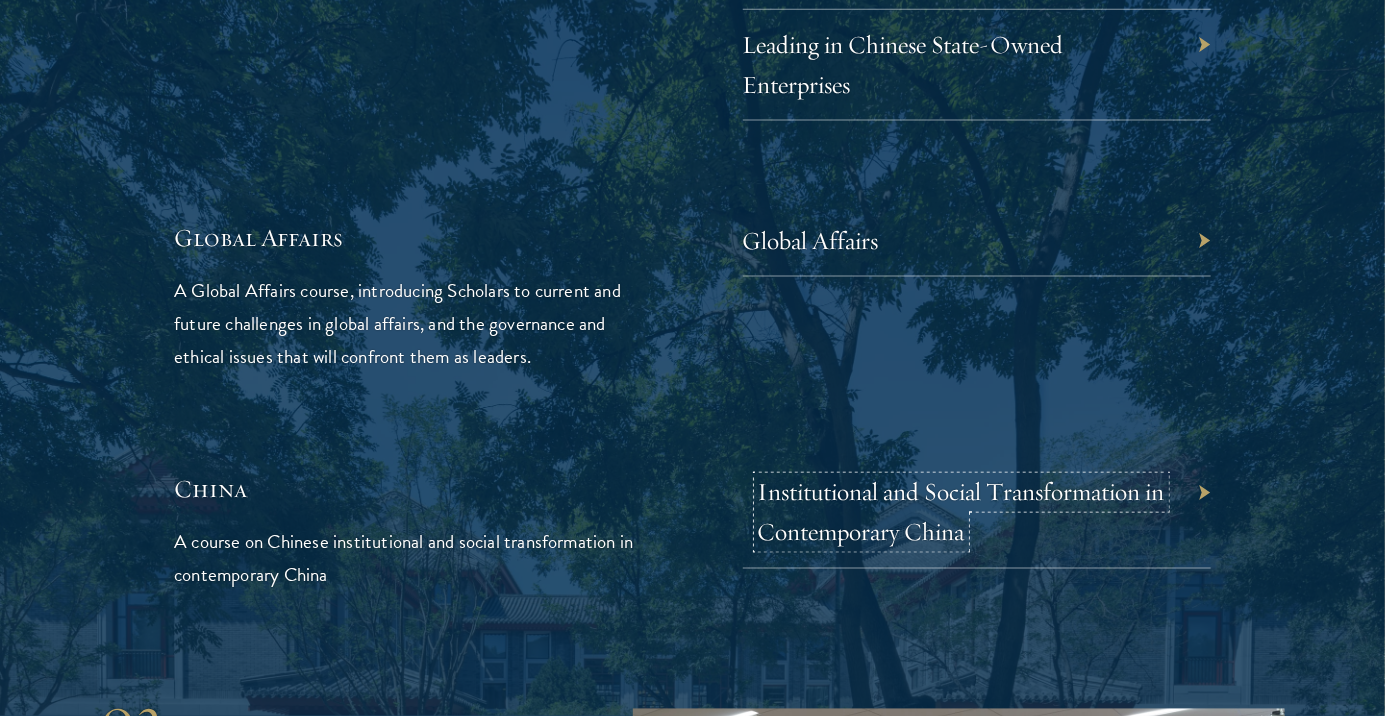 click on "Institutional and Social Transformation in Contemporary China" at bounding box center [961, 512] 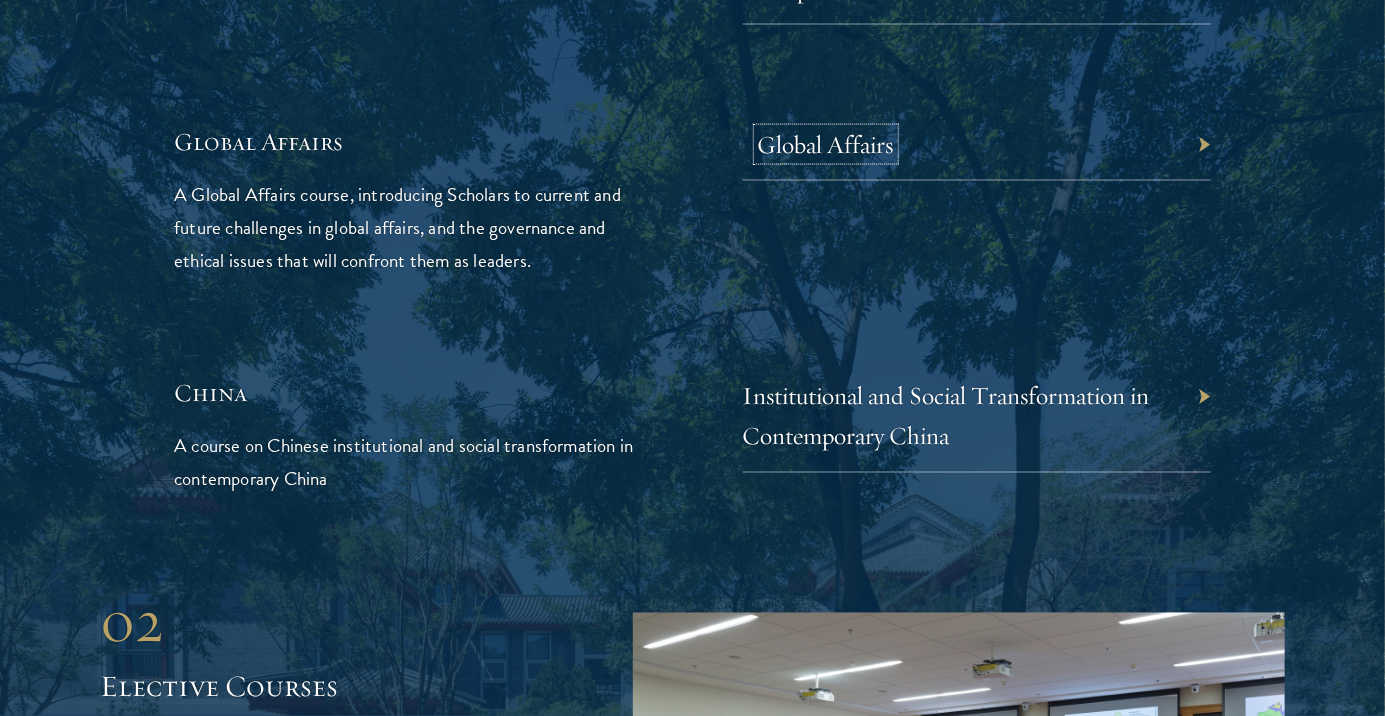 click on "Global Affairs" at bounding box center (826, 144) 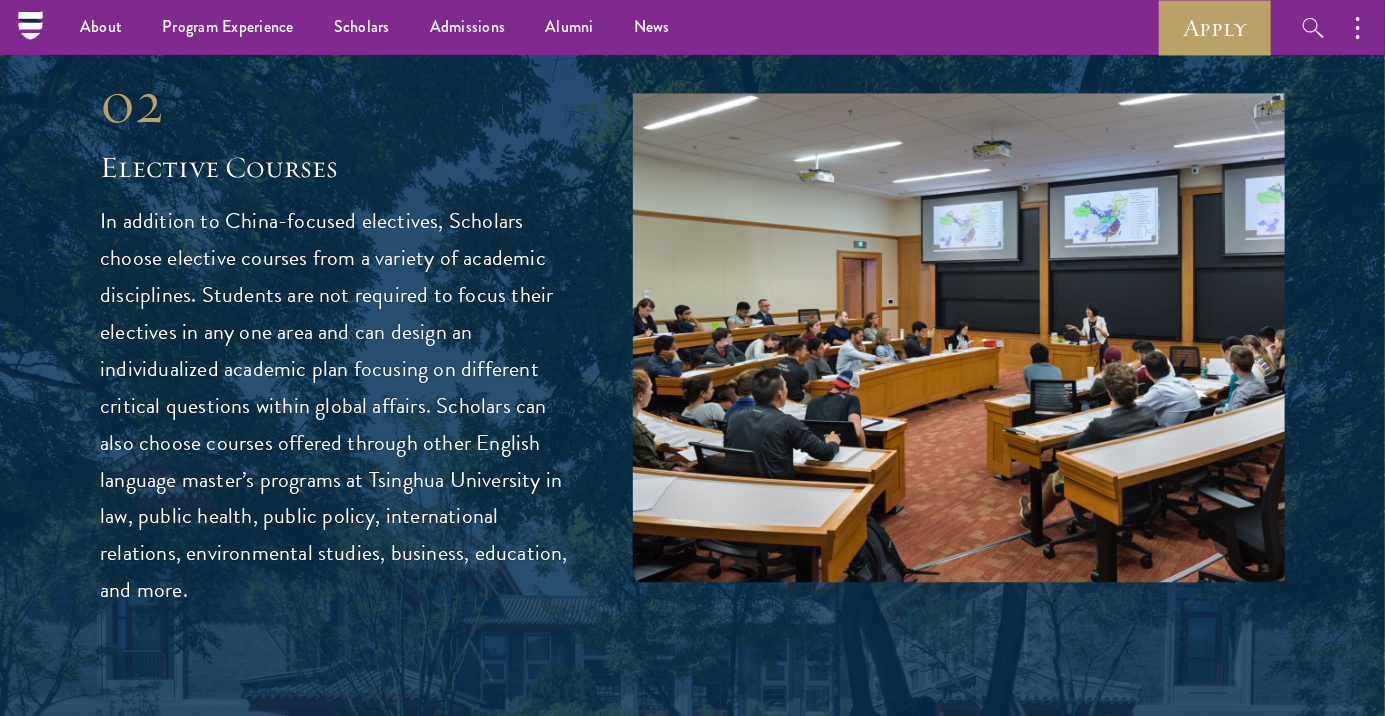 scroll, scrollTop: 5214, scrollLeft: 0, axis: vertical 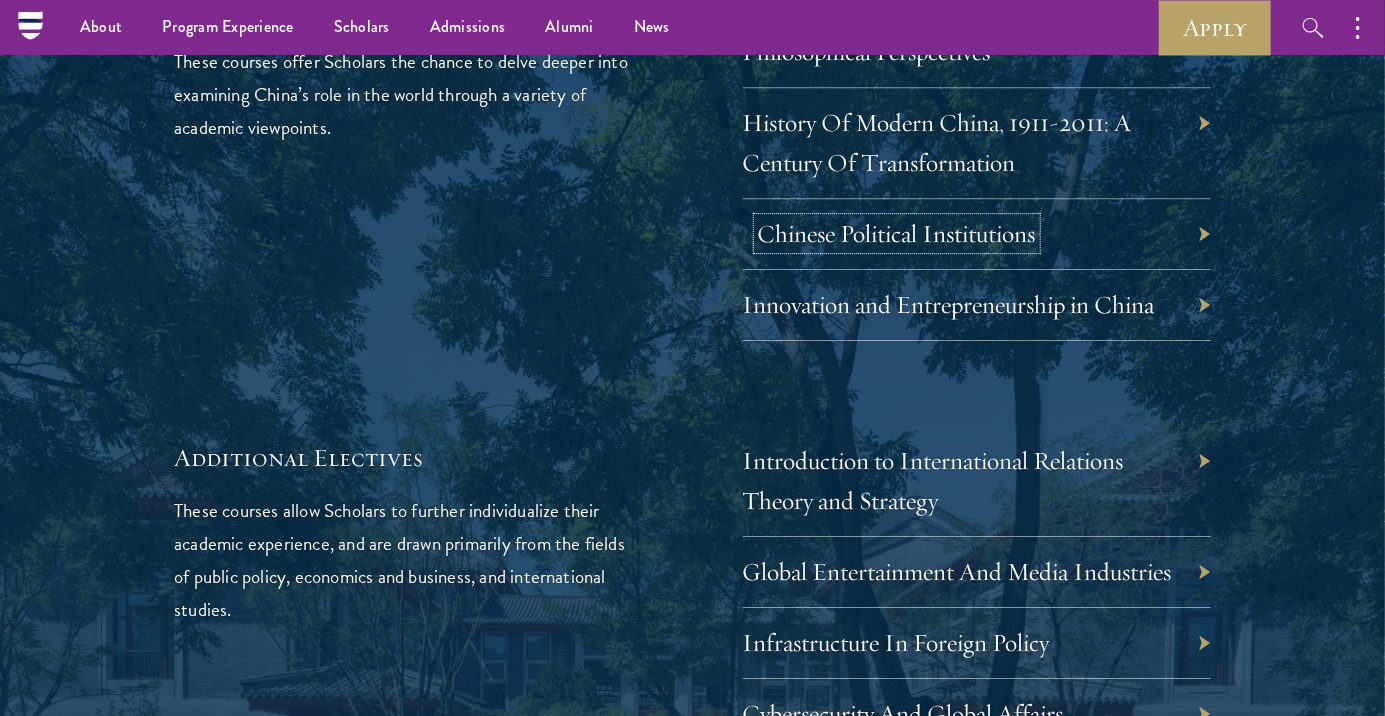 click on "Chinese Political Institutions" at bounding box center (897, 233) 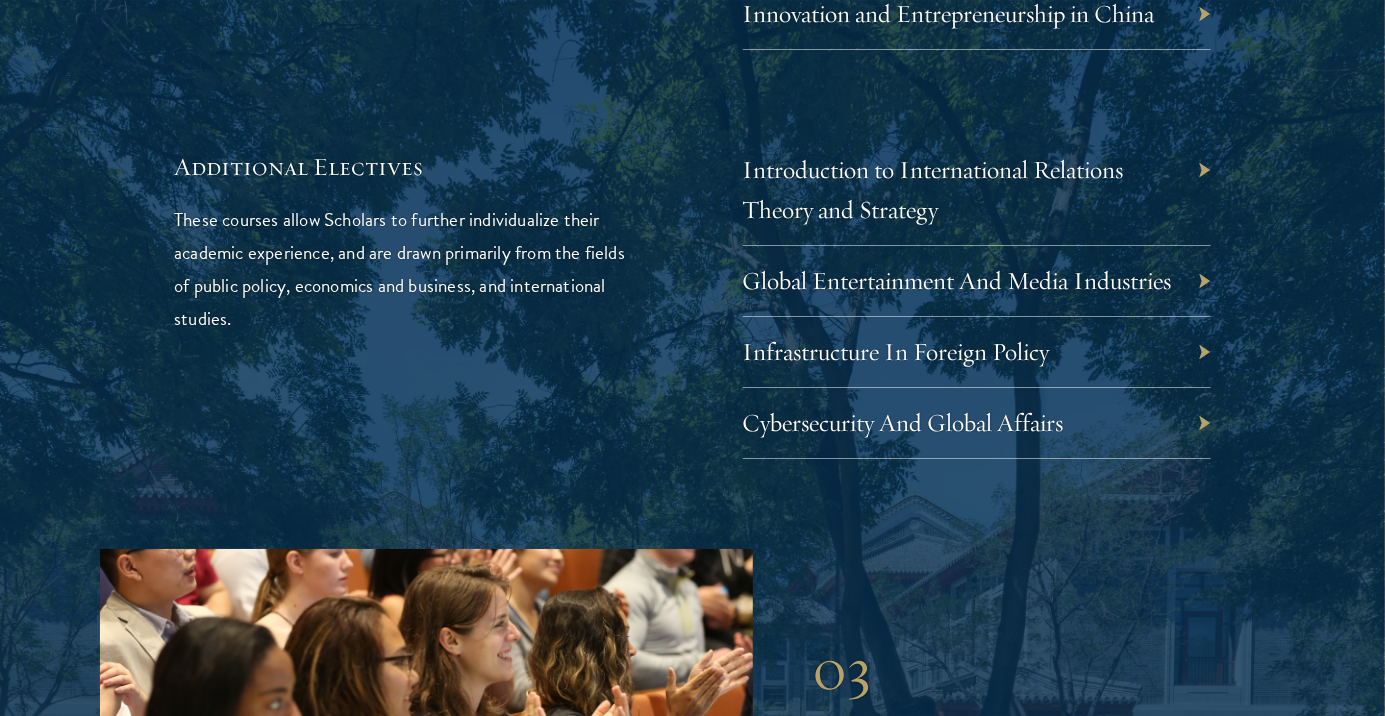 scroll, scrollTop: 6392, scrollLeft: 0, axis: vertical 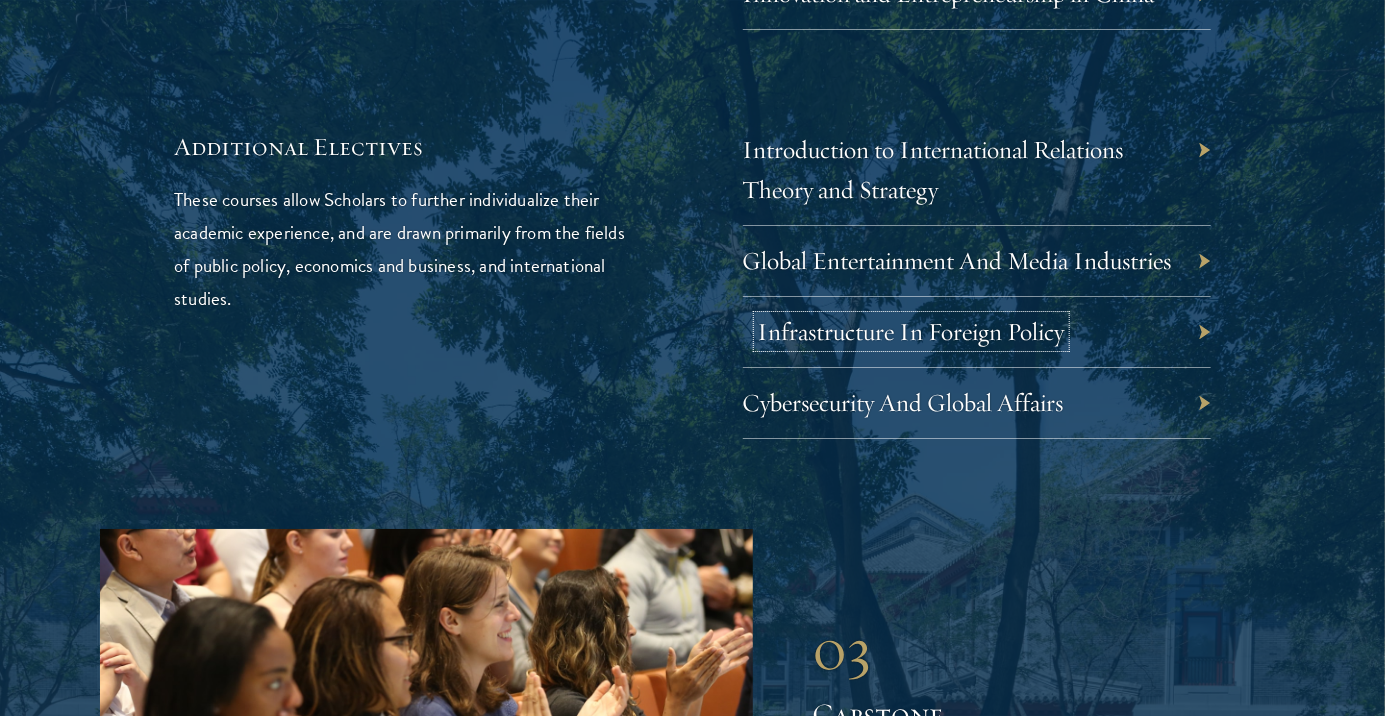 click on "Infrastructure In Foreign Policy" at bounding box center (911, 331) 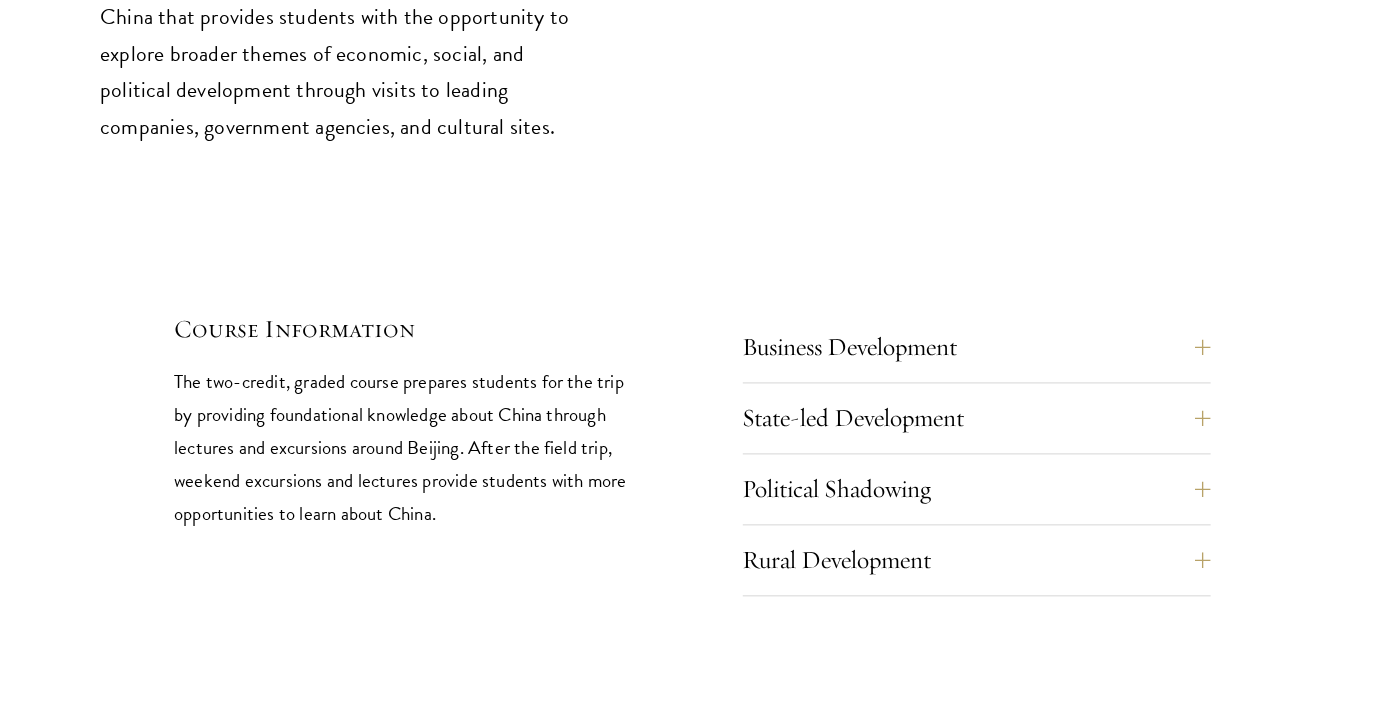 scroll, scrollTop: 8323, scrollLeft: 0, axis: vertical 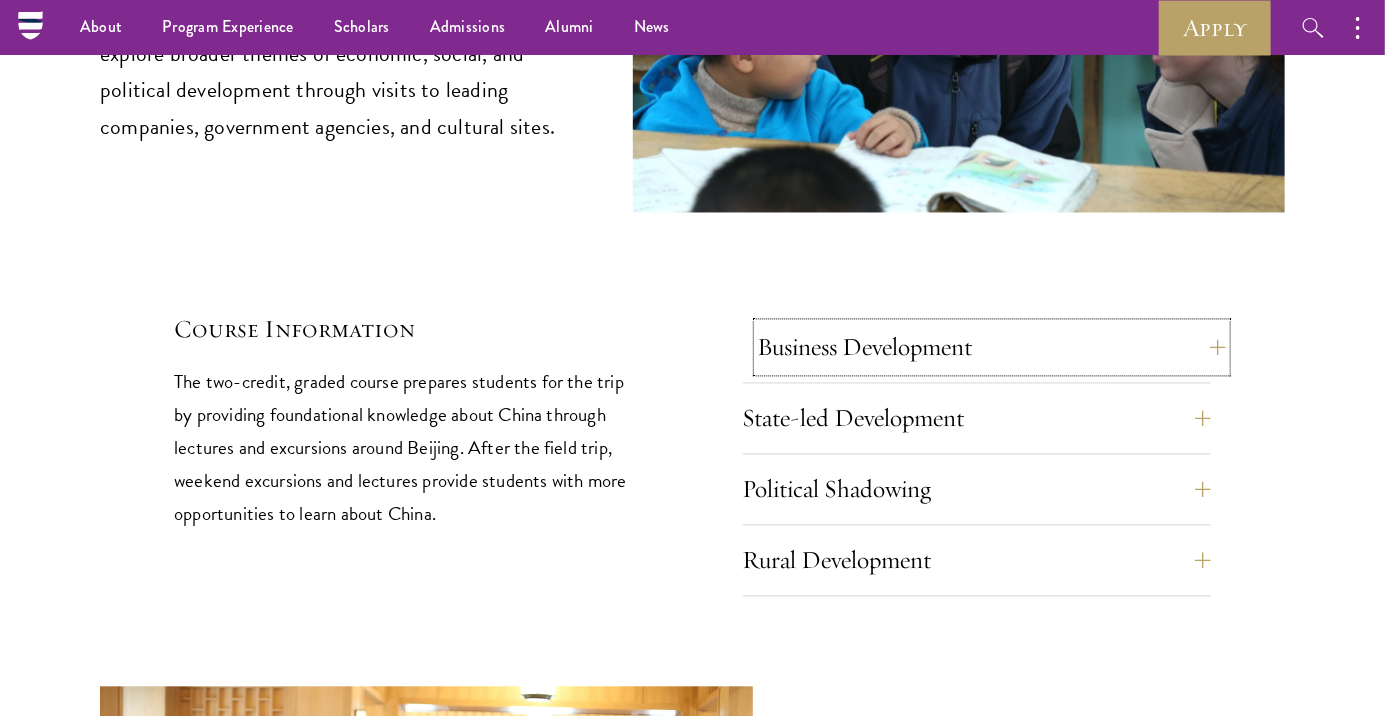 click on "Business Development" at bounding box center [992, 348] 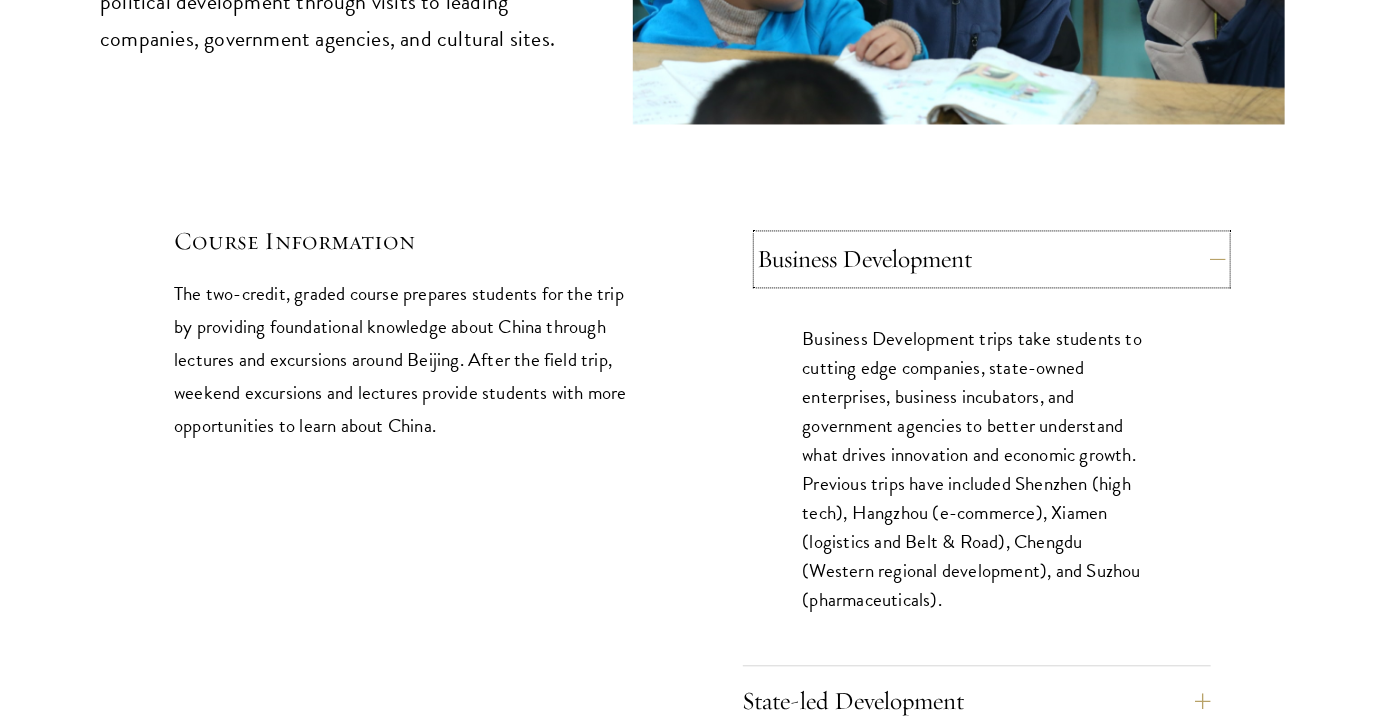 scroll, scrollTop: 8419, scrollLeft: 0, axis: vertical 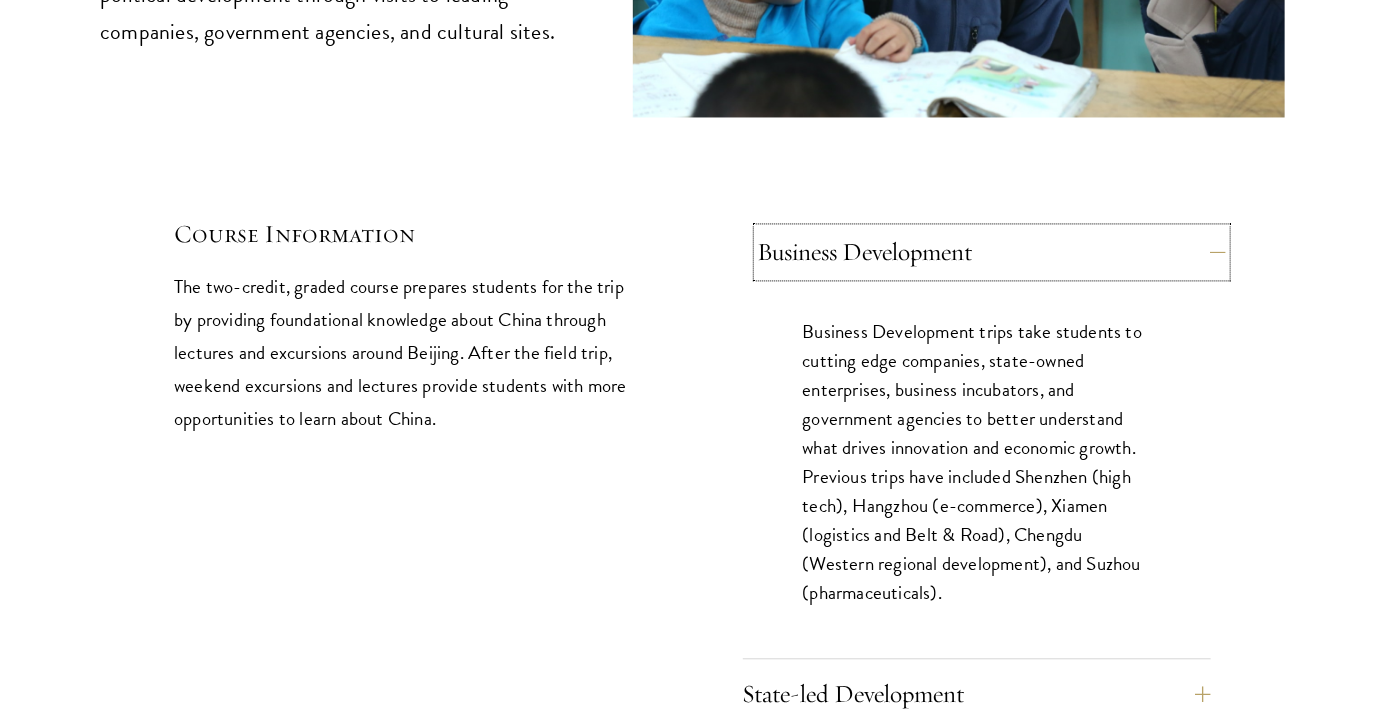 click on "Business Development" at bounding box center (992, 252) 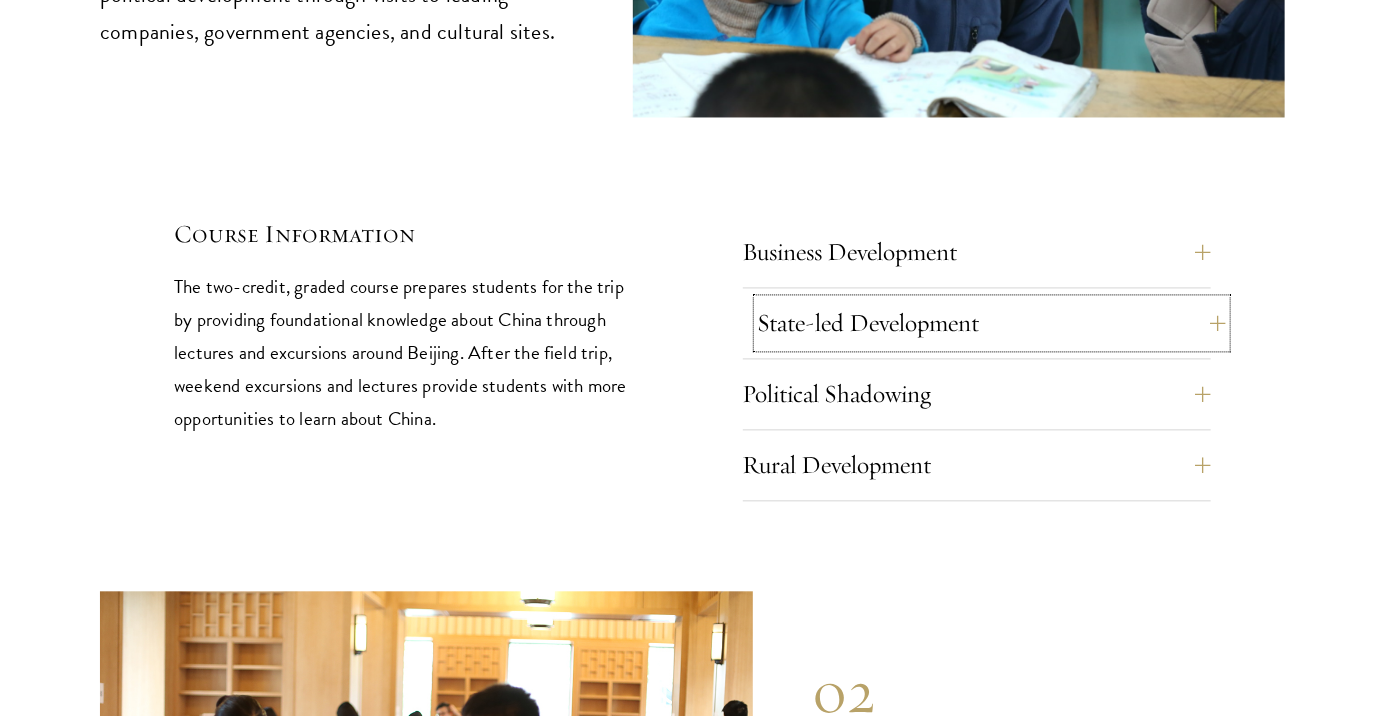 click on "State-led Development" at bounding box center (992, 323) 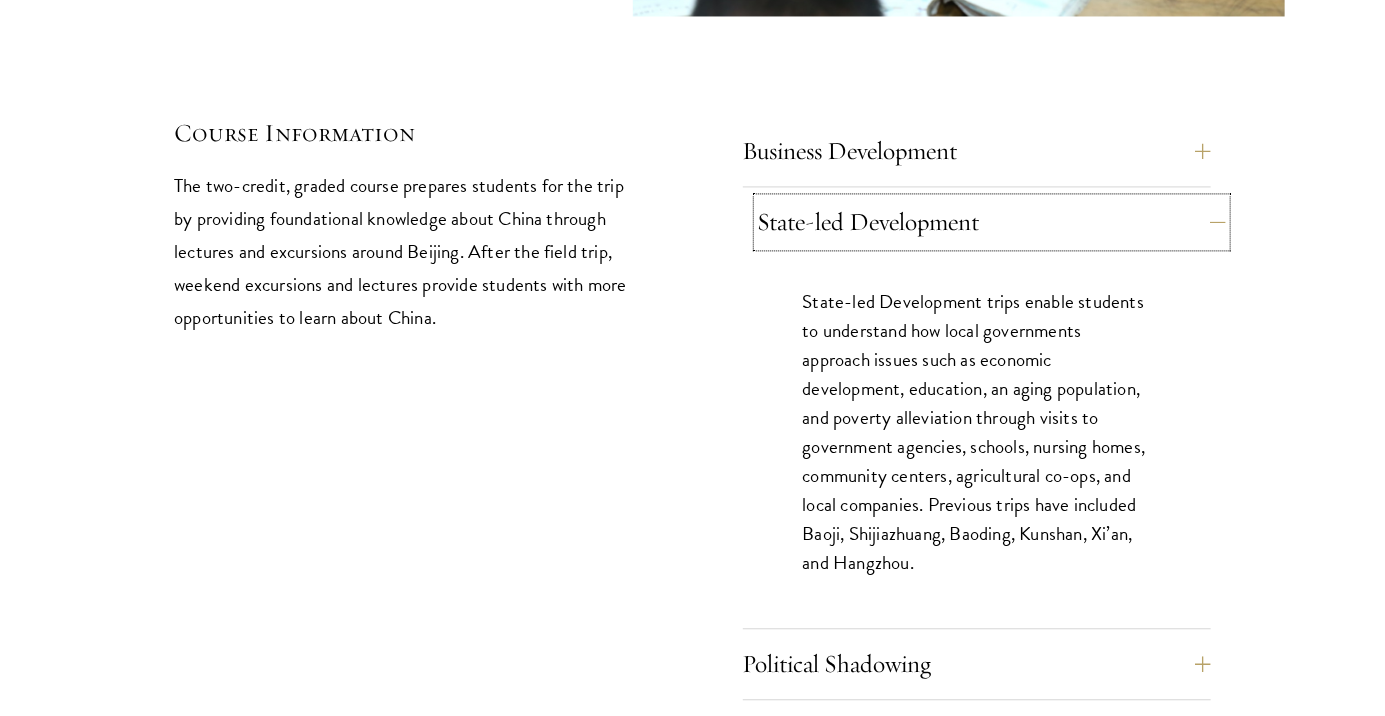 scroll, scrollTop: 8526, scrollLeft: 0, axis: vertical 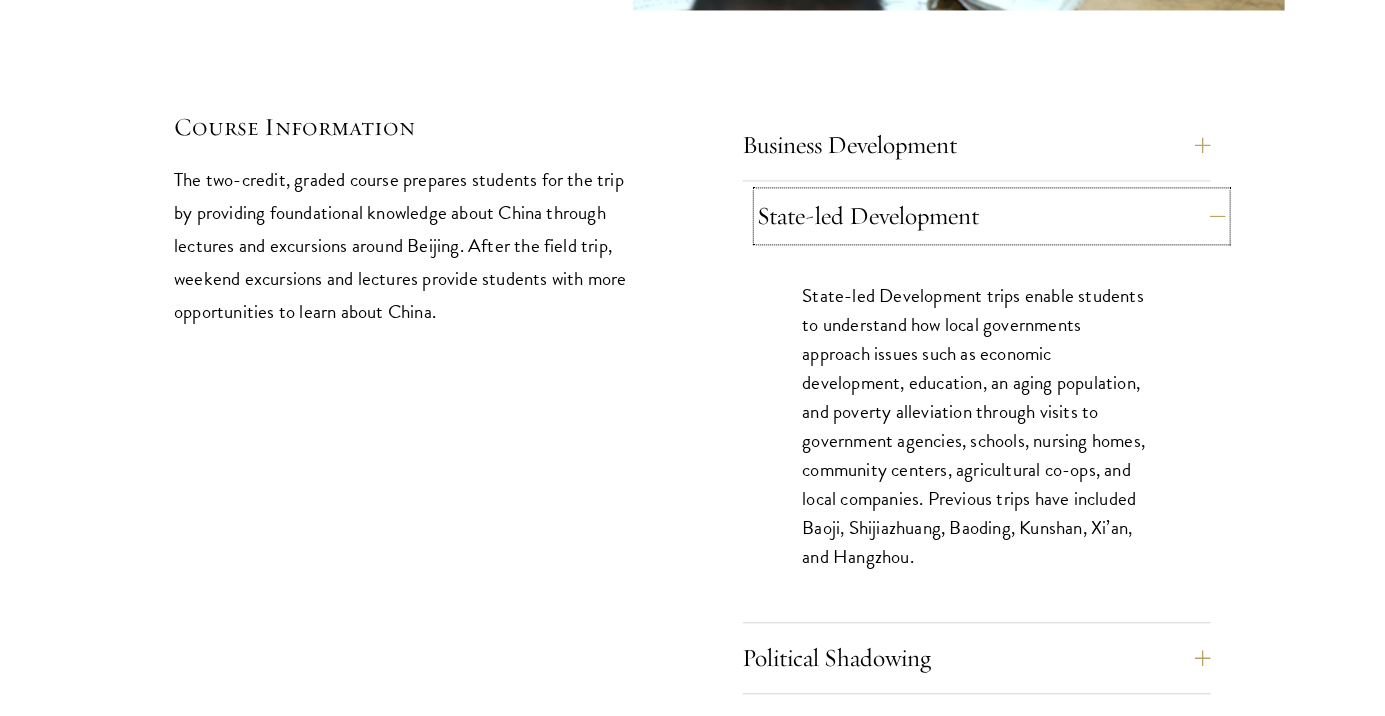 click on "State-led Development" at bounding box center (992, 216) 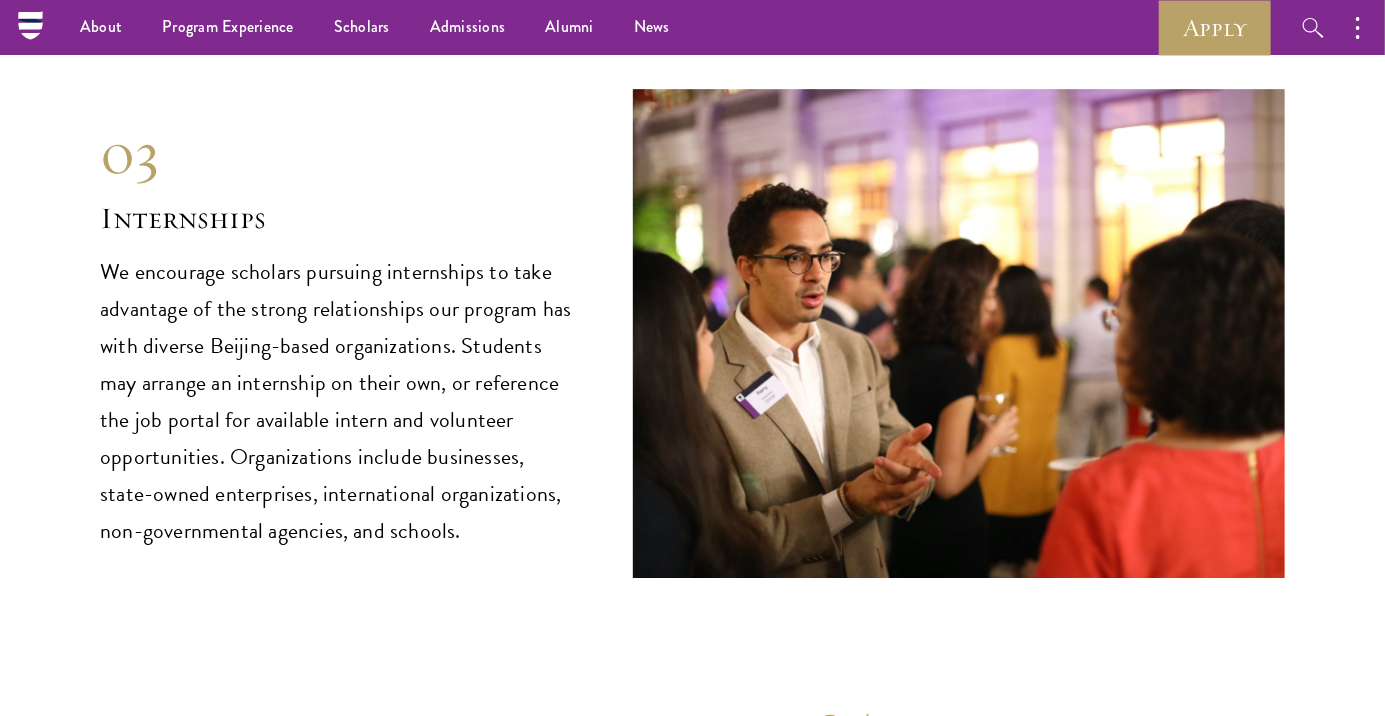 scroll, scrollTop: 9507, scrollLeft: 0, axis: vertical 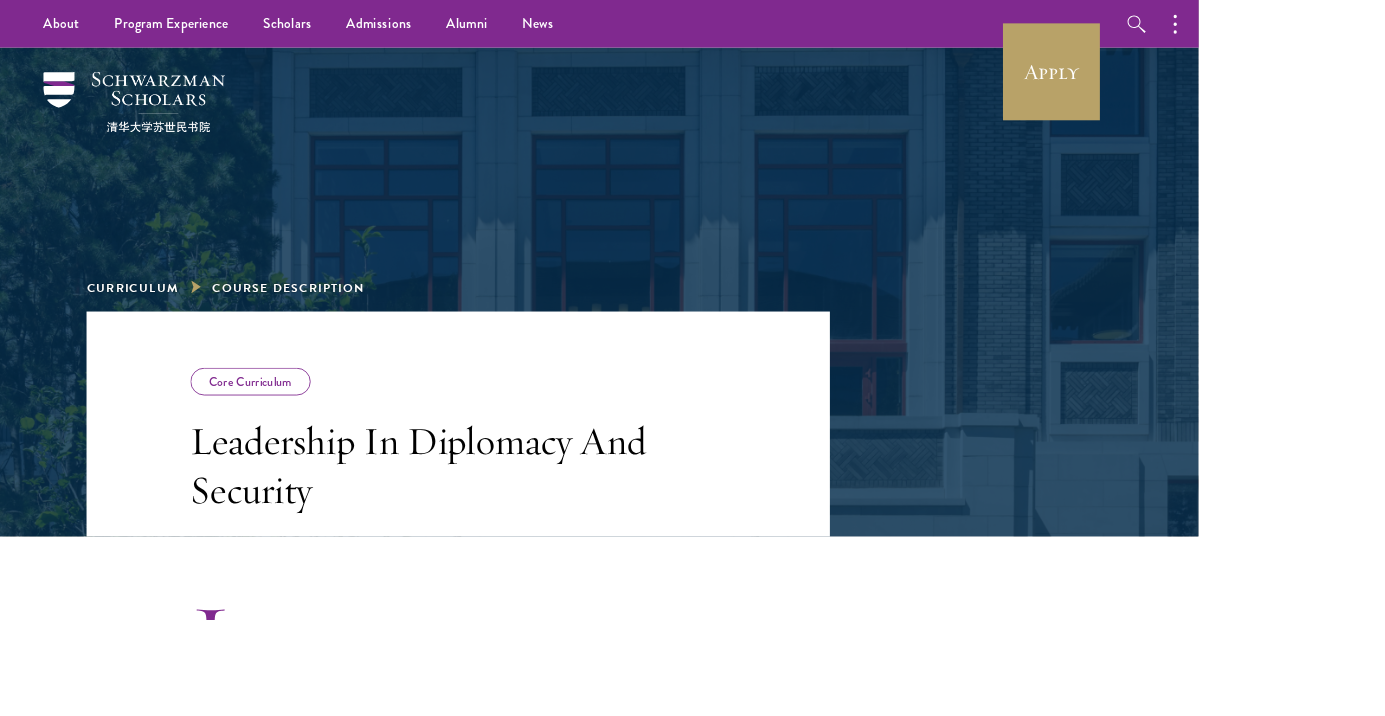 click at bounding box center (692, 337) 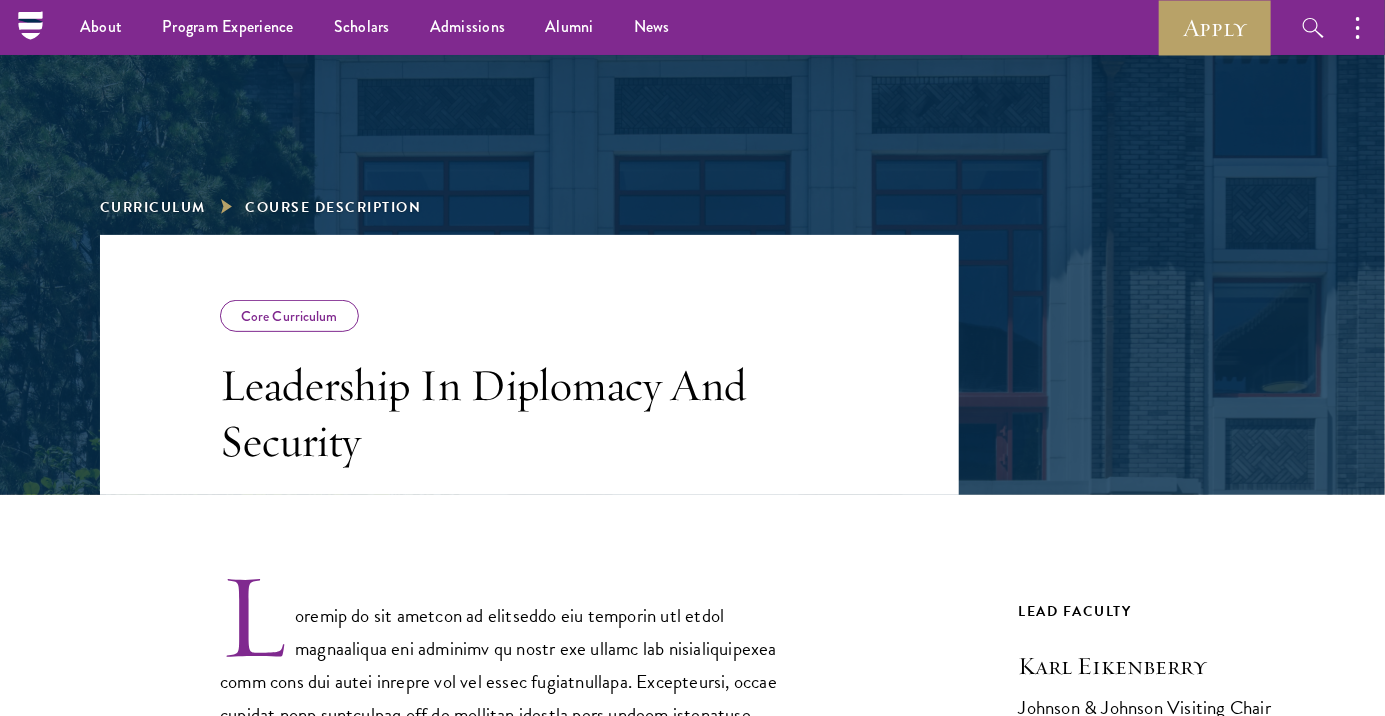 scroll, scrollTop: 0, scrollLeft: 0, axis: both 